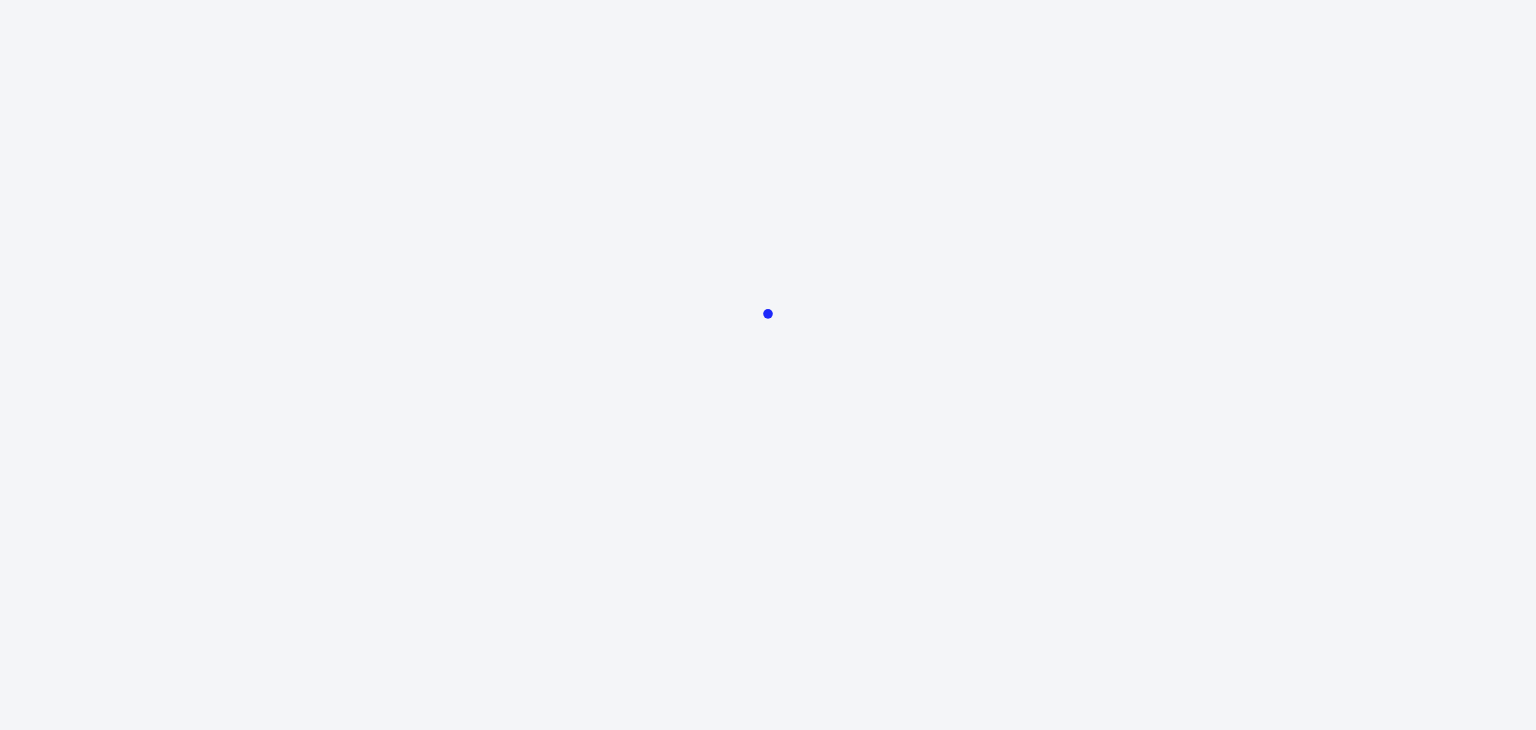 scroll, scrollTop: 0, scrollLeft: 0, axis: both 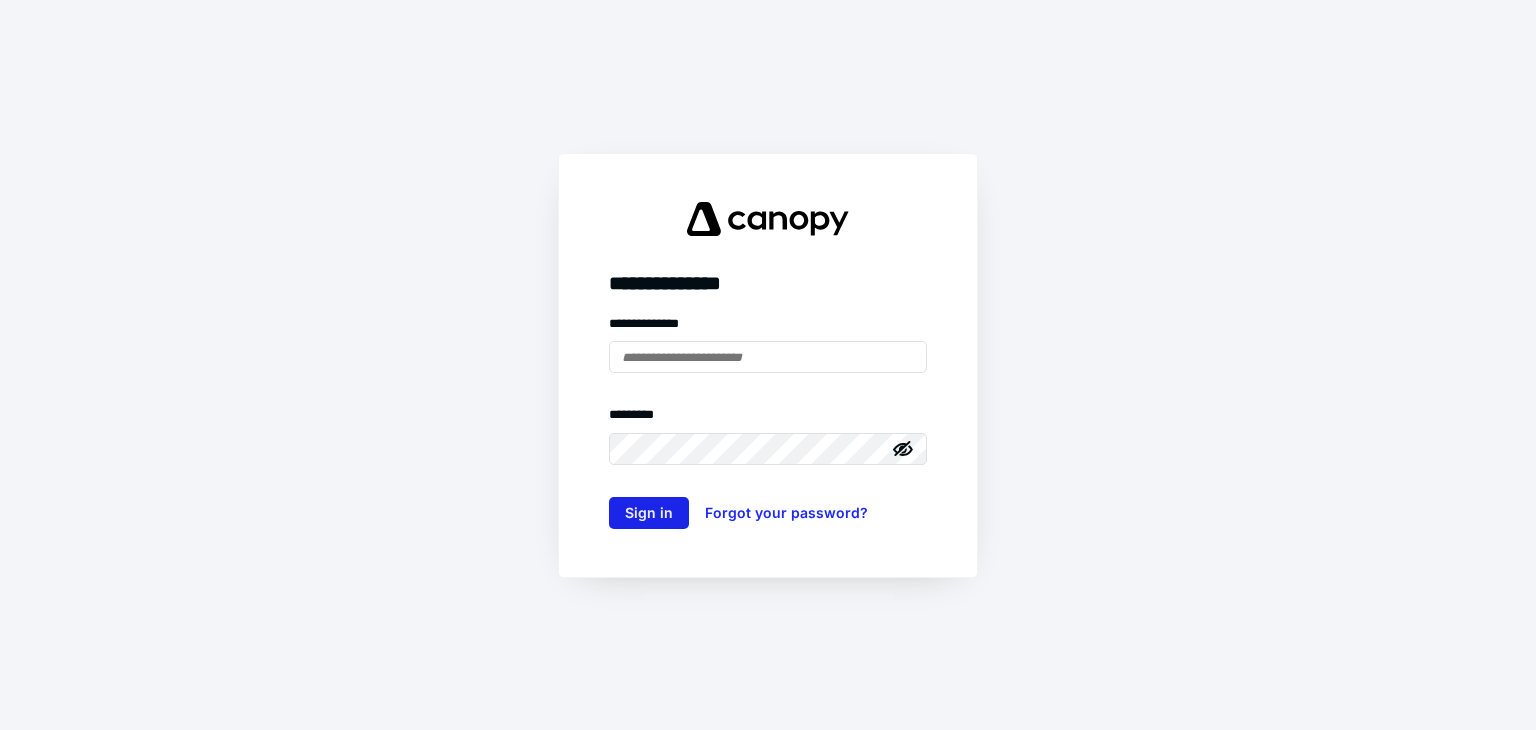 type on "**********" 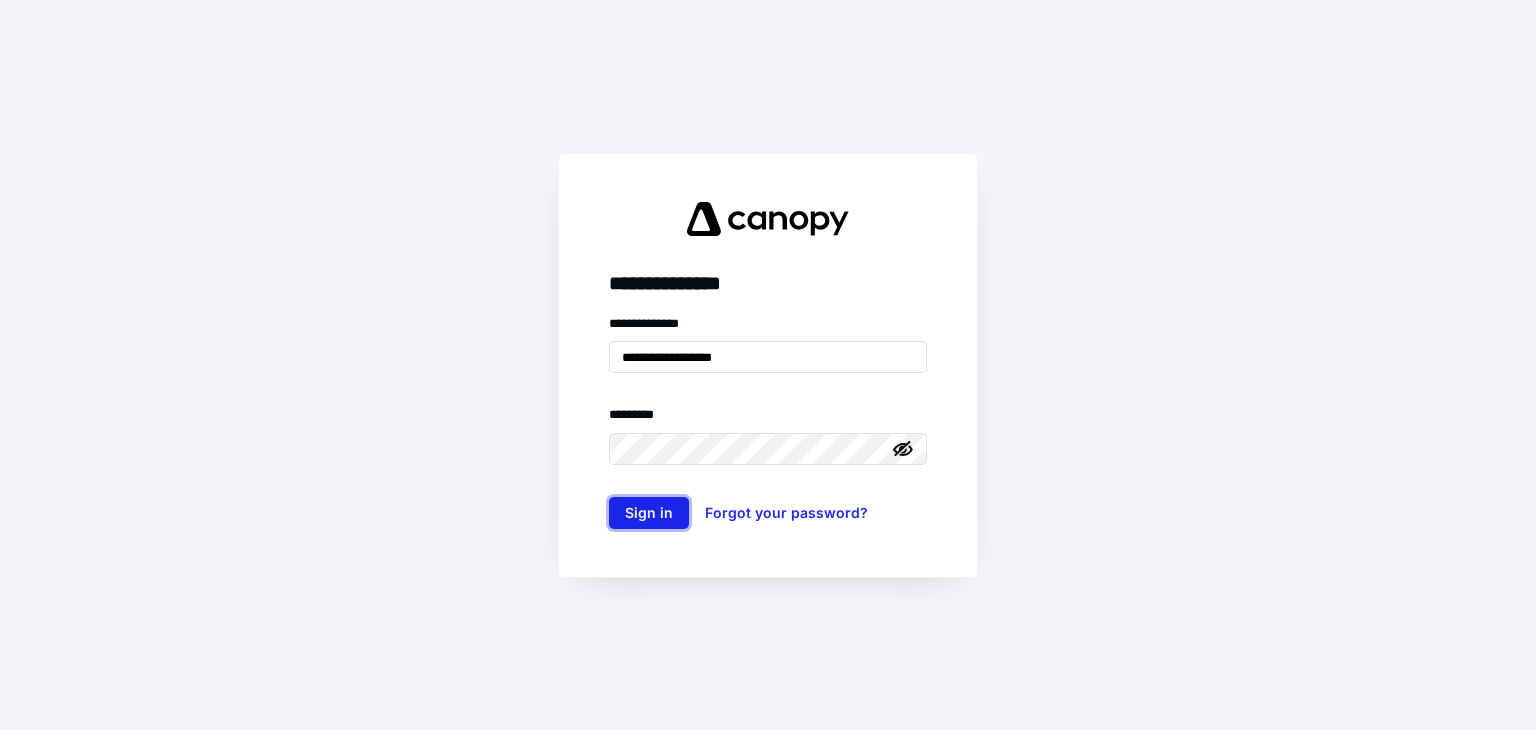 click on "Sign in" at bounding box center (649, 513) 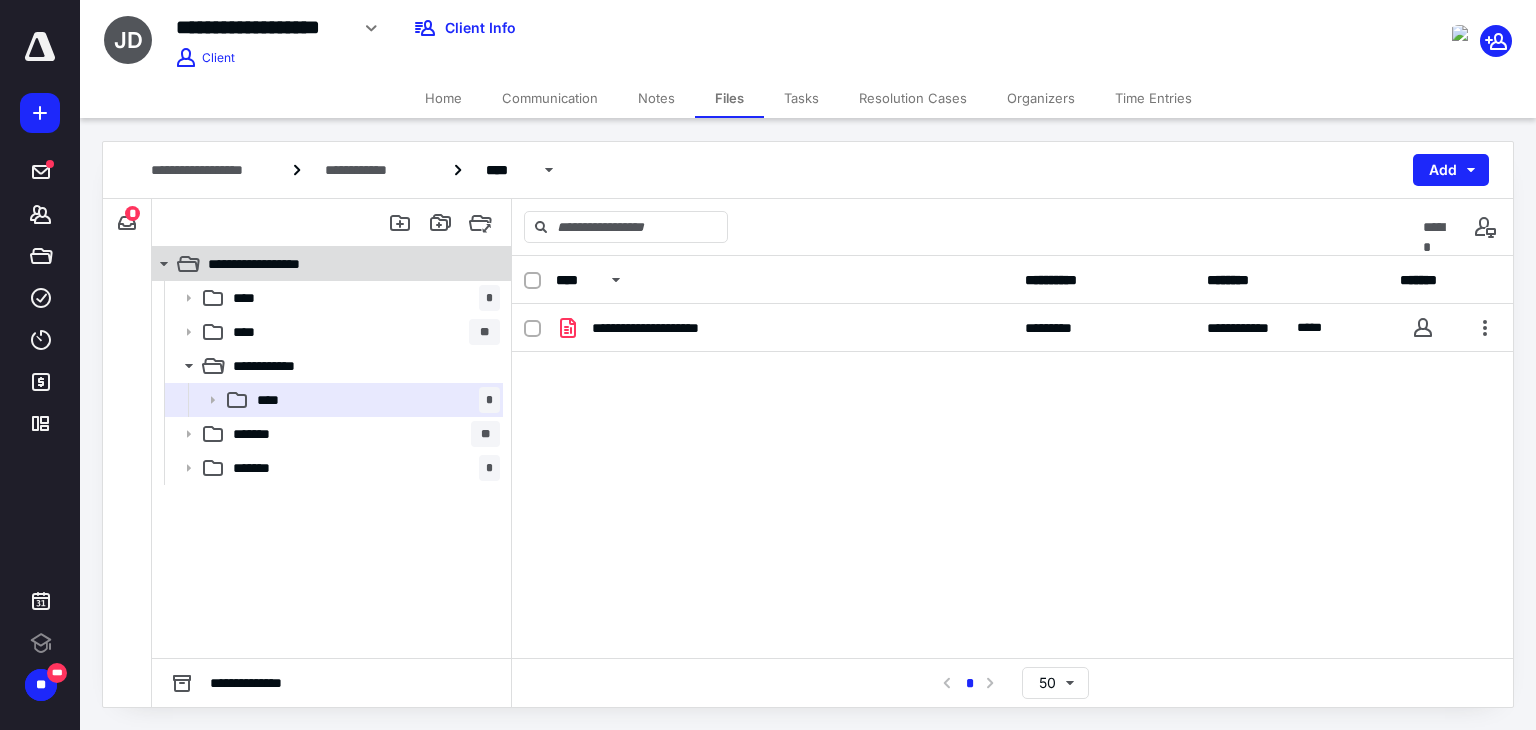 scroll, scrollTop: 0, scrollLeft: 0, axis: both 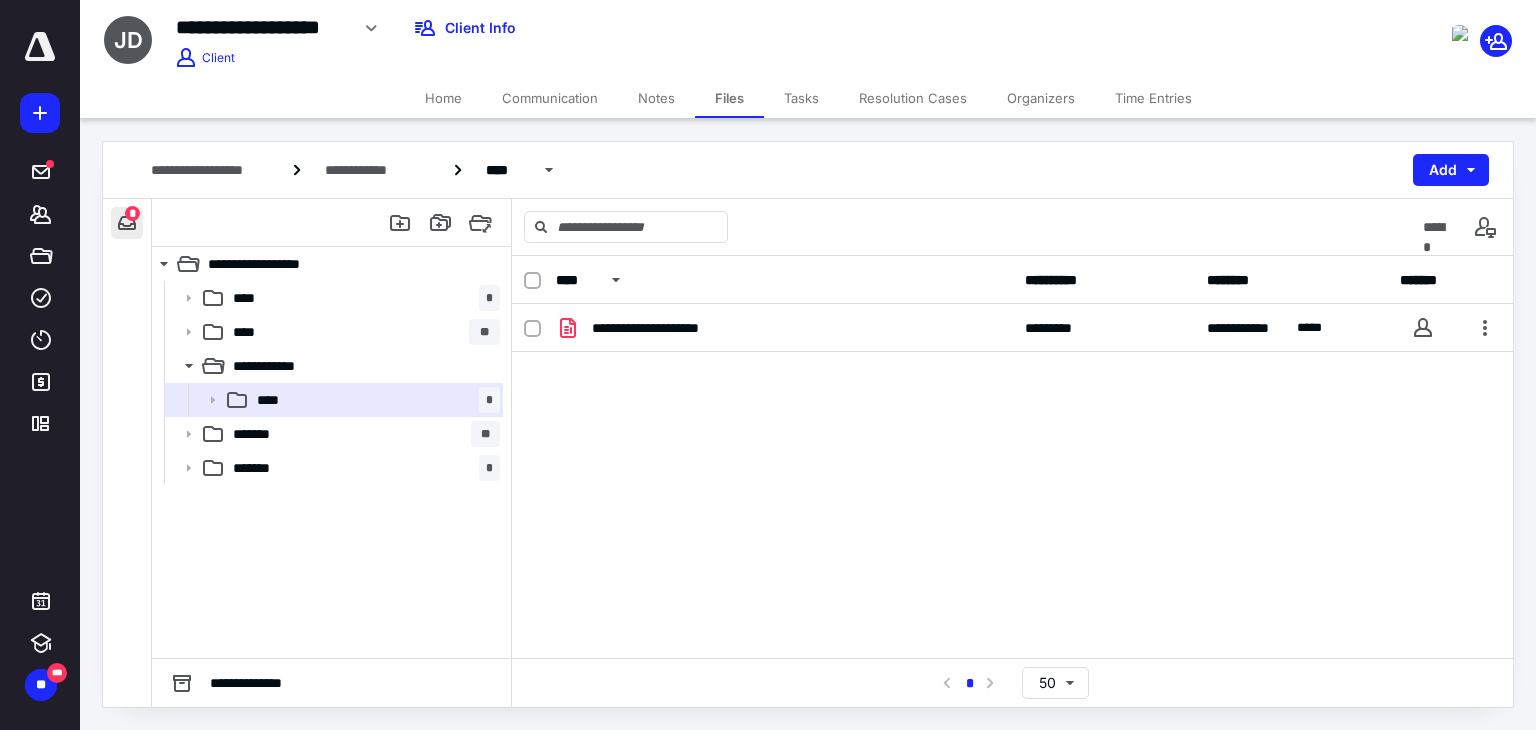 click at bounding box center (127, 223) 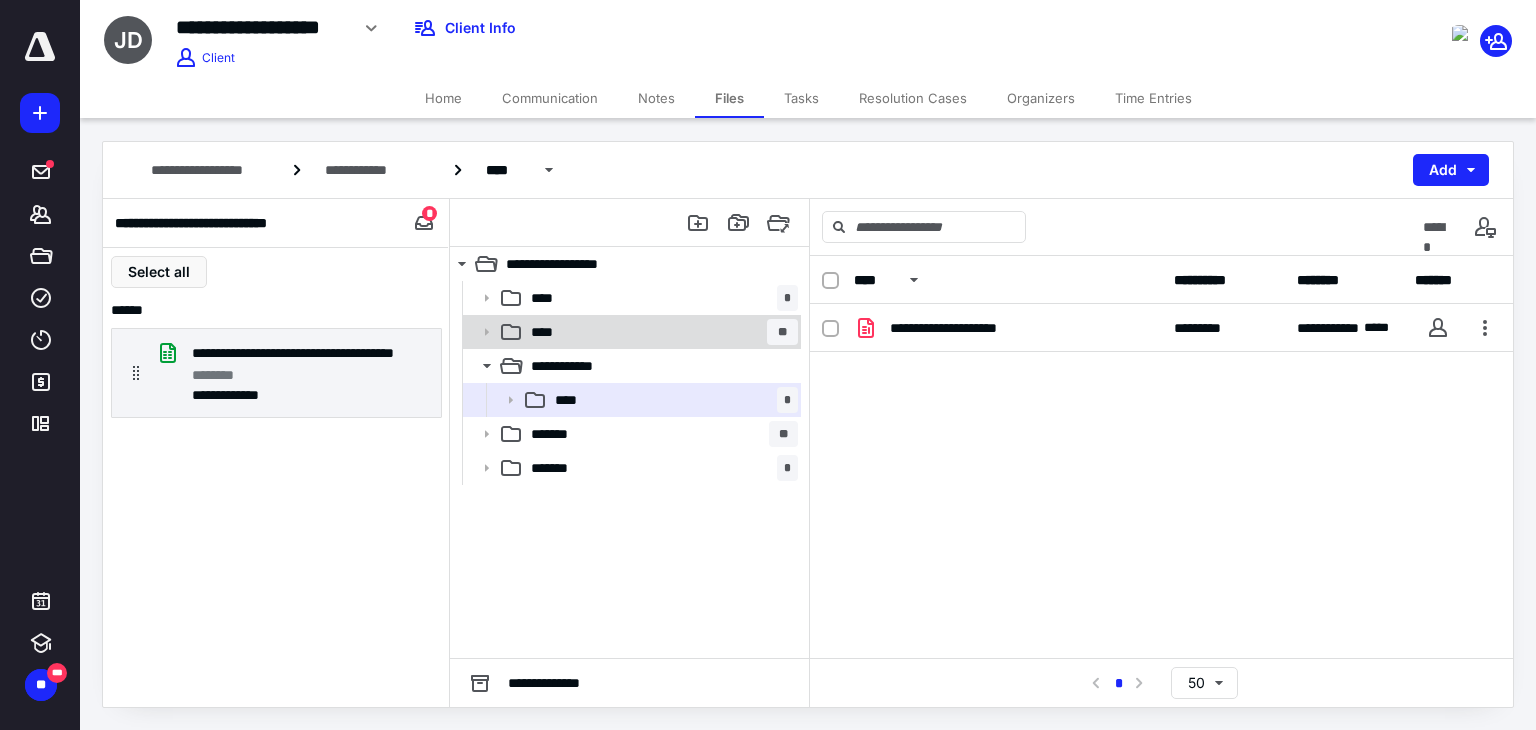 click on "**** **" at bounding box center [660, 332] 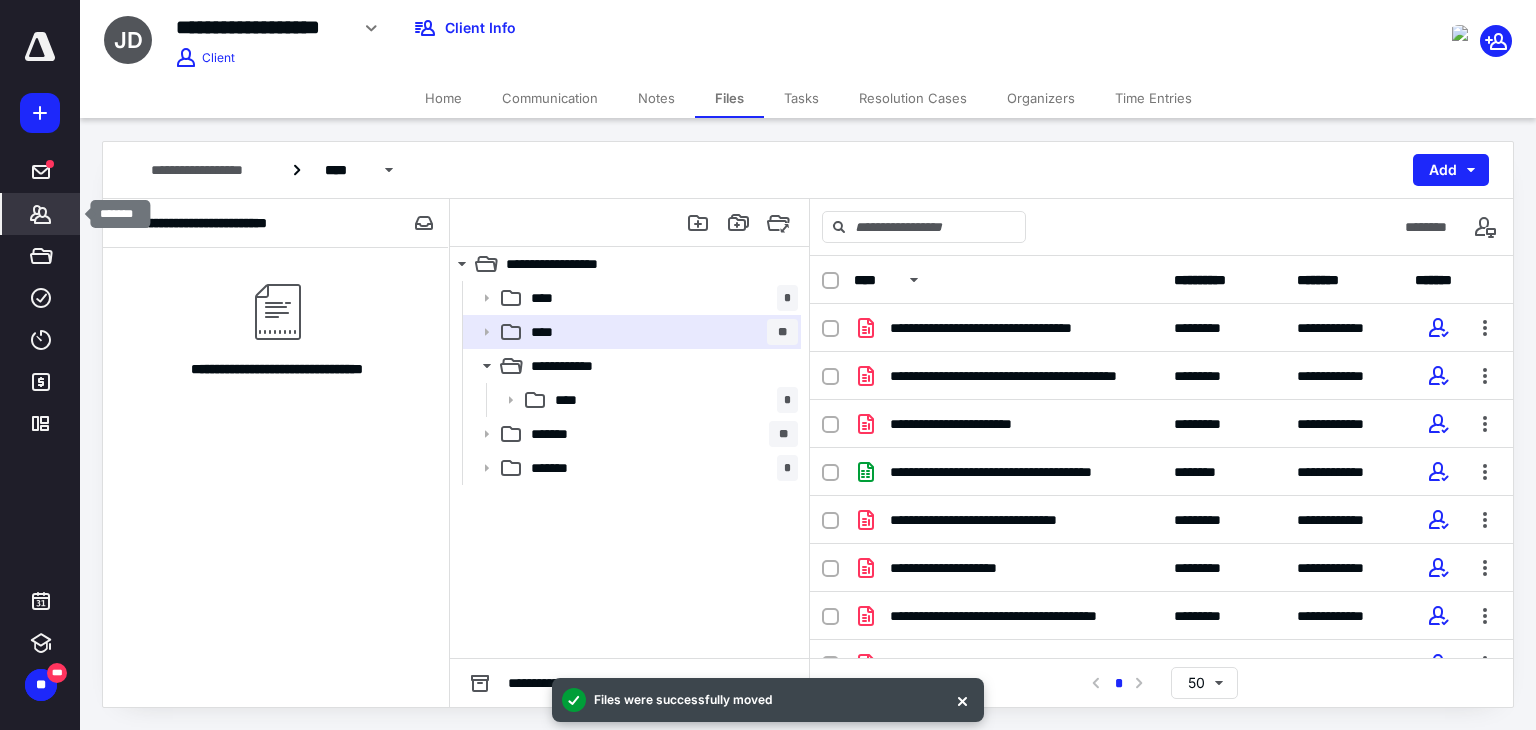 click 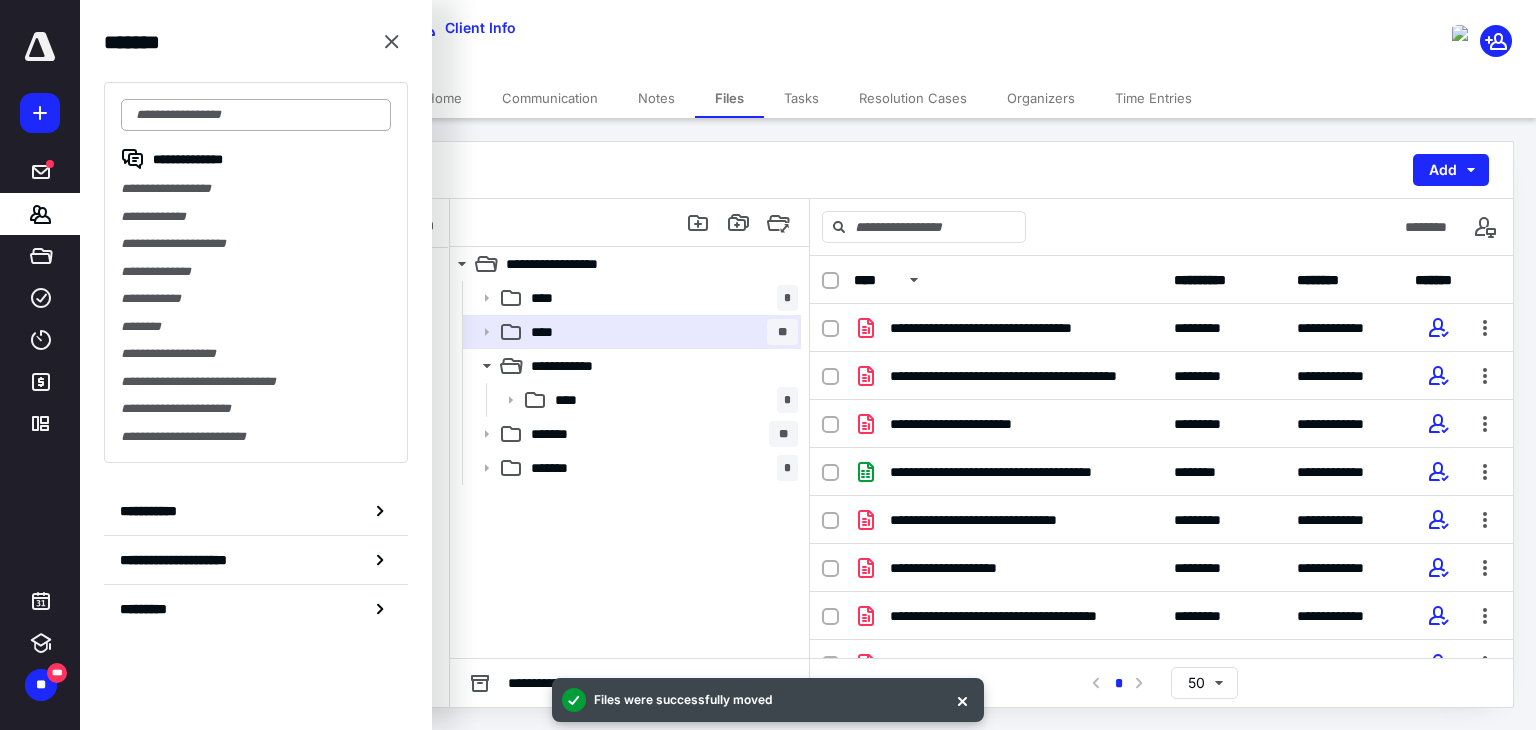 click at bounding box center [256, 115] 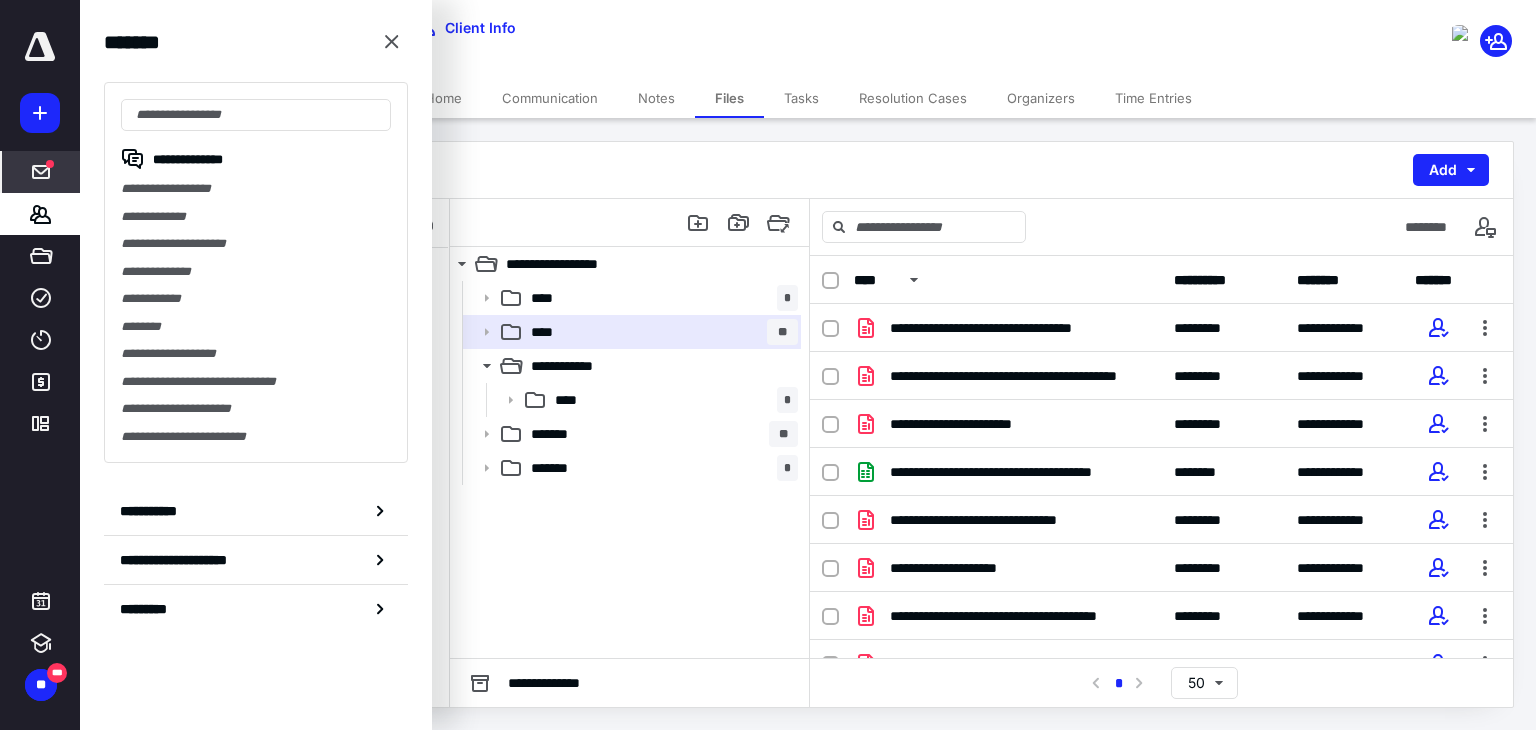click on "*****" at bounding box center (41, 172) 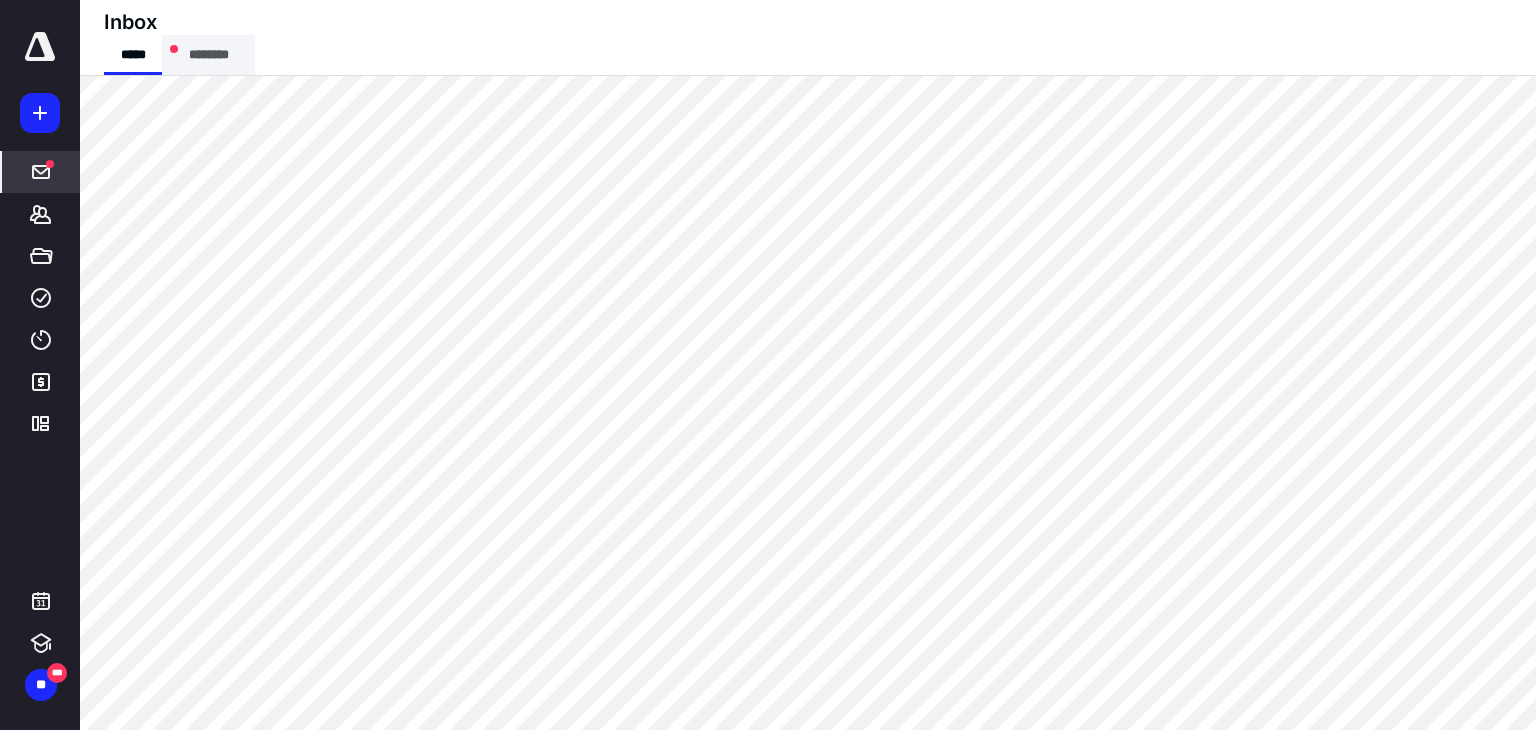 click on "********" at bounding box center [208, 55] 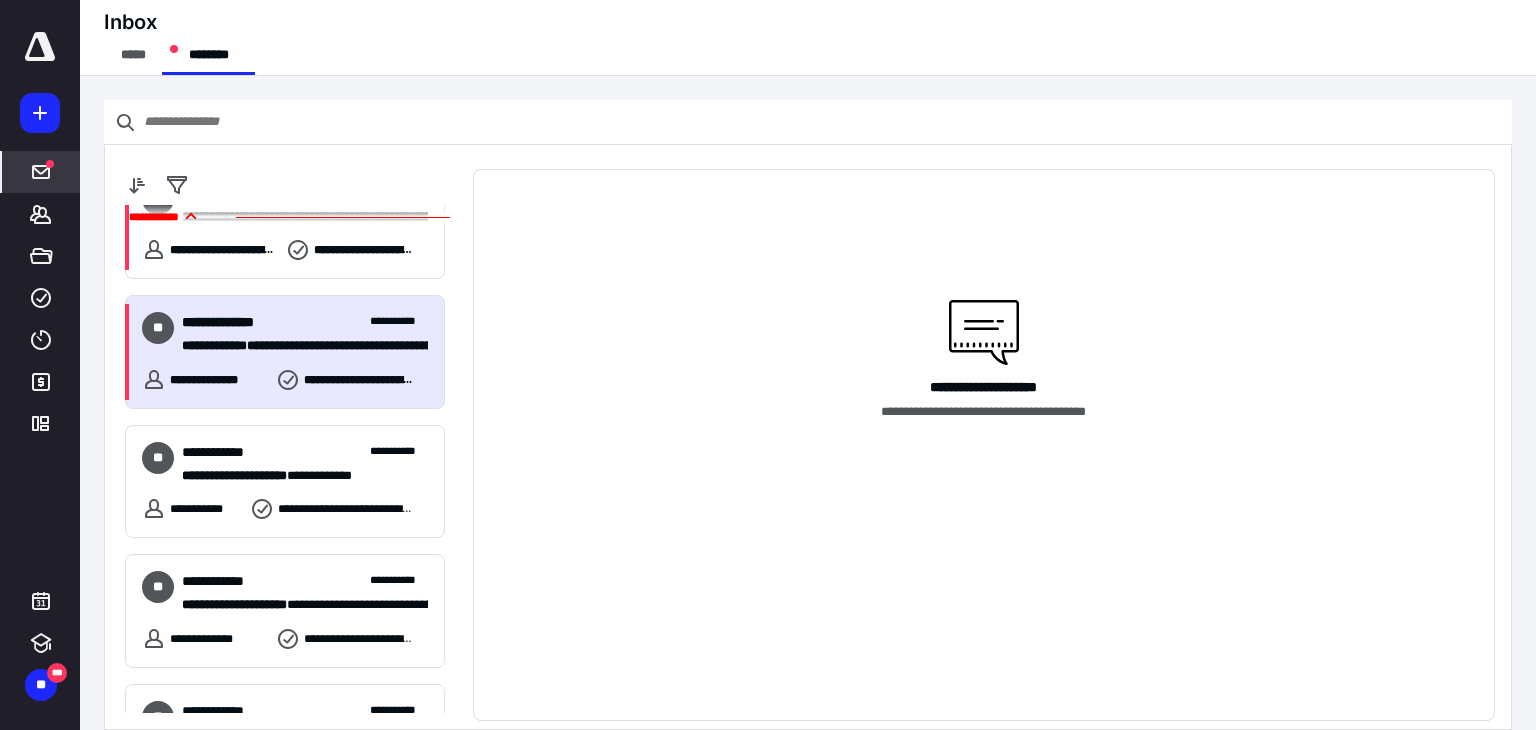 scroll, scrollTop: 400, scrollLeft: 0, axis: vertical 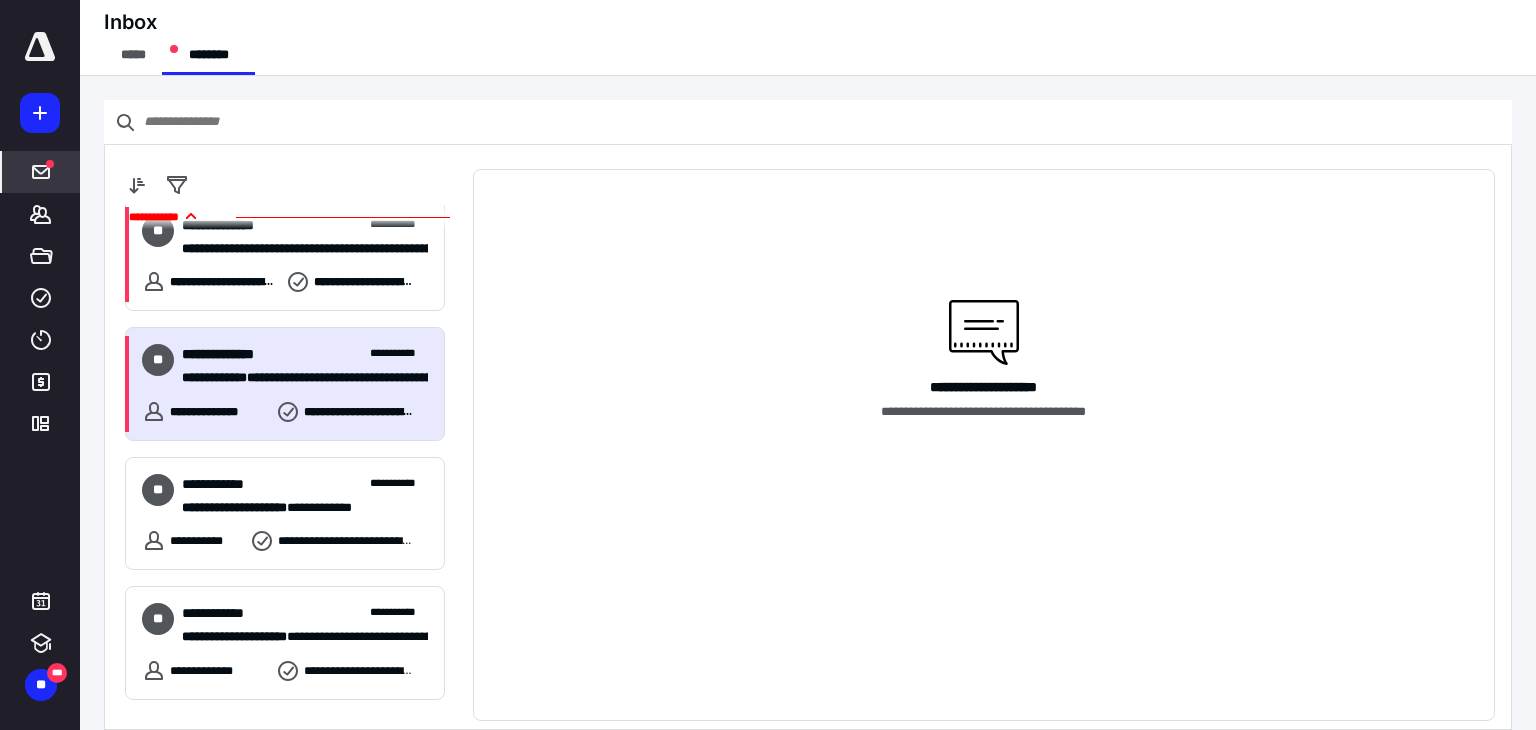 click on "**********" at bounding box center (305, 366) 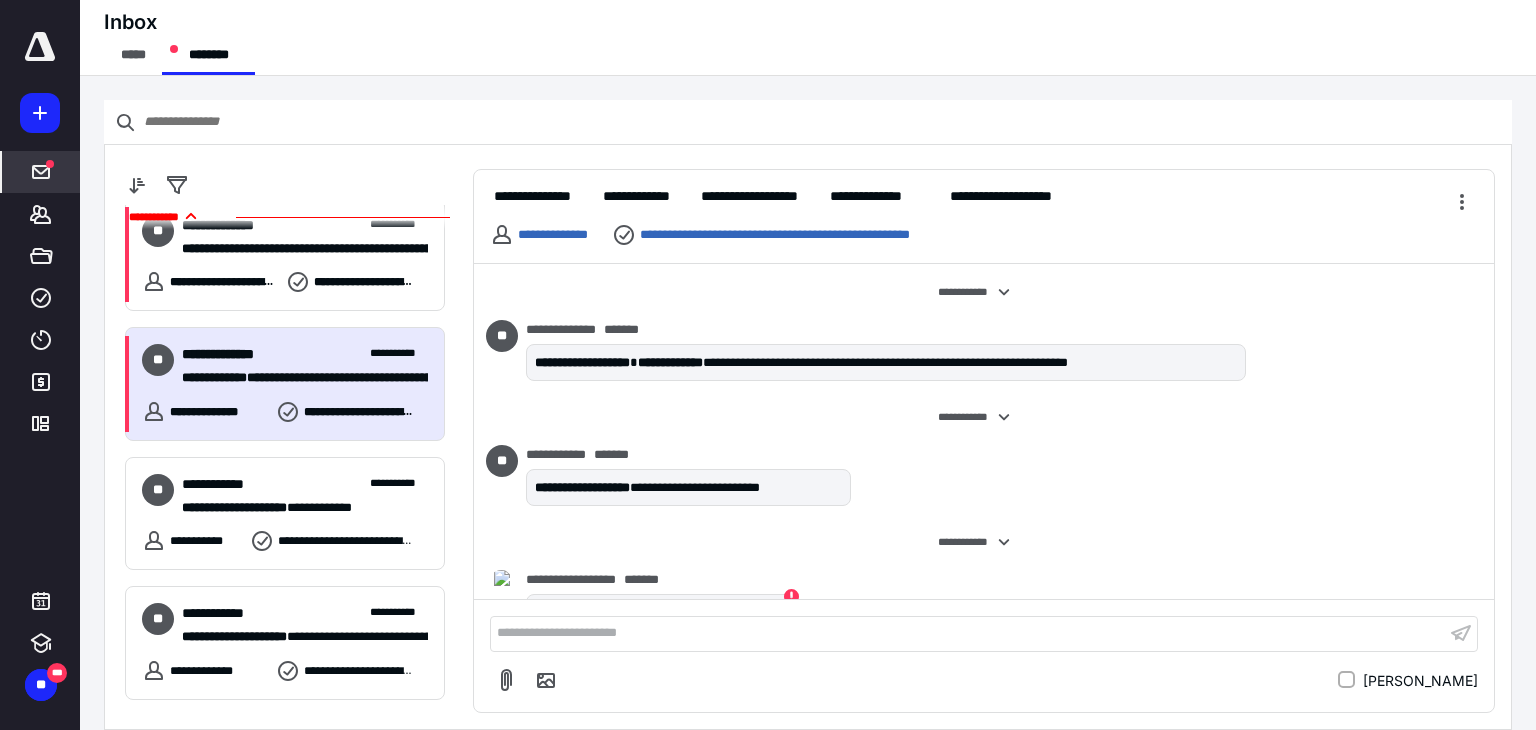 scroll, scrollTop: 2868, scrollLeft: 0, axis: vertical 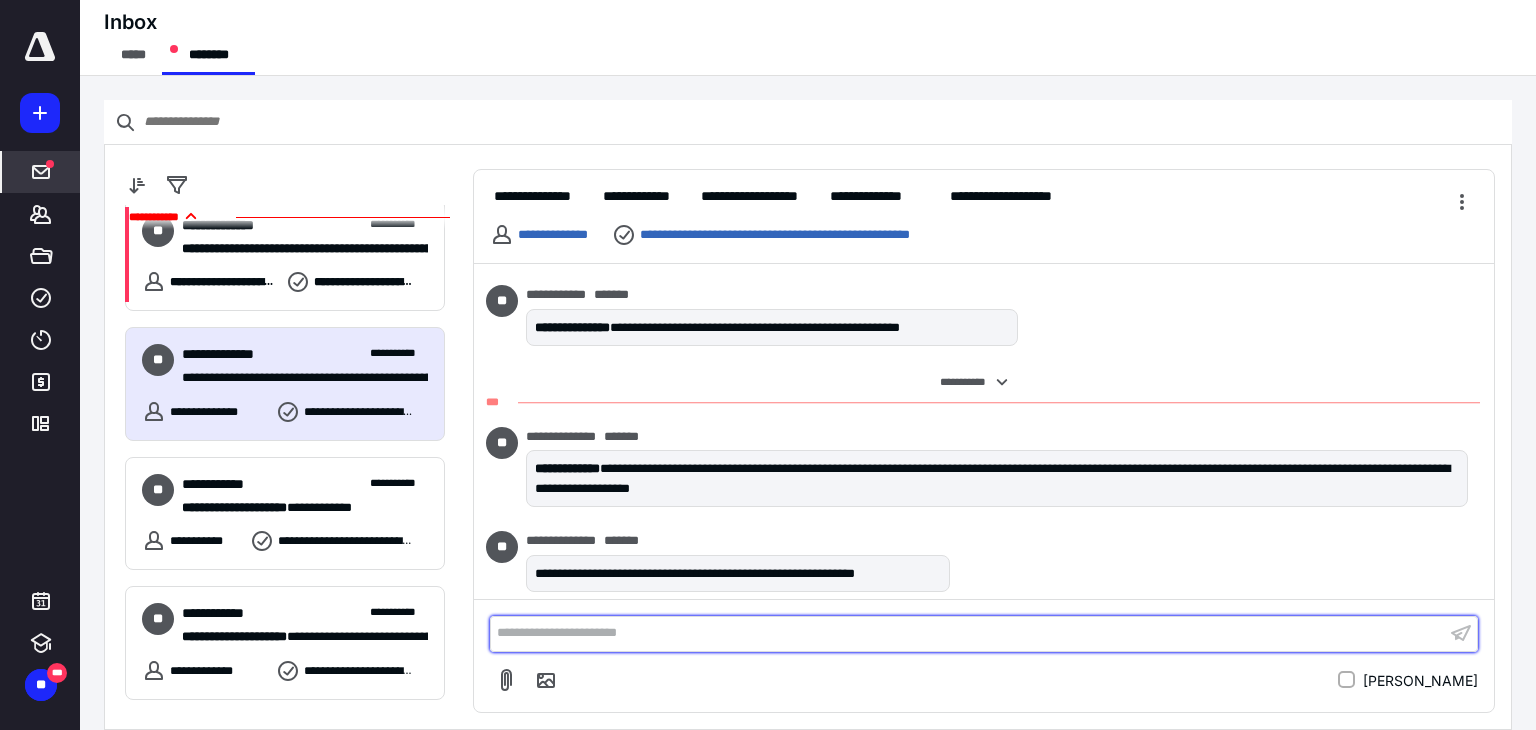 click on "**********" at bounding box center [968, 633] 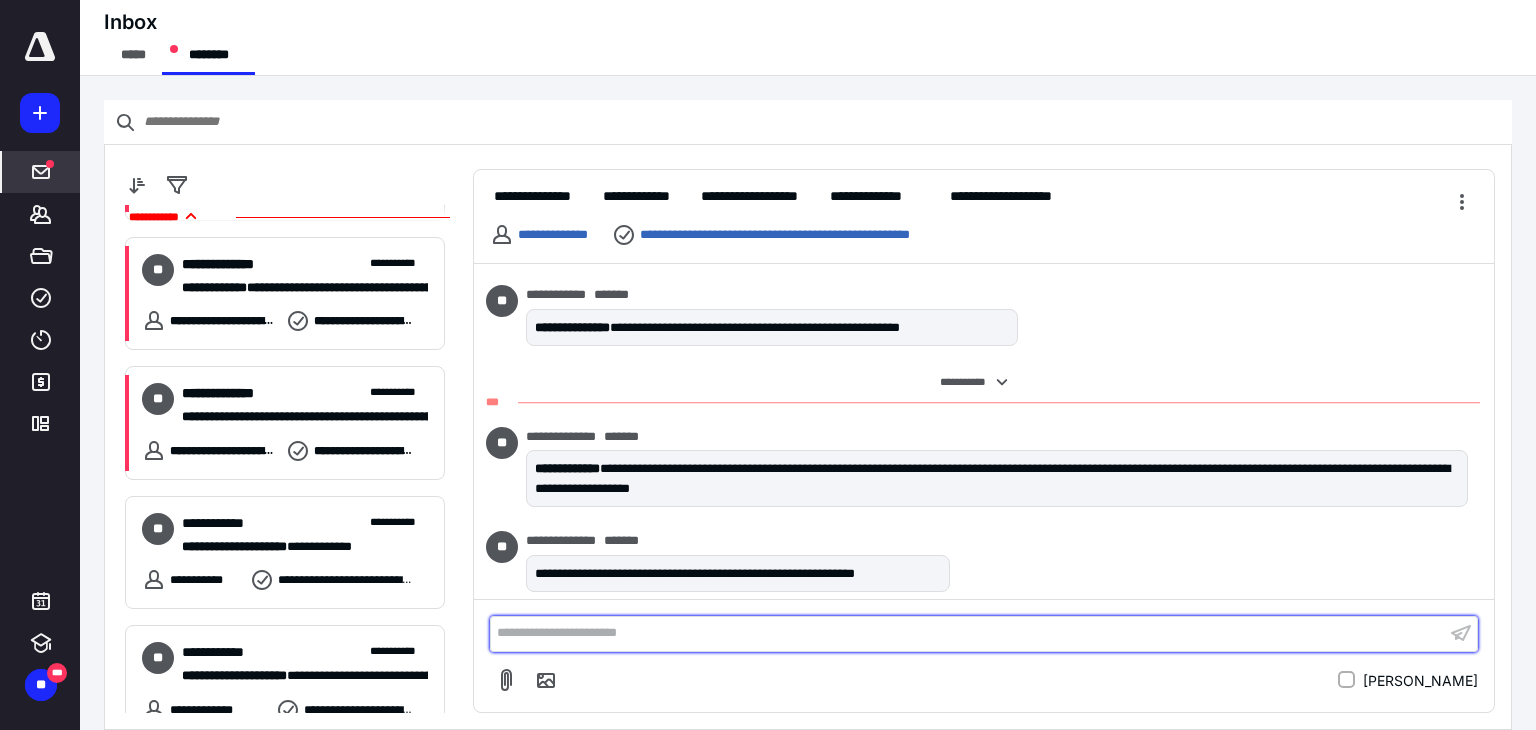 scroll, scrollTop: 0, scrollLeft: 0, axis: both 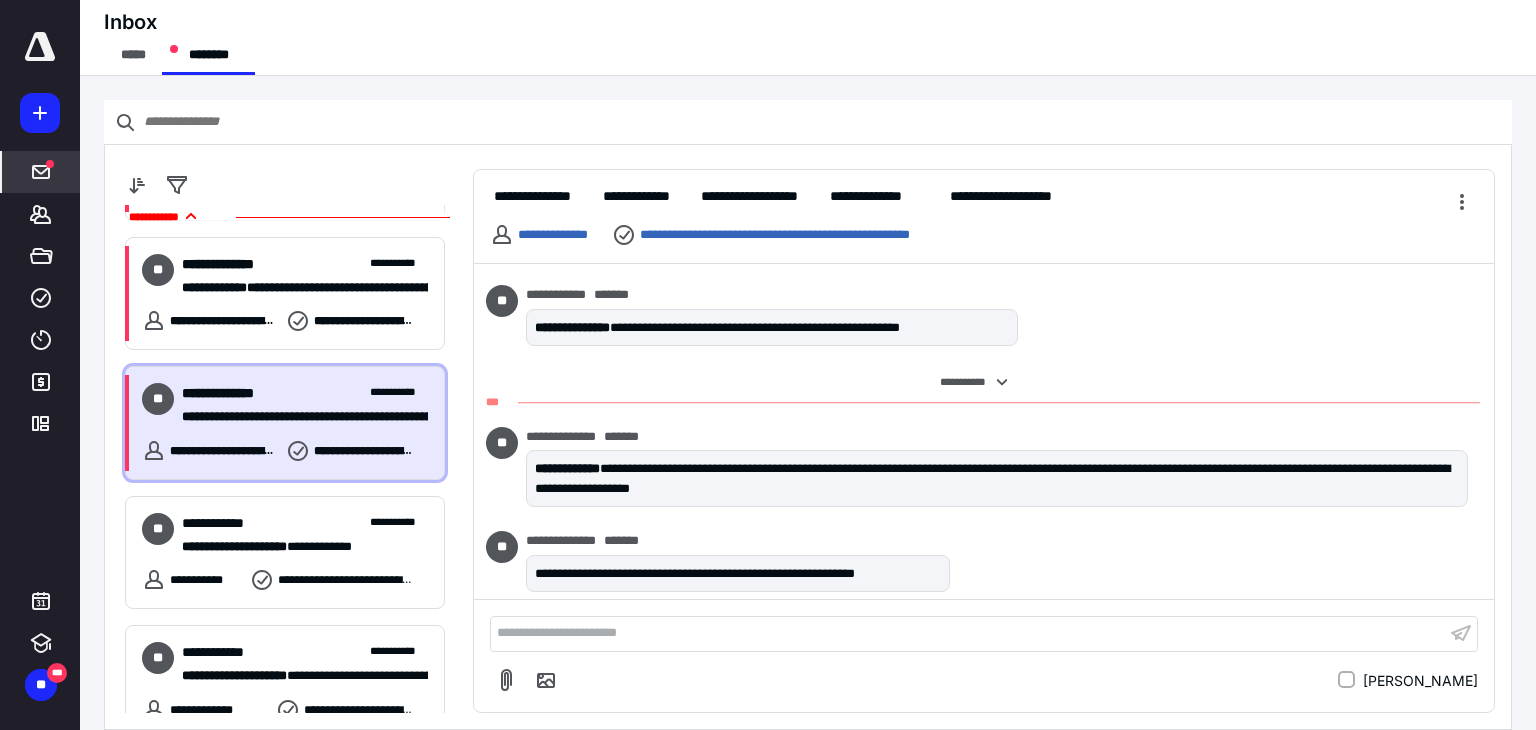 click on "**********" at bounding box center (305, 405) 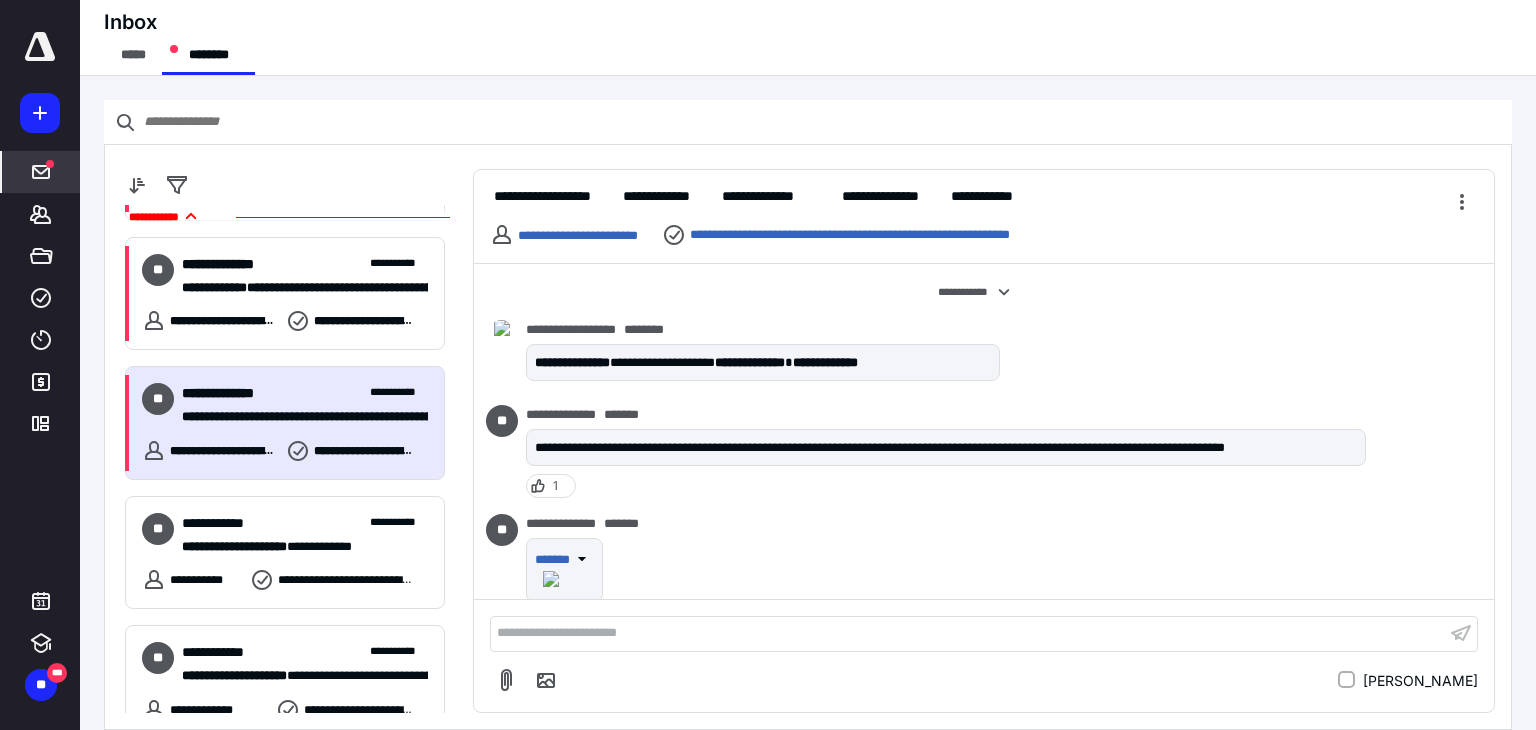 scroll, scrollTop: 1538, scrollLeft: 0, axis: vertical 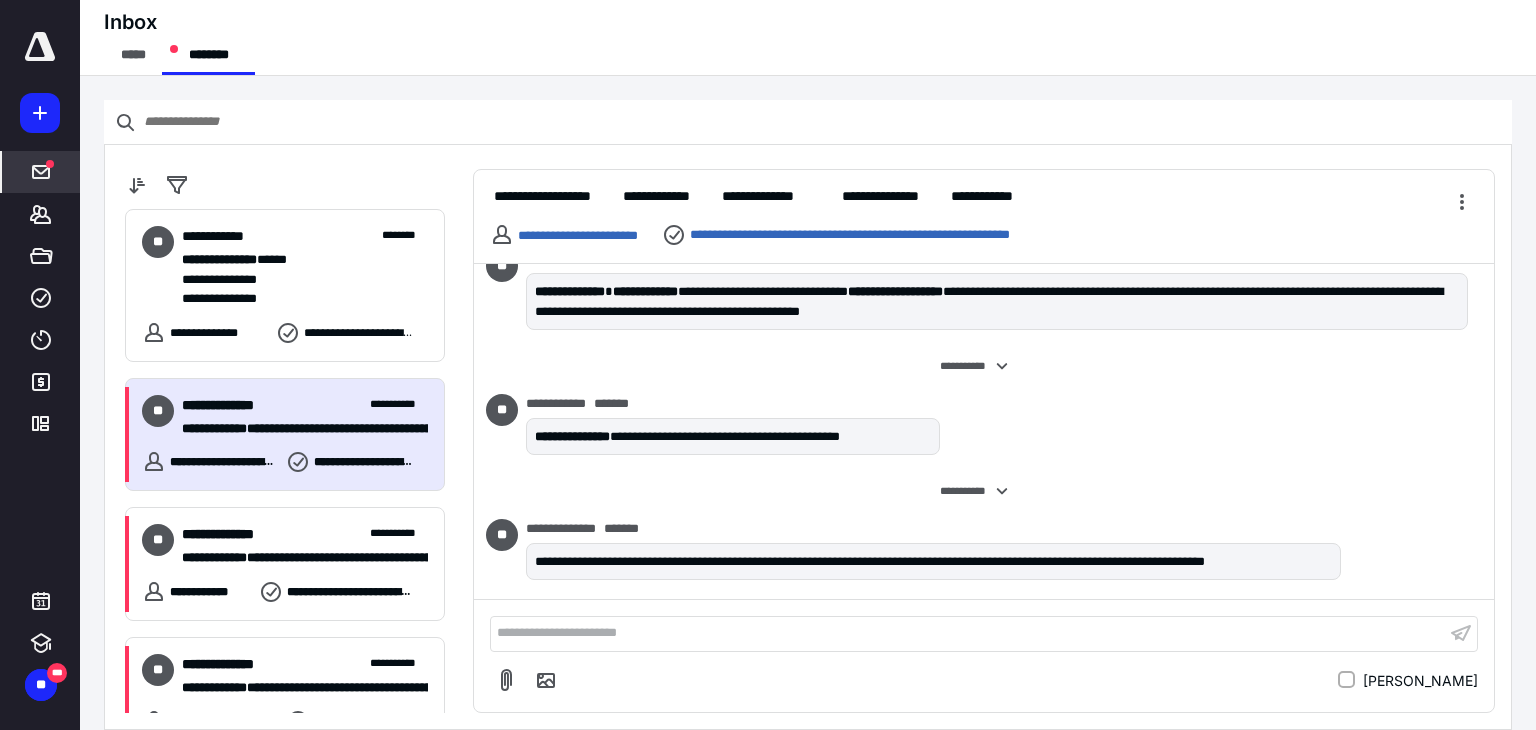 click on "**********" at bounding box center (297, 429) 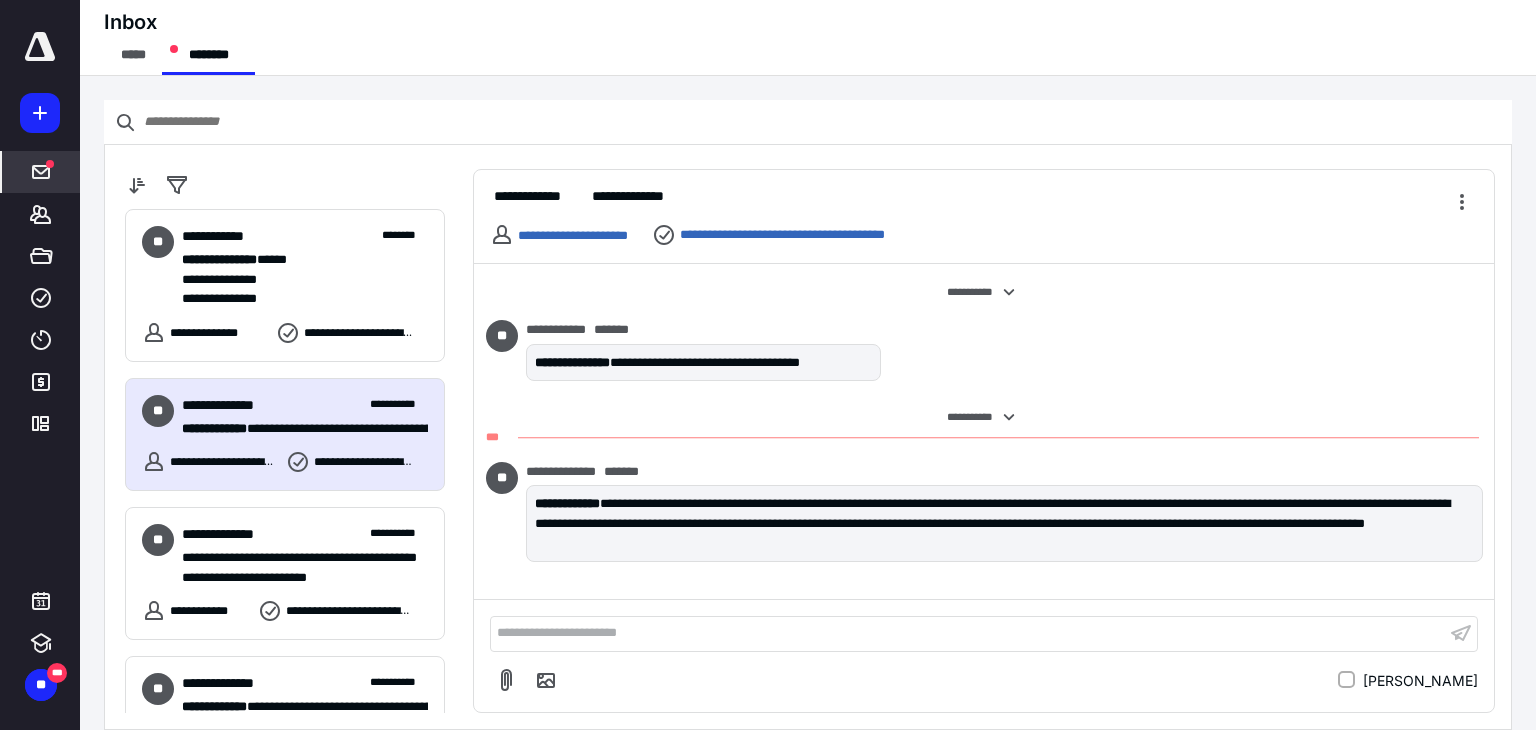 click on "**********" at bounding box center (968, 633) 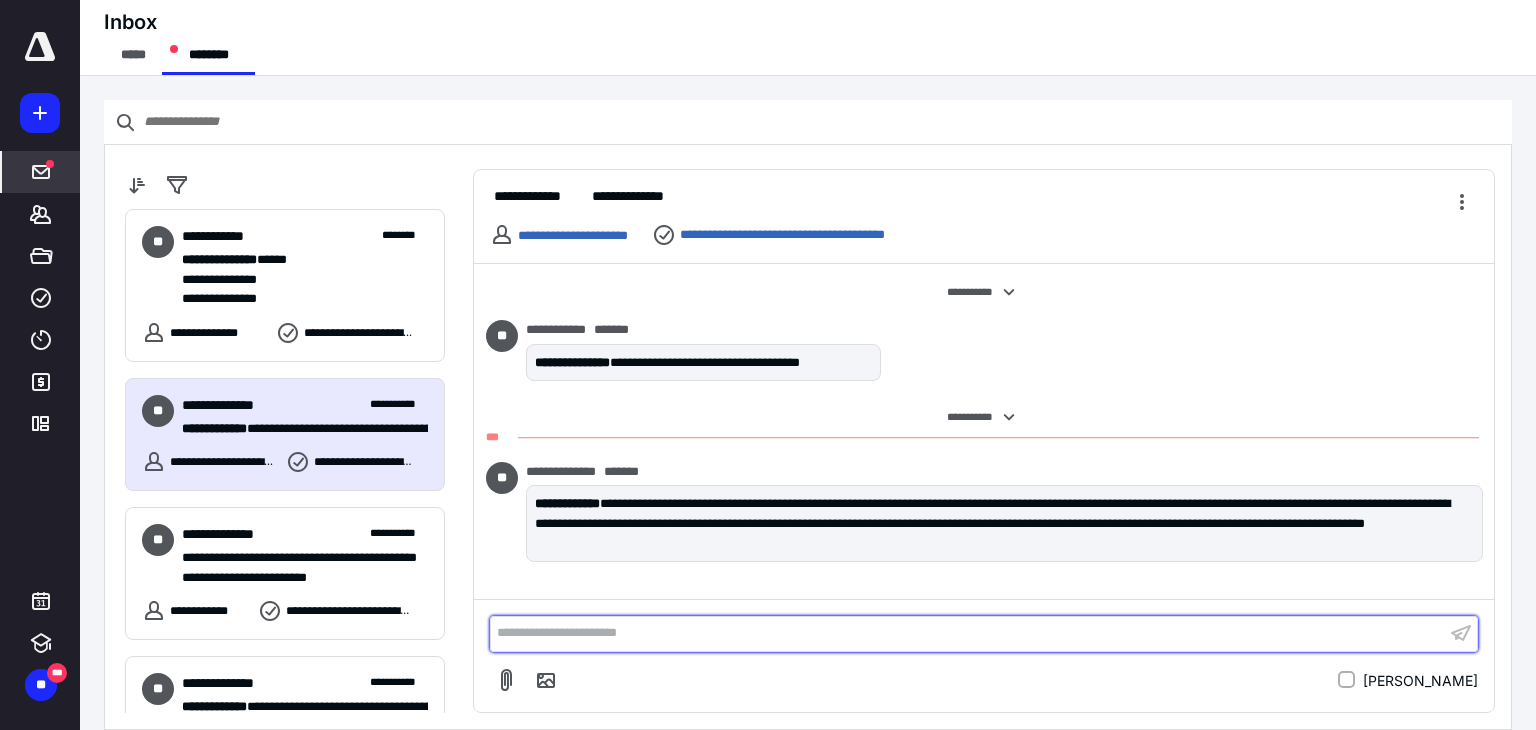 click on "**********" at bounding box center (968, 633) 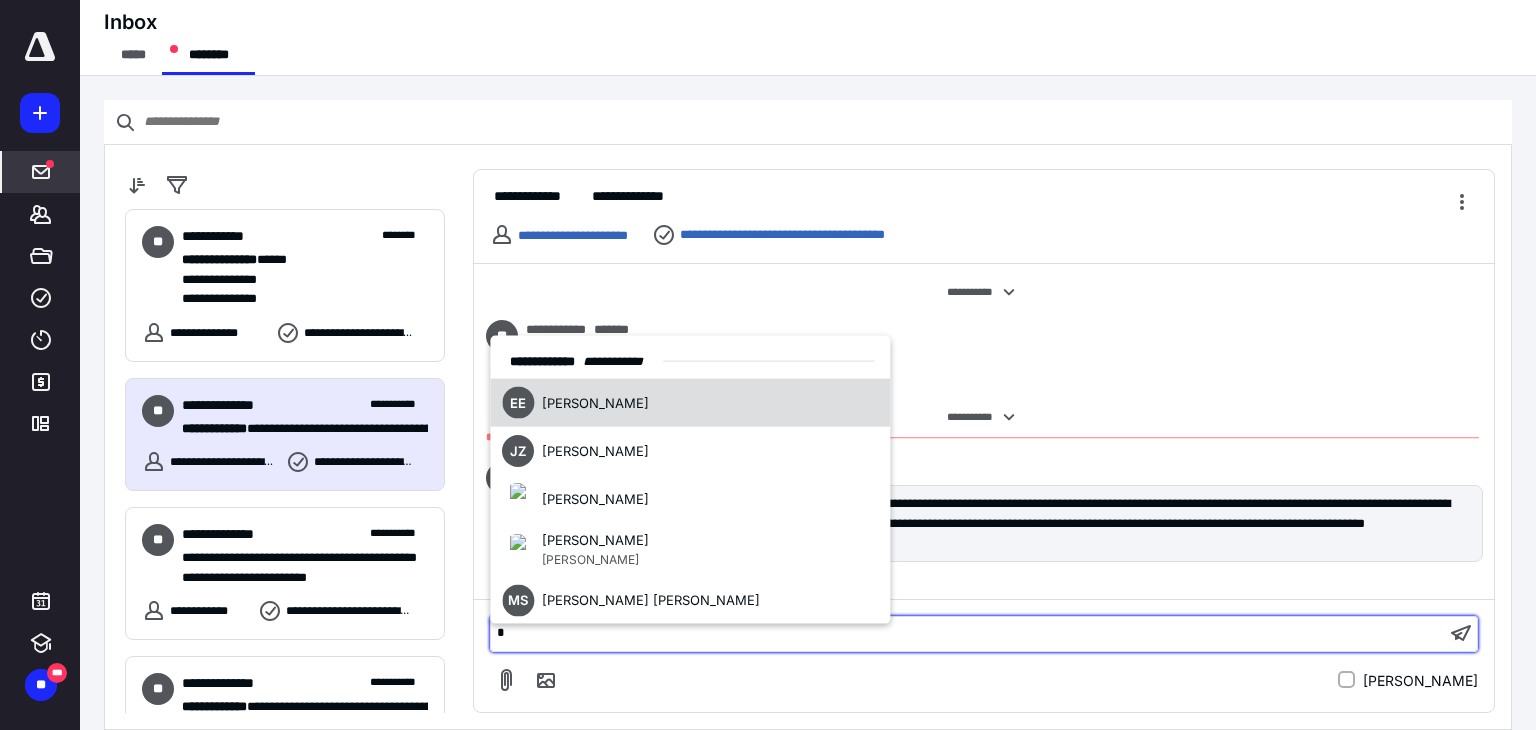 type 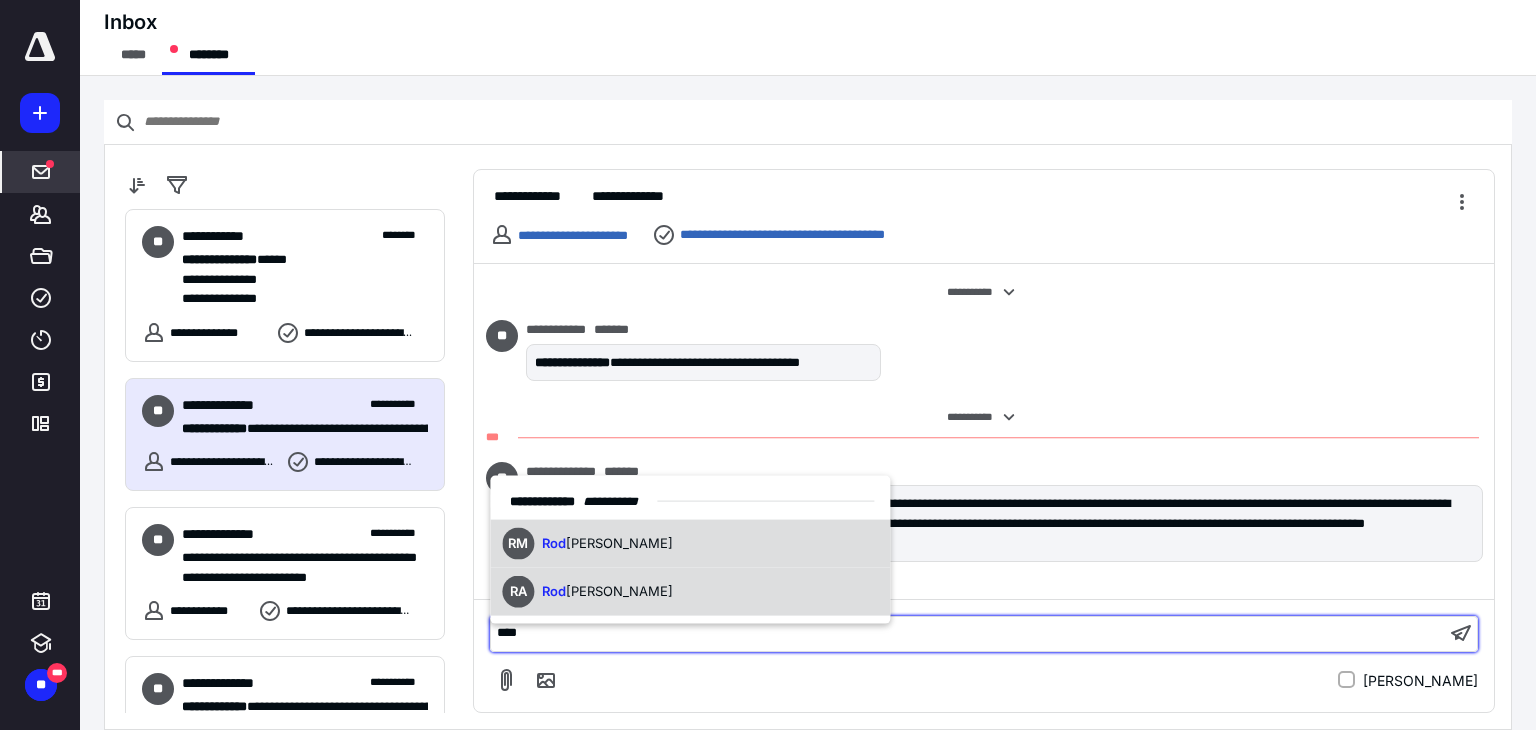 click on "RA [PERSON_NAME] [PERSON_NAME]" at bounding box center (690, 591) 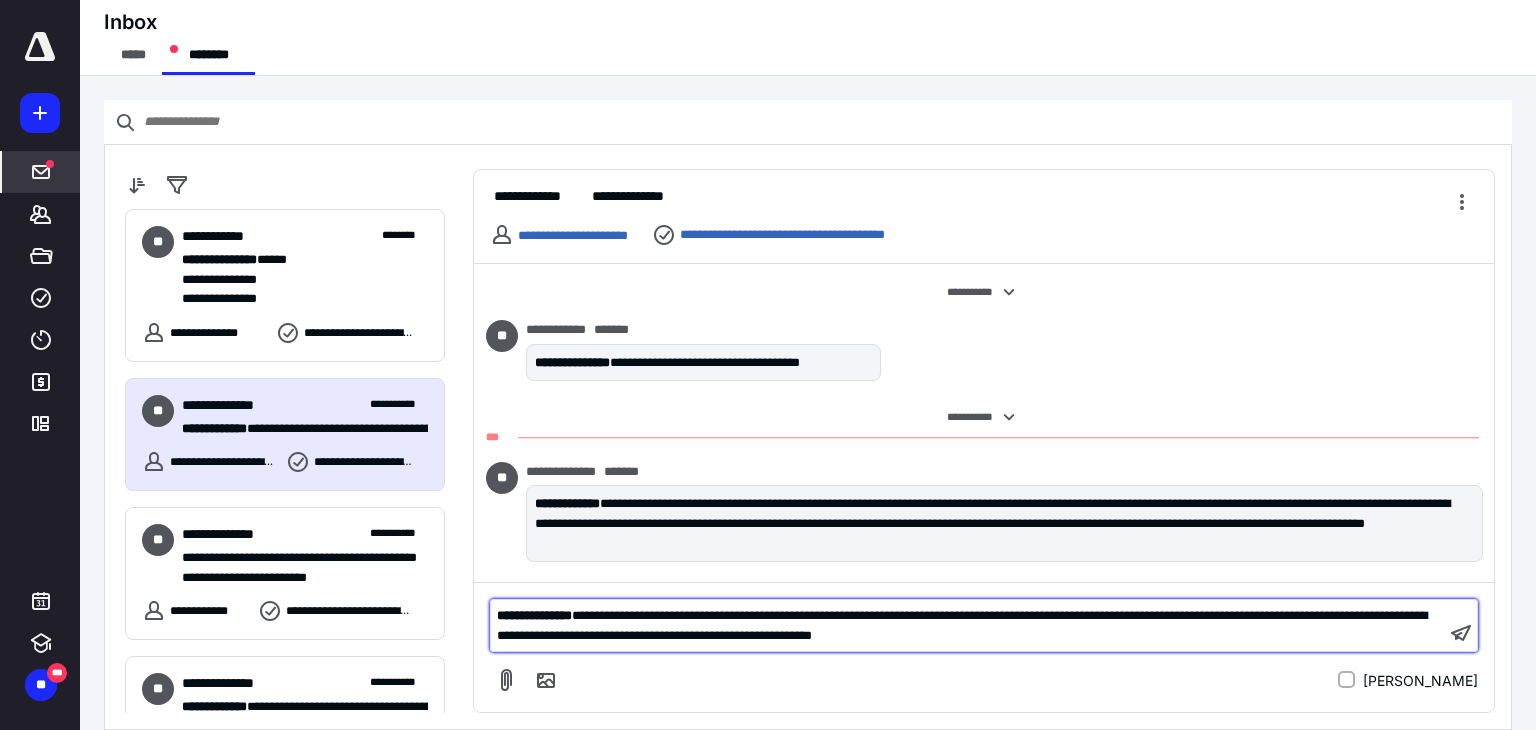 scroll, scrollTop: 124, scrollLeft: 0, axis: vertical 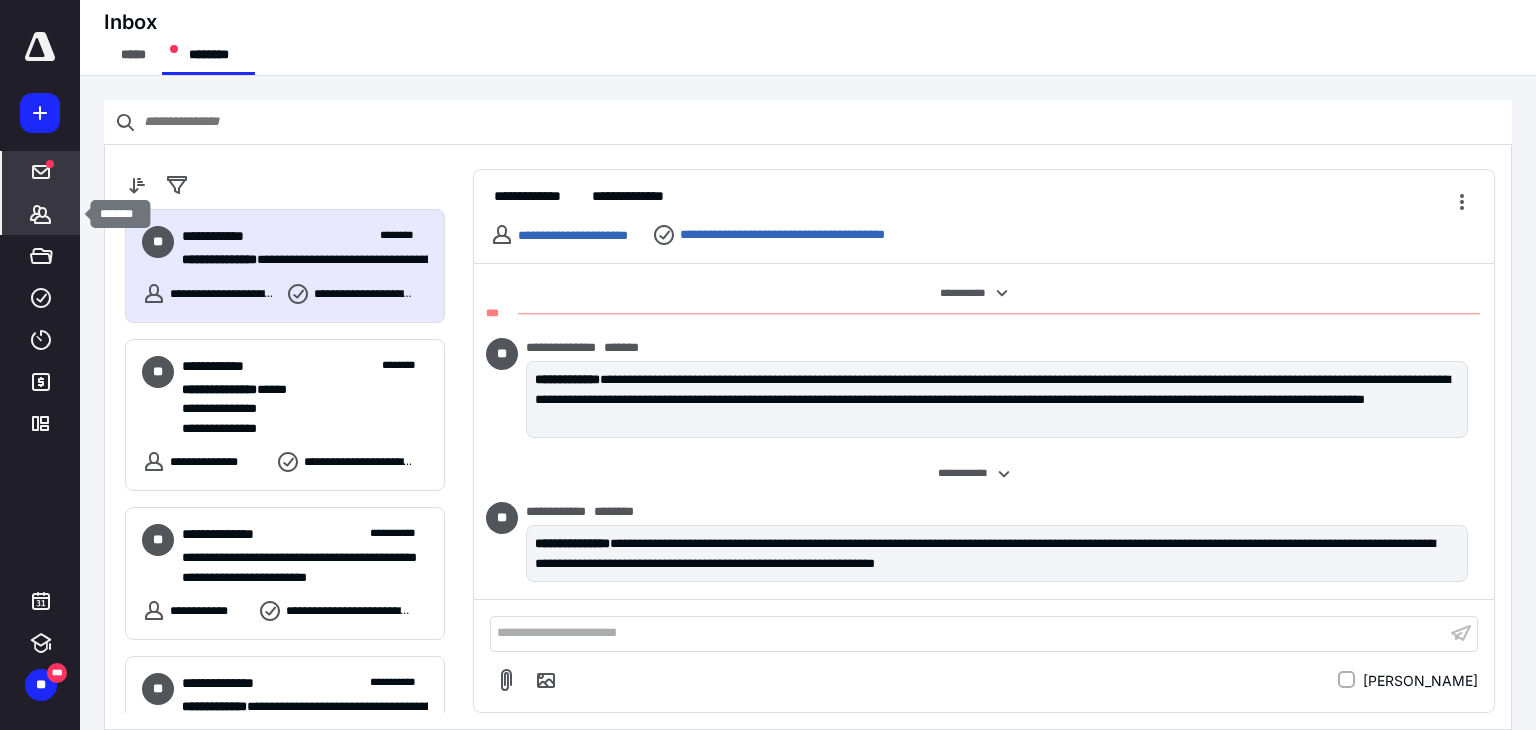 click 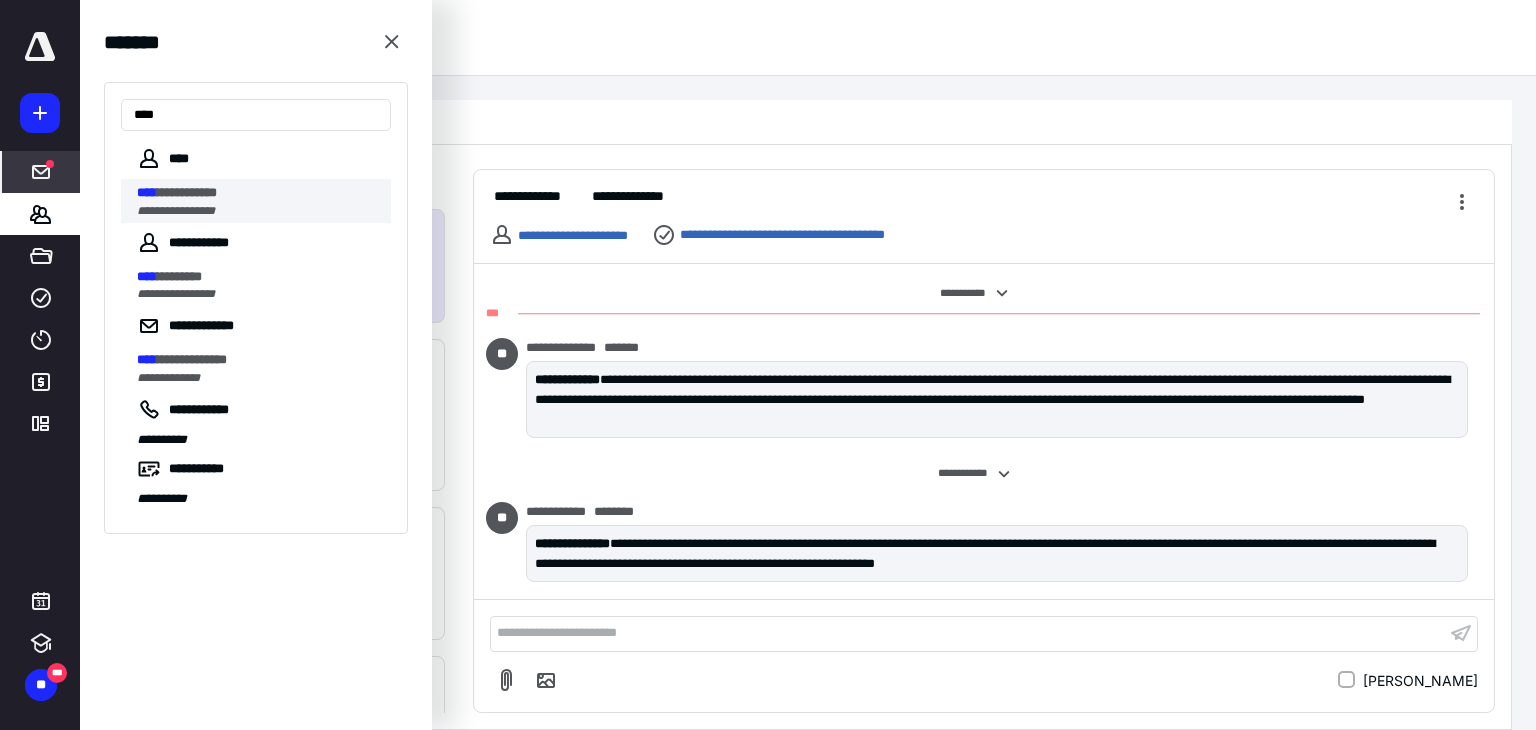 type on "****" 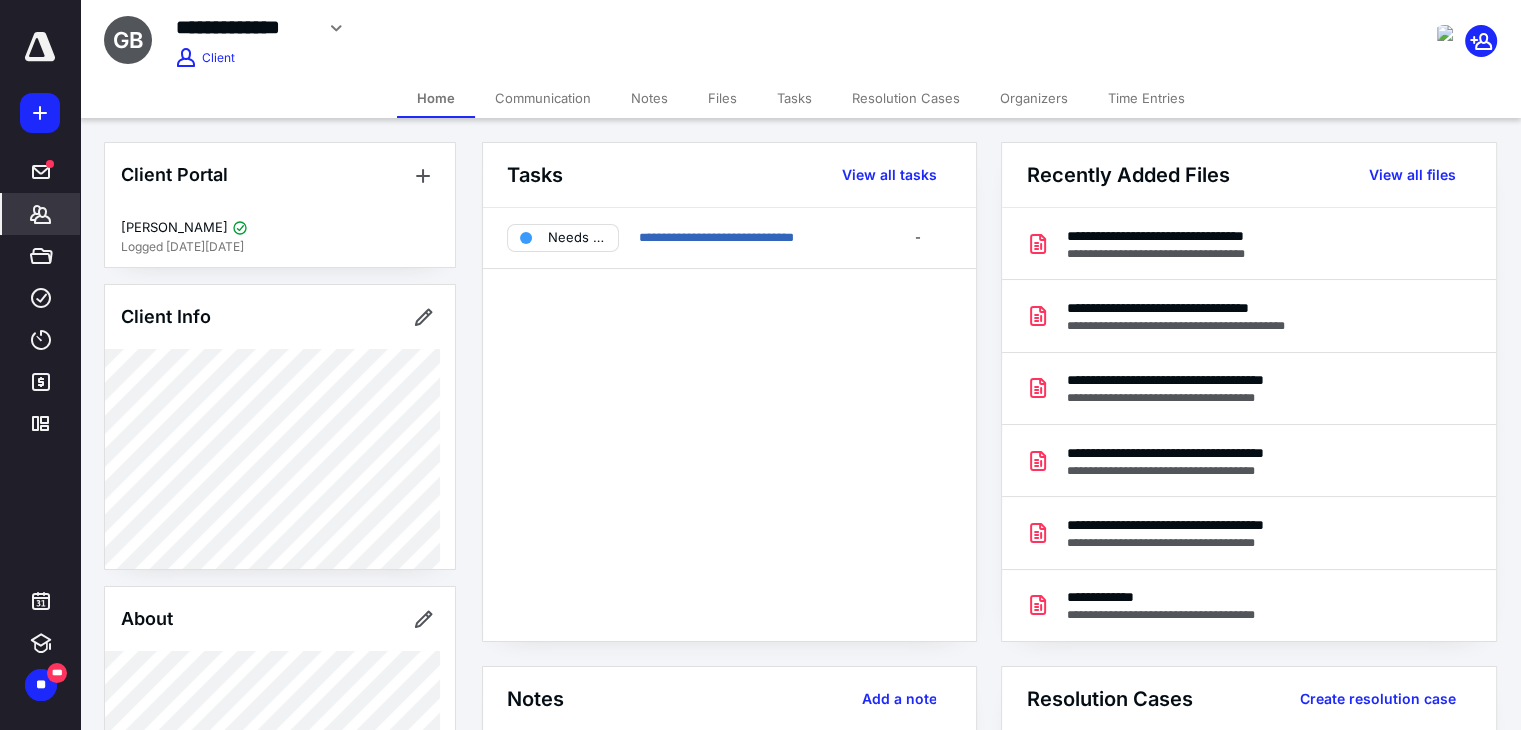 click on "Files" at bounding box center (722, 98) 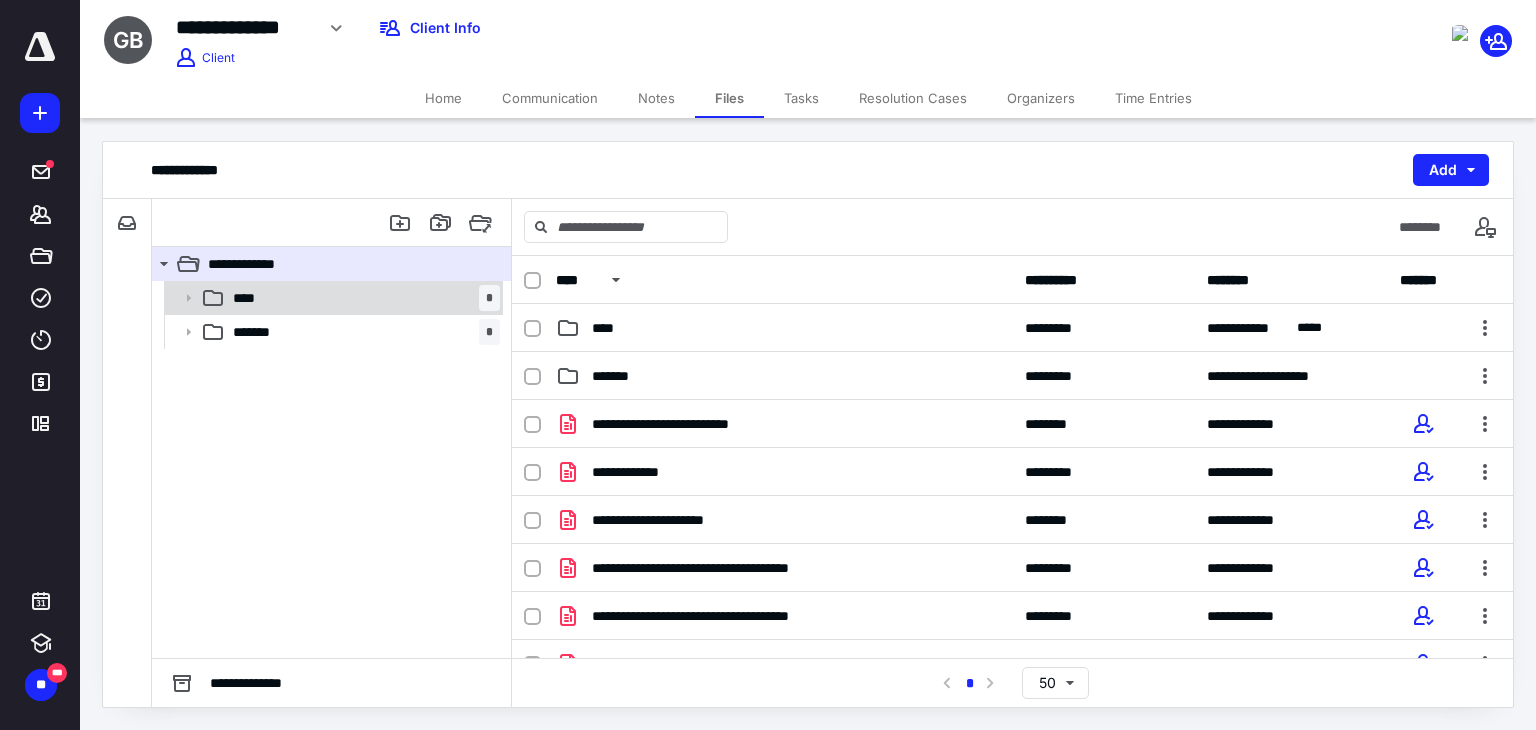 click on "**** *" at bounding box center [362, 298] 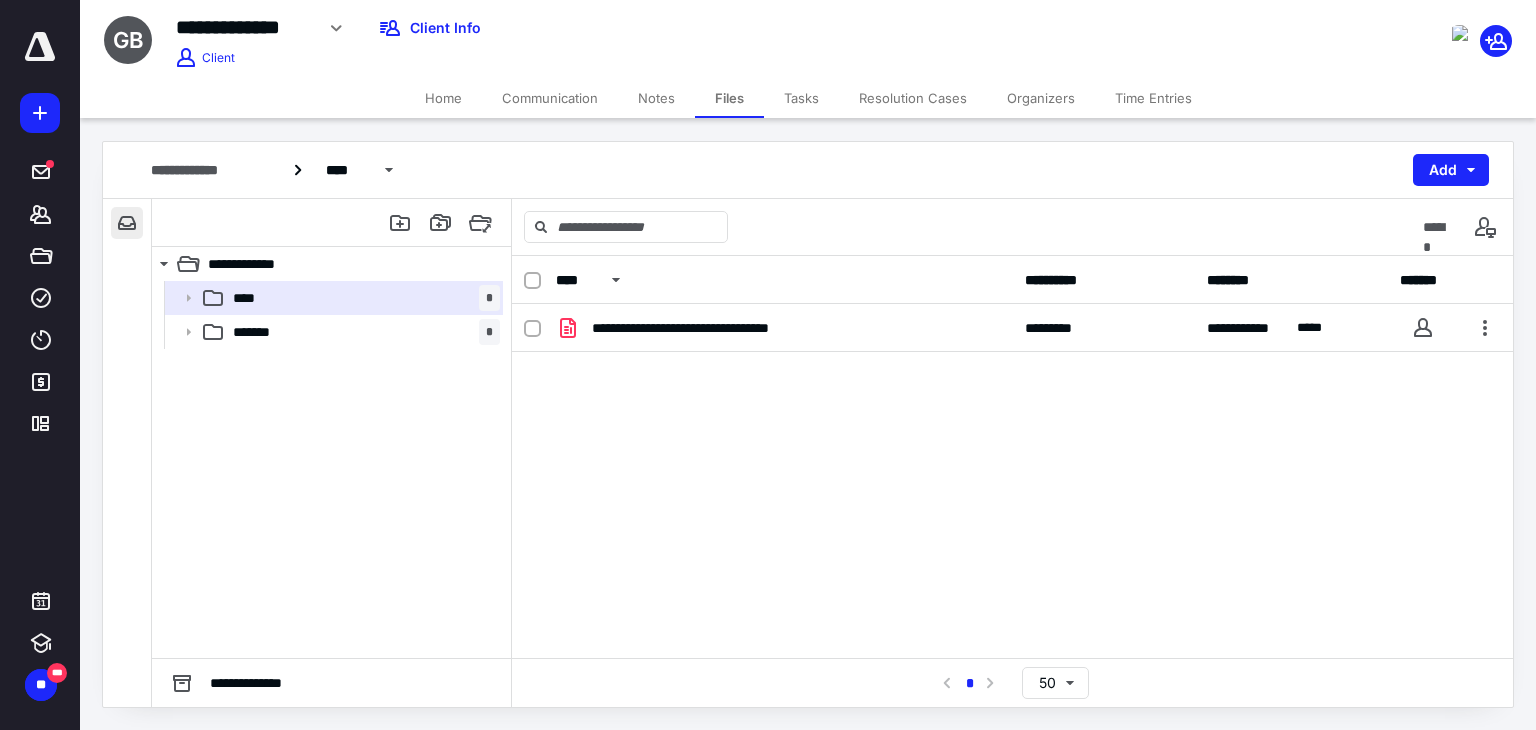 click at bounding box center (127, 223) 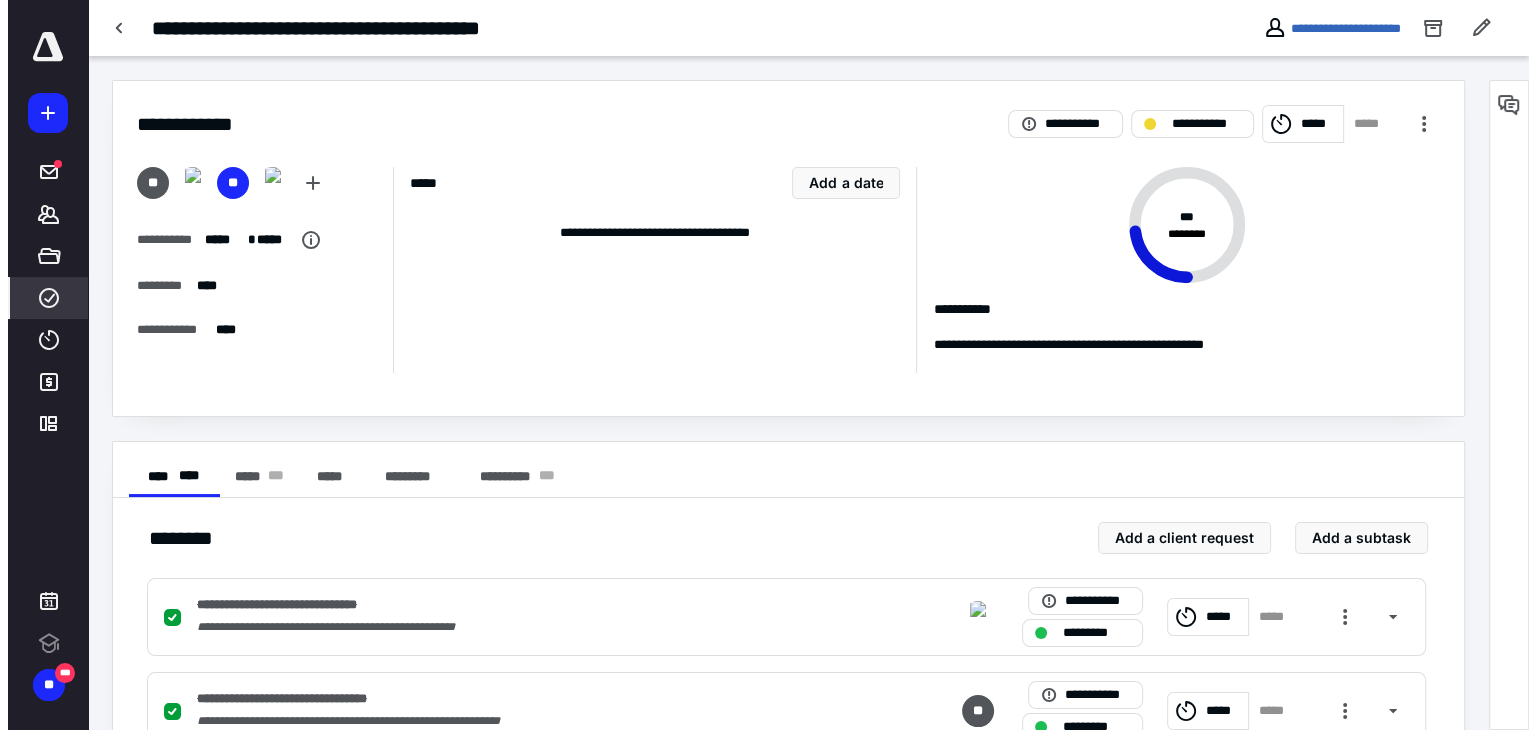scroll, scrollTop: 0, scrollLeft: 0, axis: both 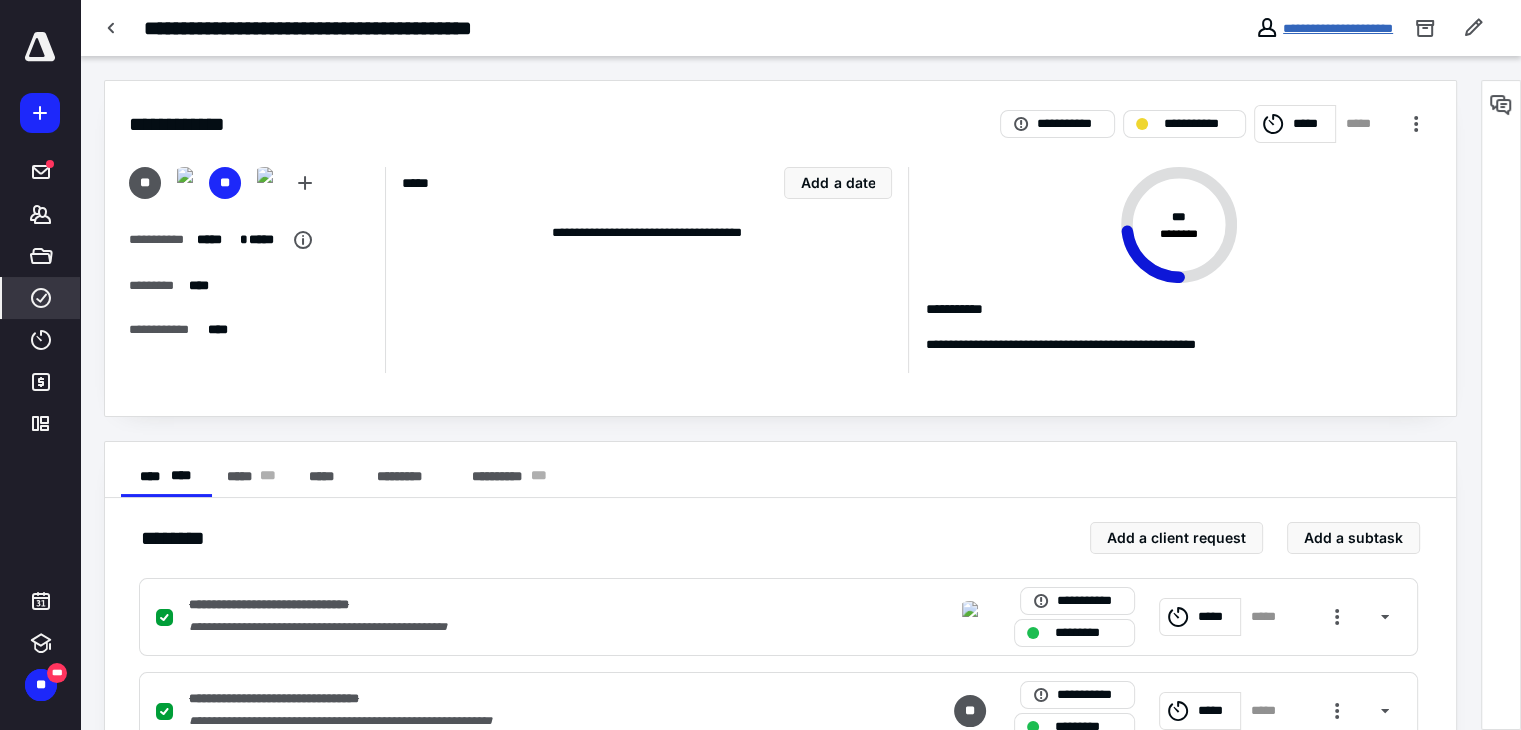 click on "**********" at bounding box center (1338, 28) 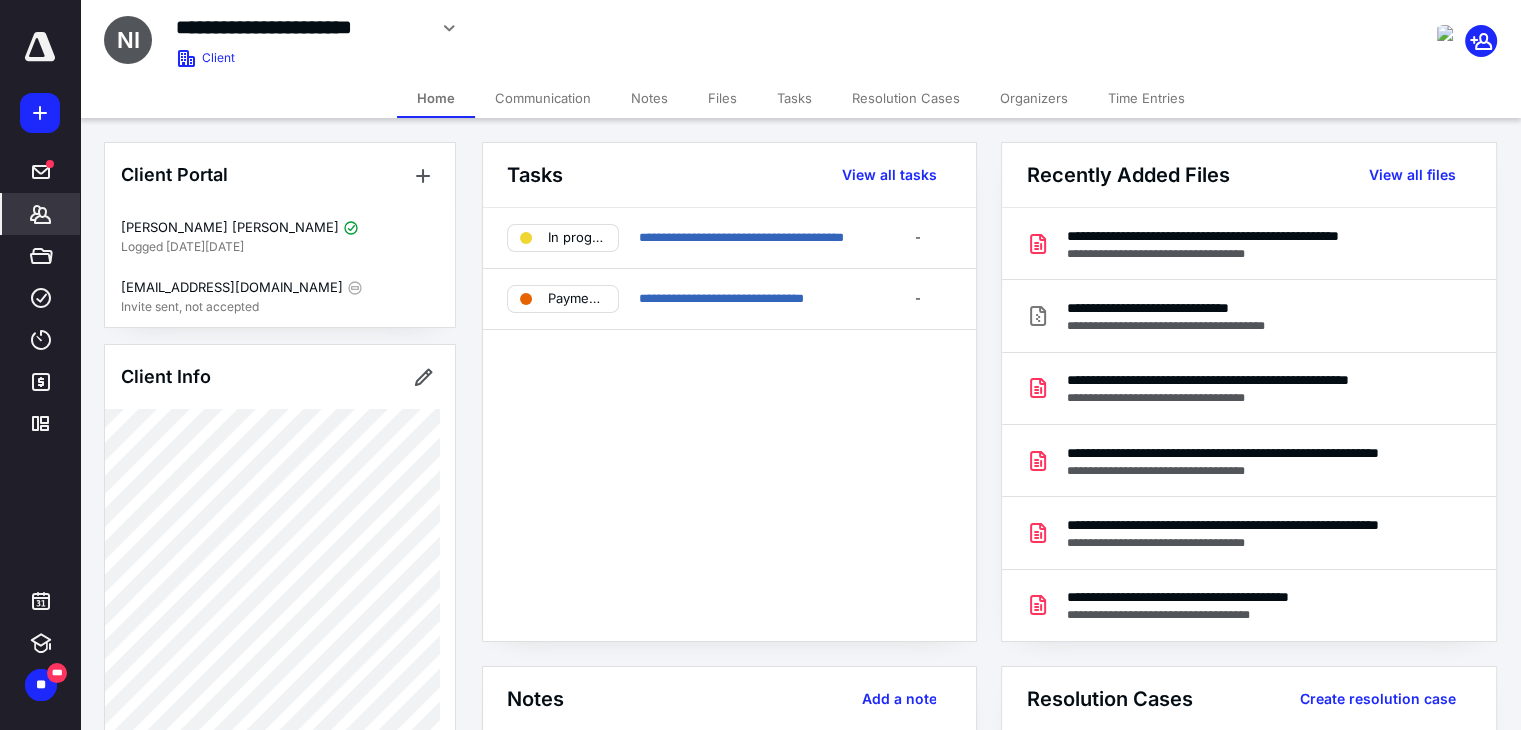 click on "Files" at bounding box center [722, 98] 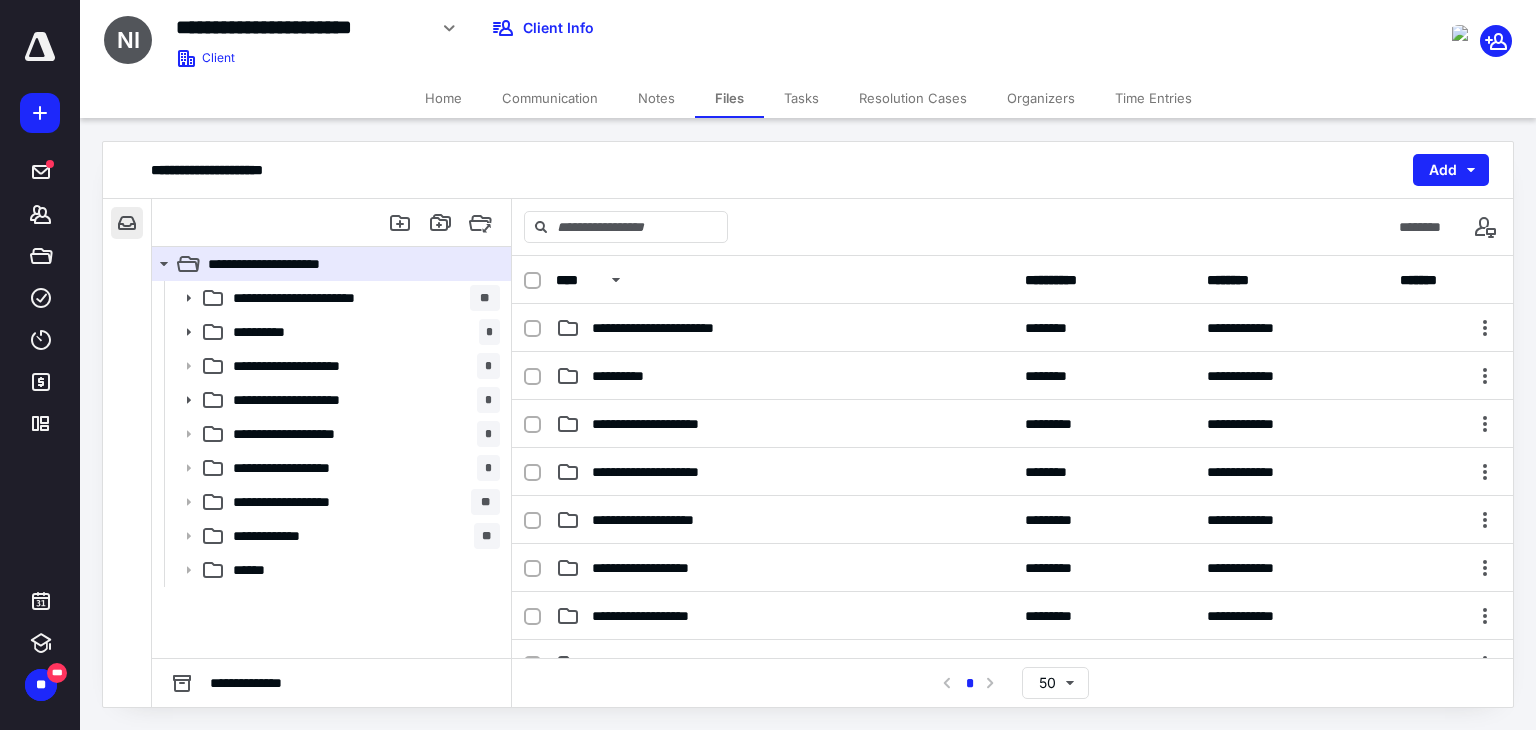 click at bounding box center [127, 223] 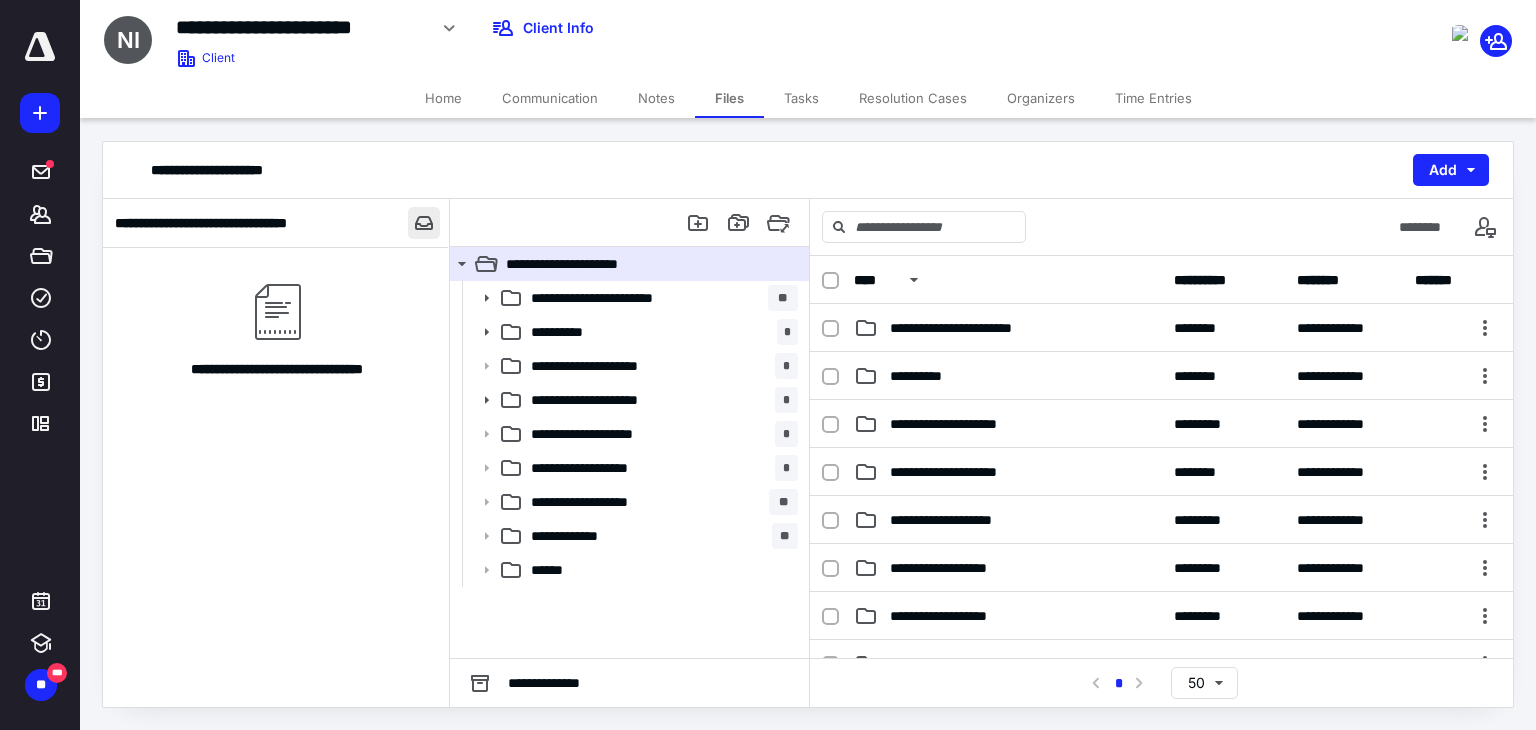 click at bounding box center [424, 223] 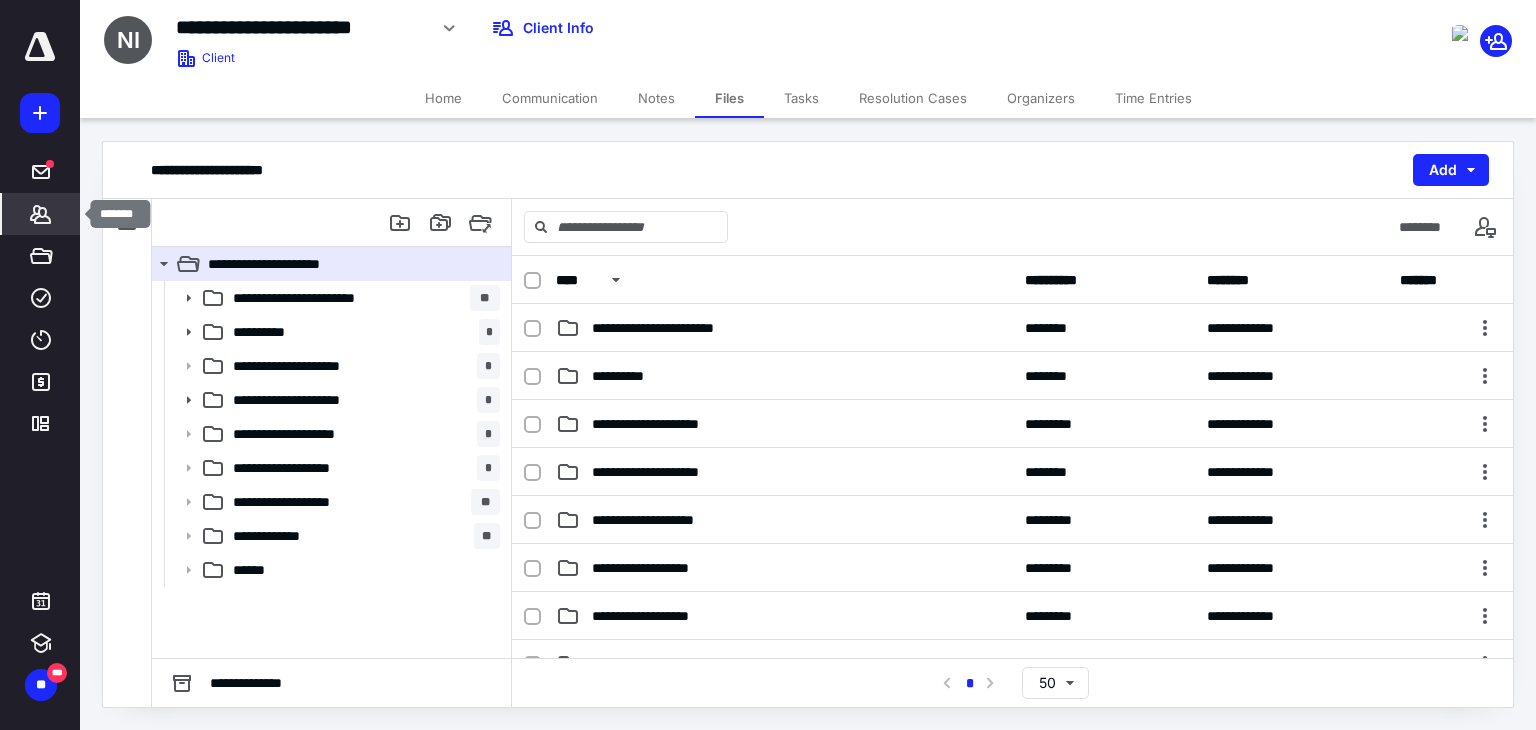 click 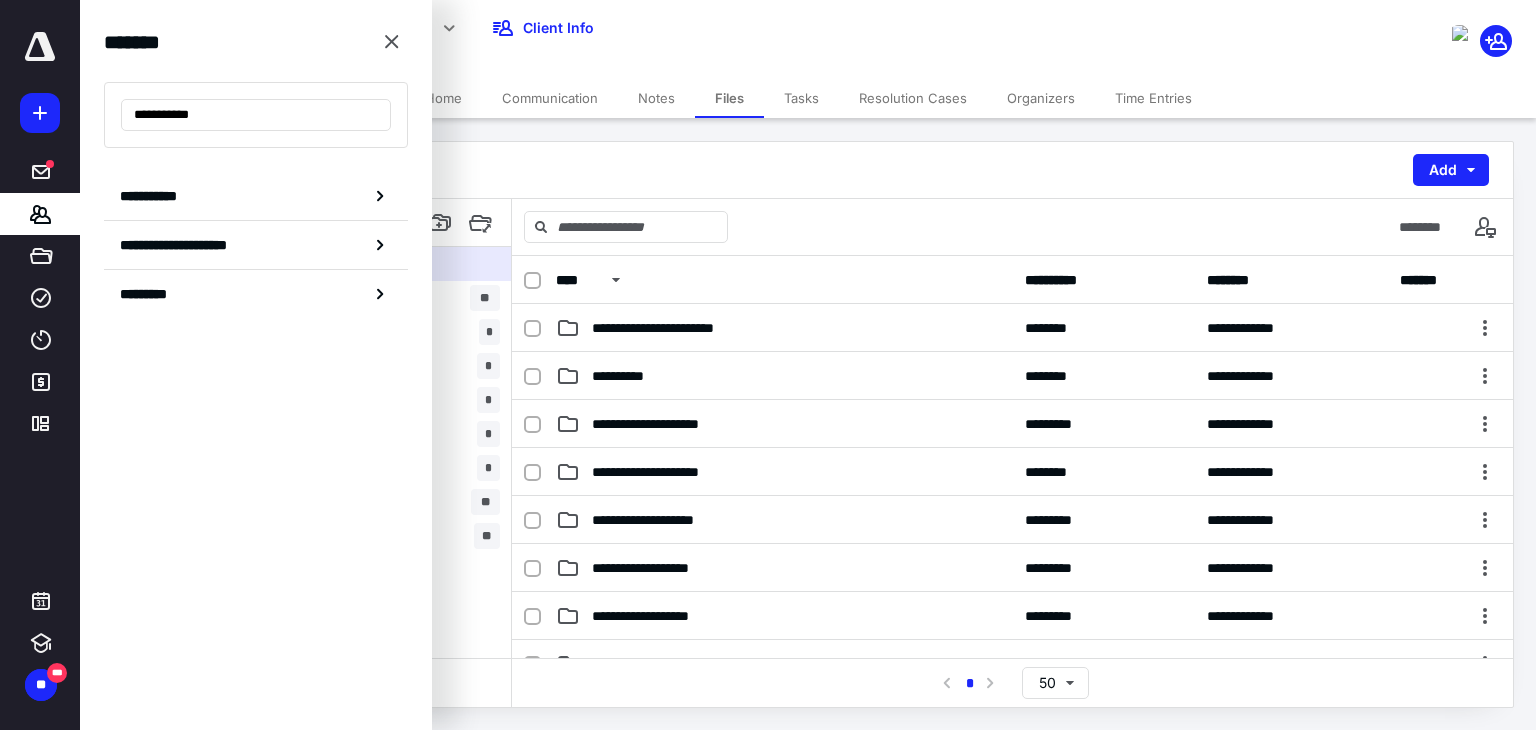 type on "**********" 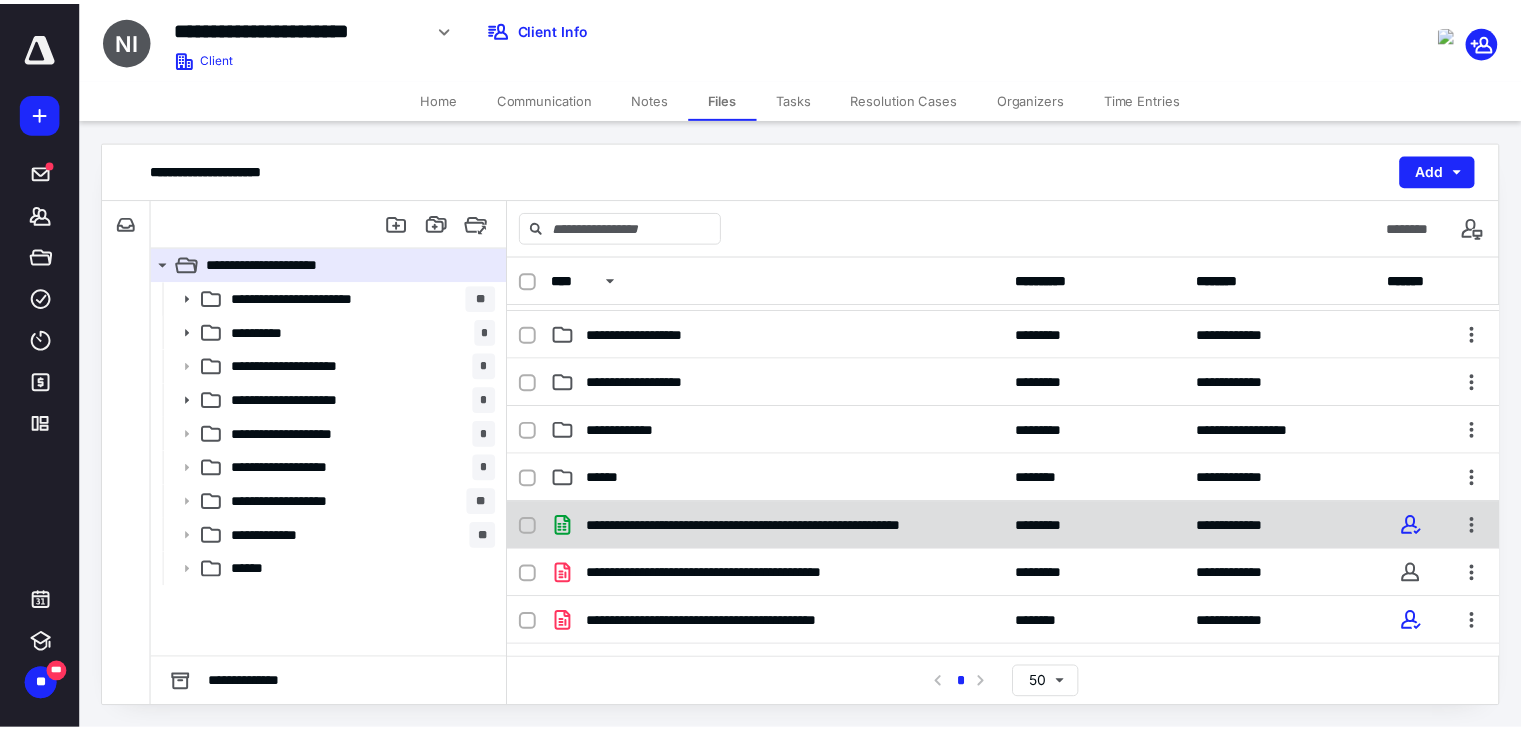 scroll, scrollTop: 0, scrollLeft: 0, axis: both 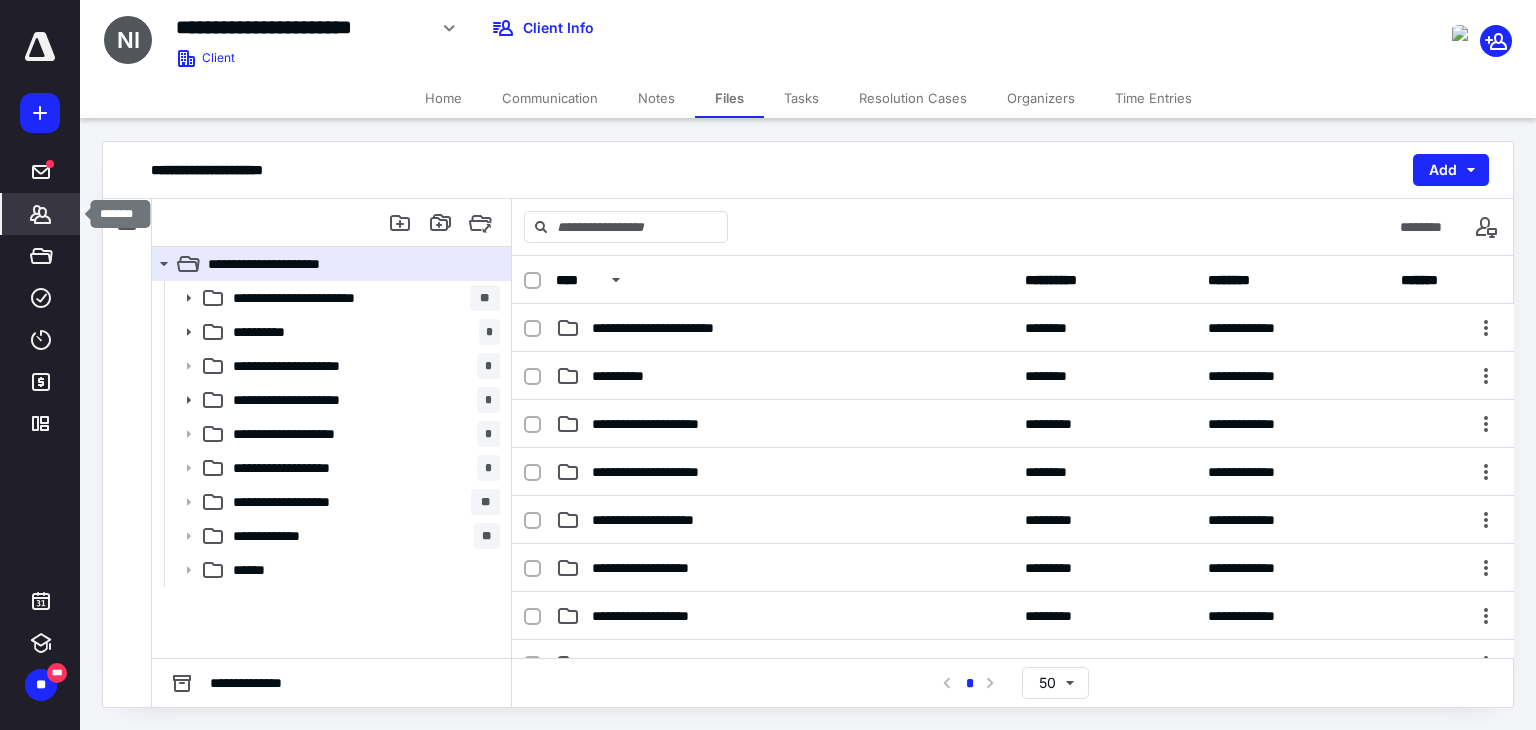 click on "*******" at bounding box center [41, 214] 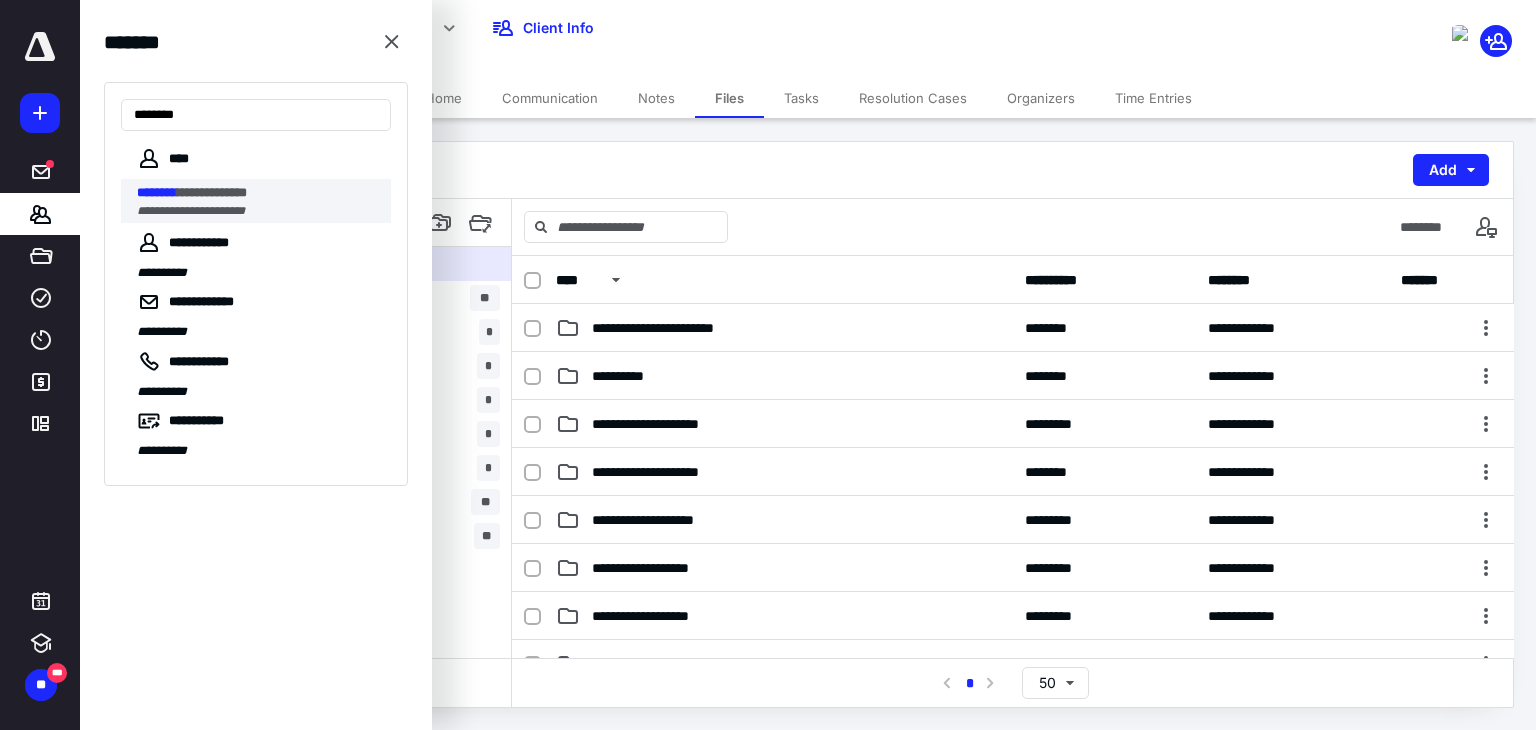 type on "********" 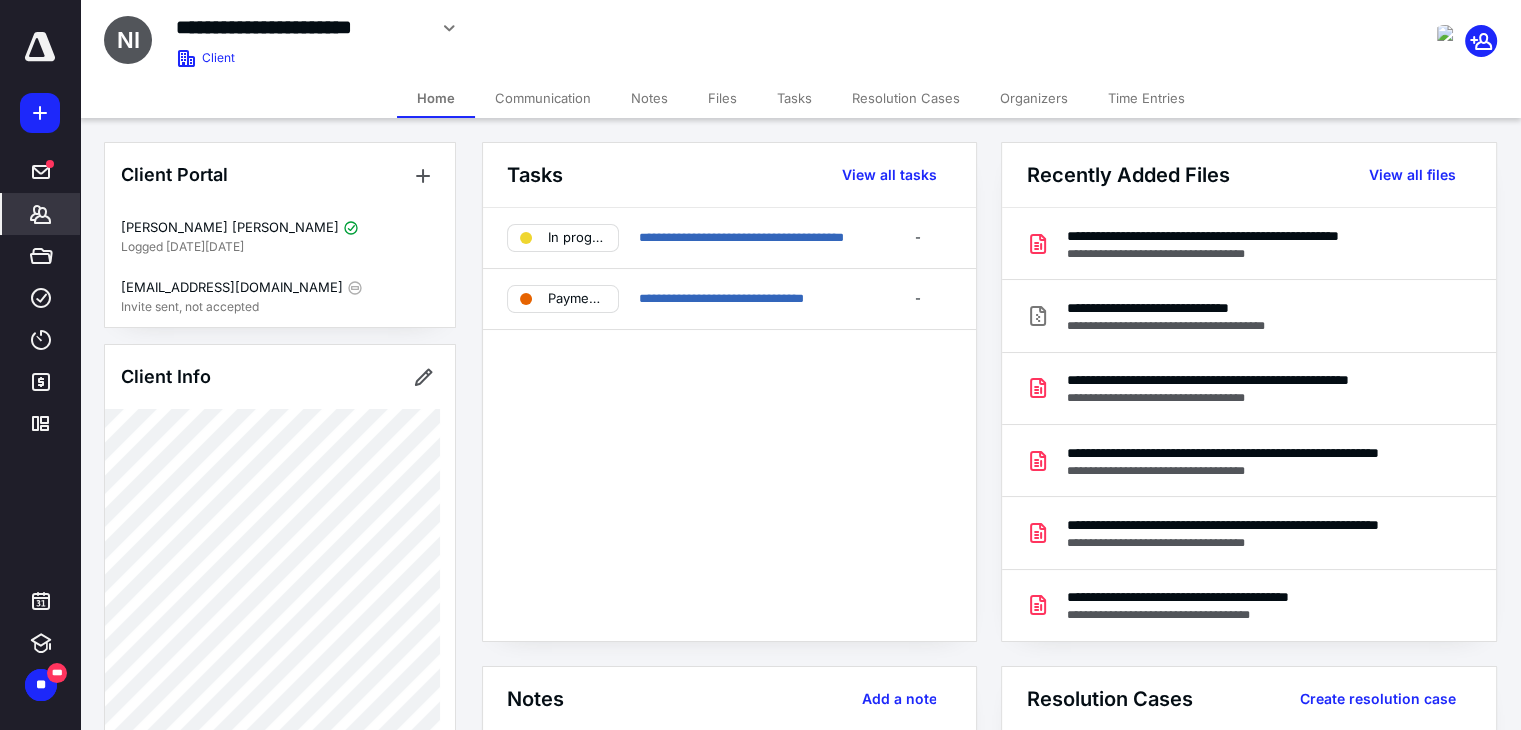 click on "Files" at bounding box center (722, 98) 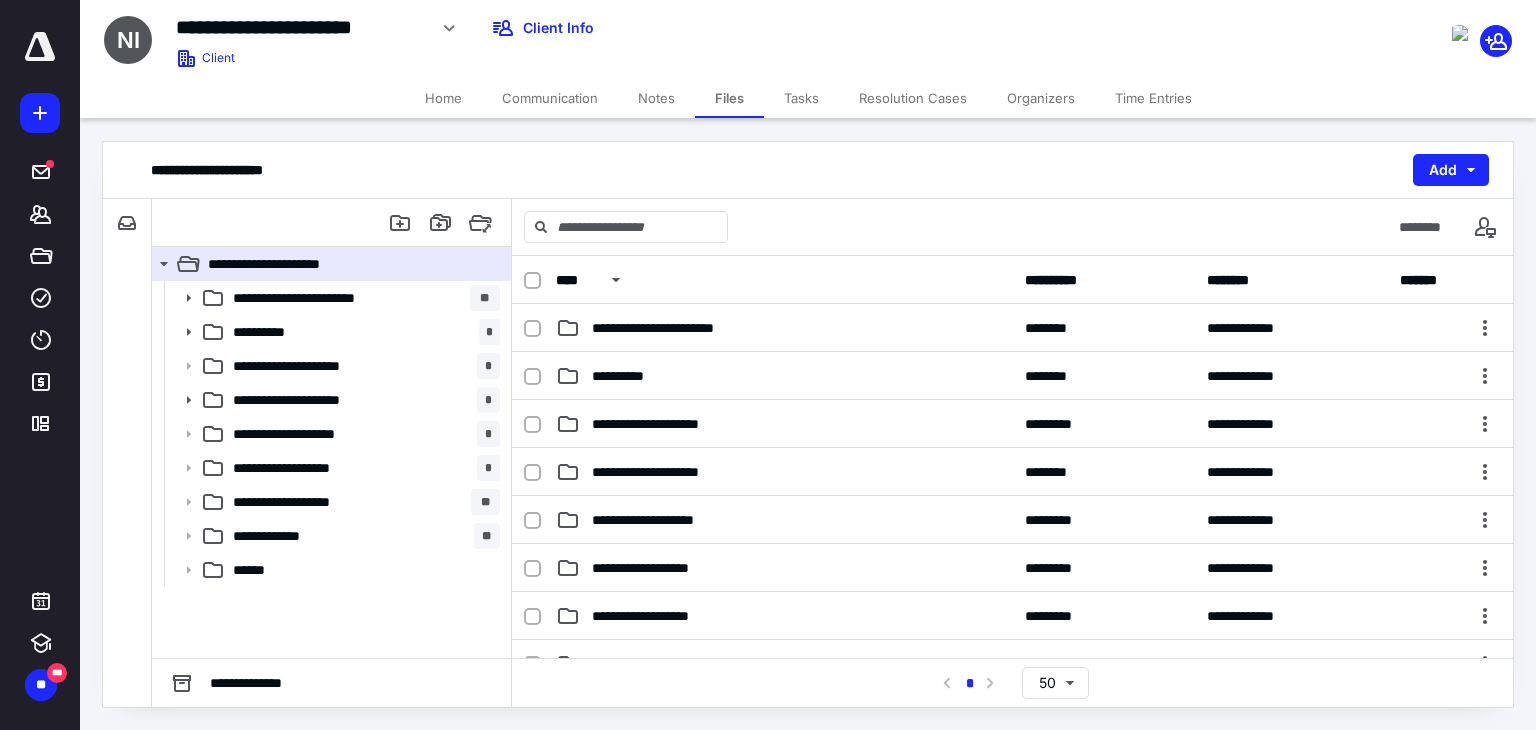 click on "Home" at bounding box center [443, 98] 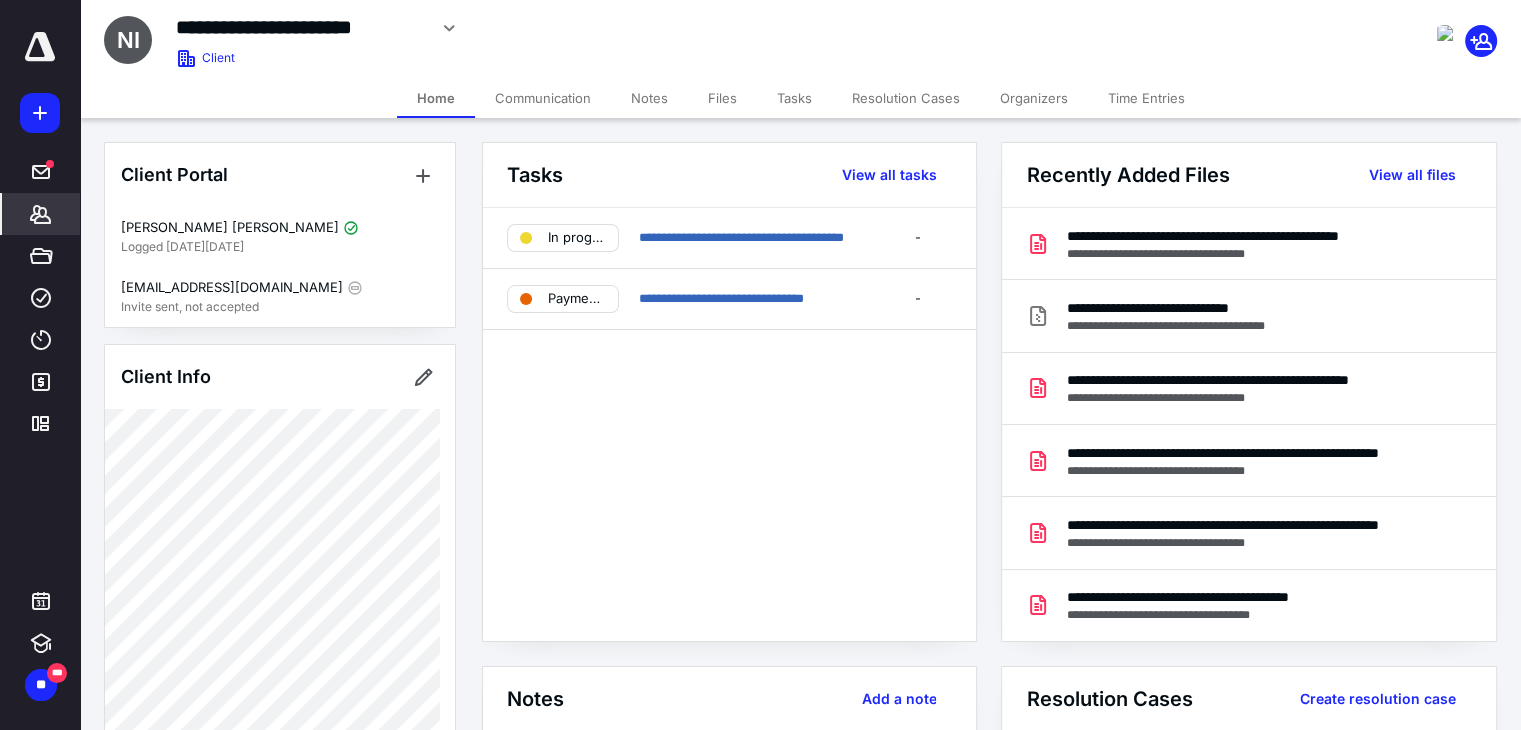 click on "**********" at bounding box center (729, 424) 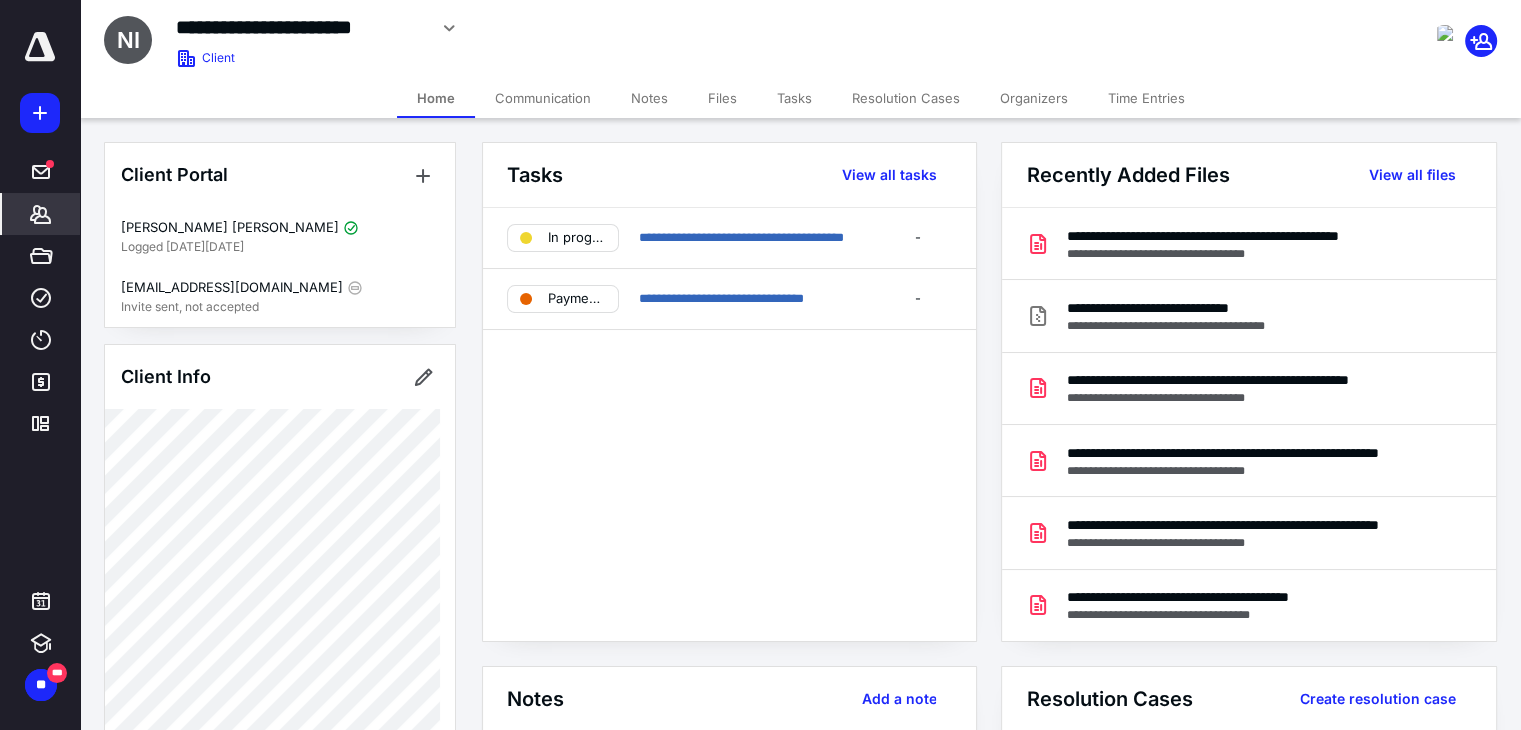 click on "**********" at bounding box center [729, 424] 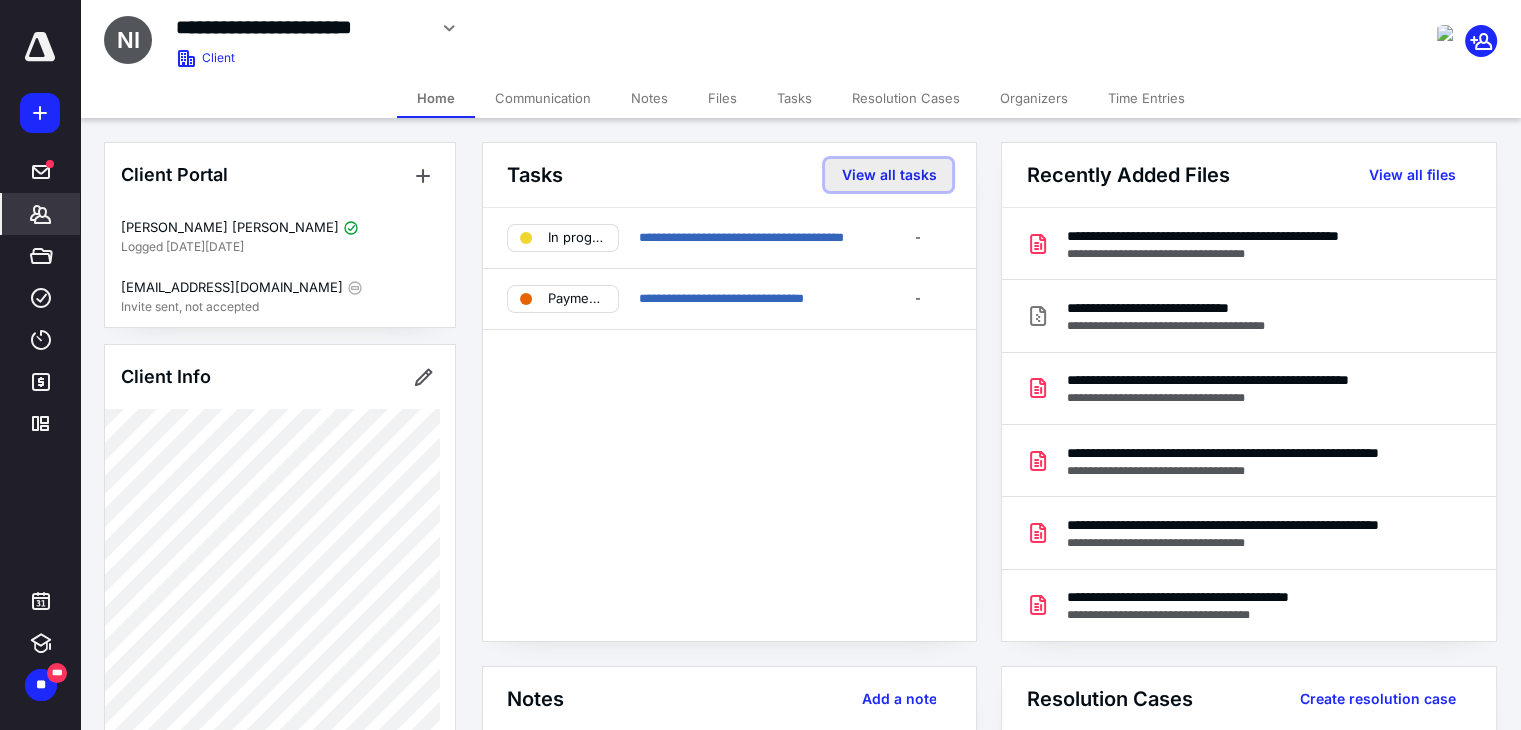 click on "View all tasks" at bounding box center [888, 175] 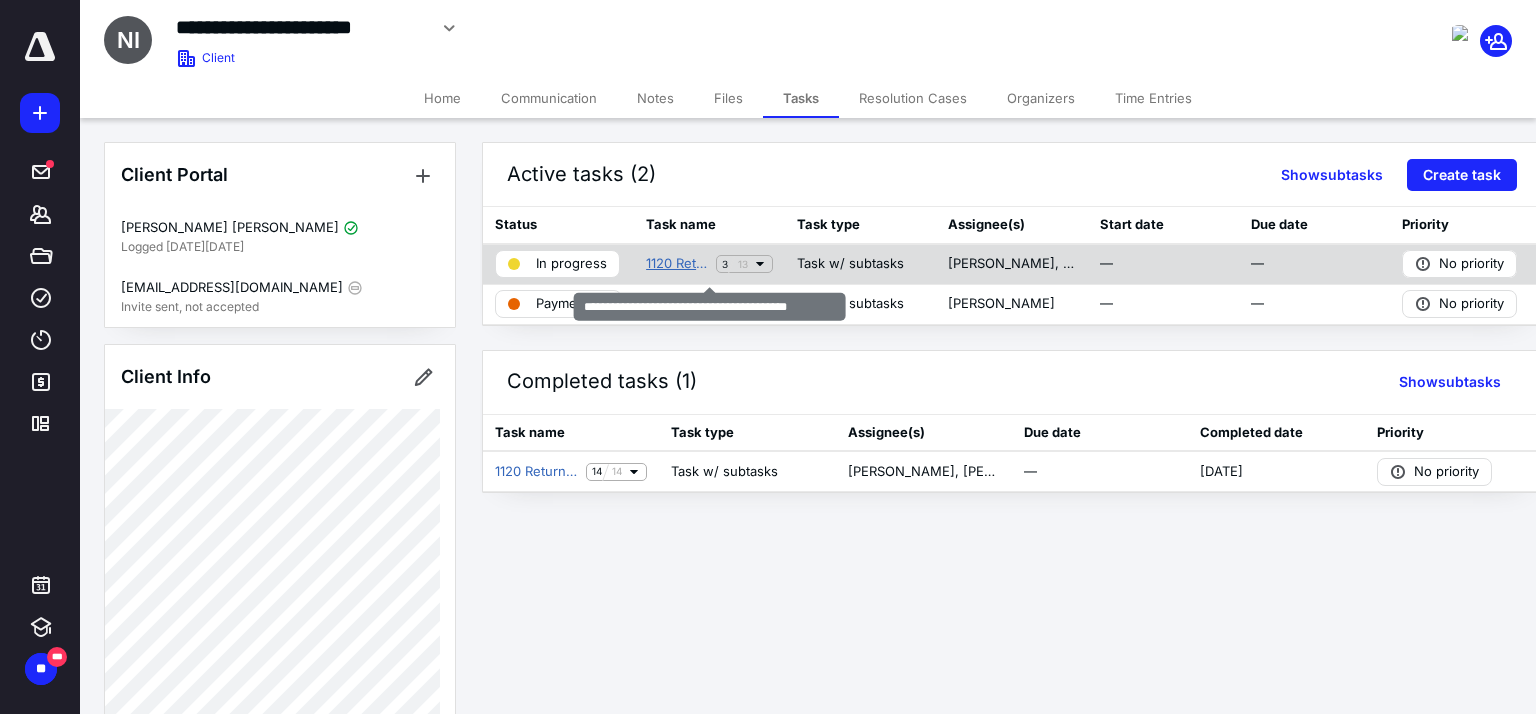 click on "1120 Return  2024  NETA CAP HOLDING, INC." at bounding box center [677, 264] 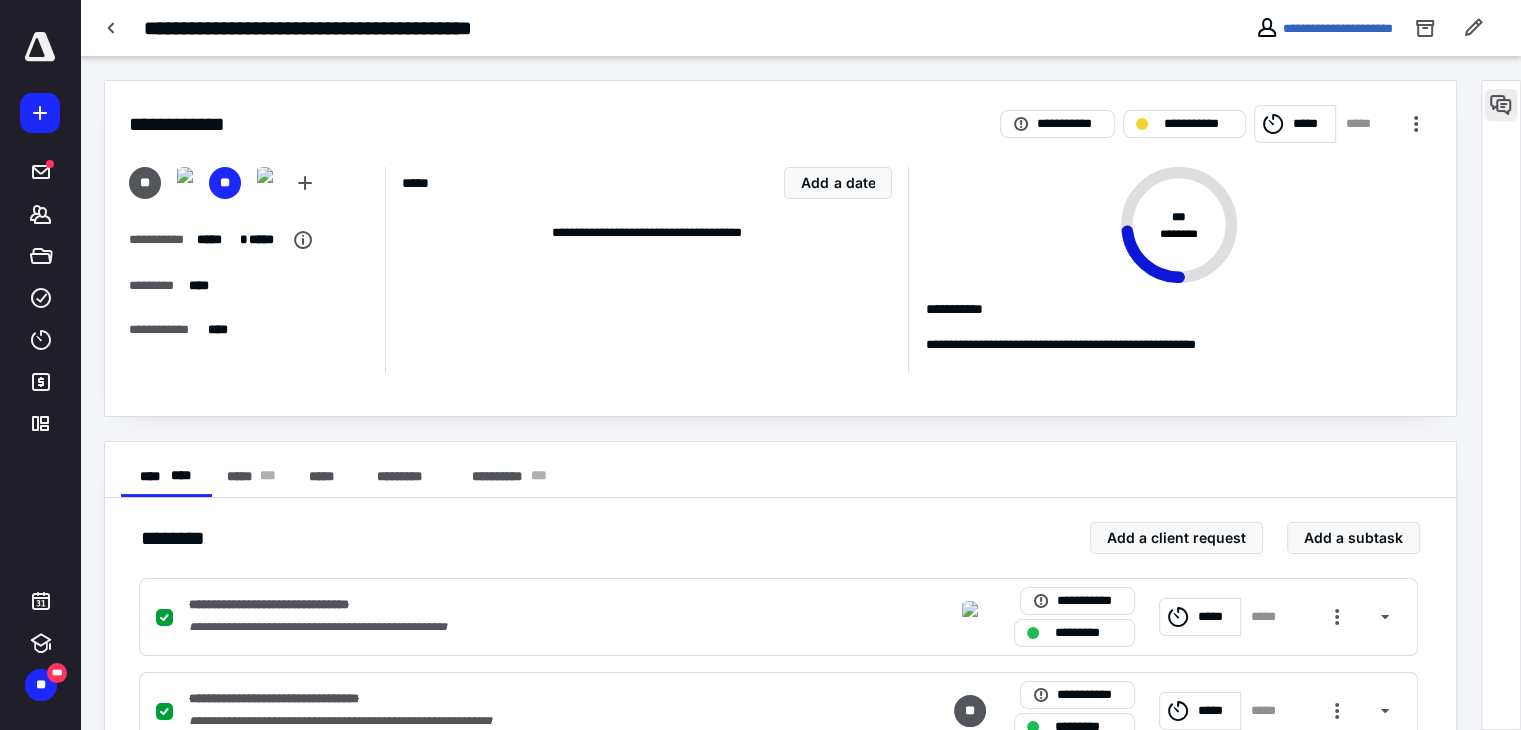 click at bounding box center [1501, 105] 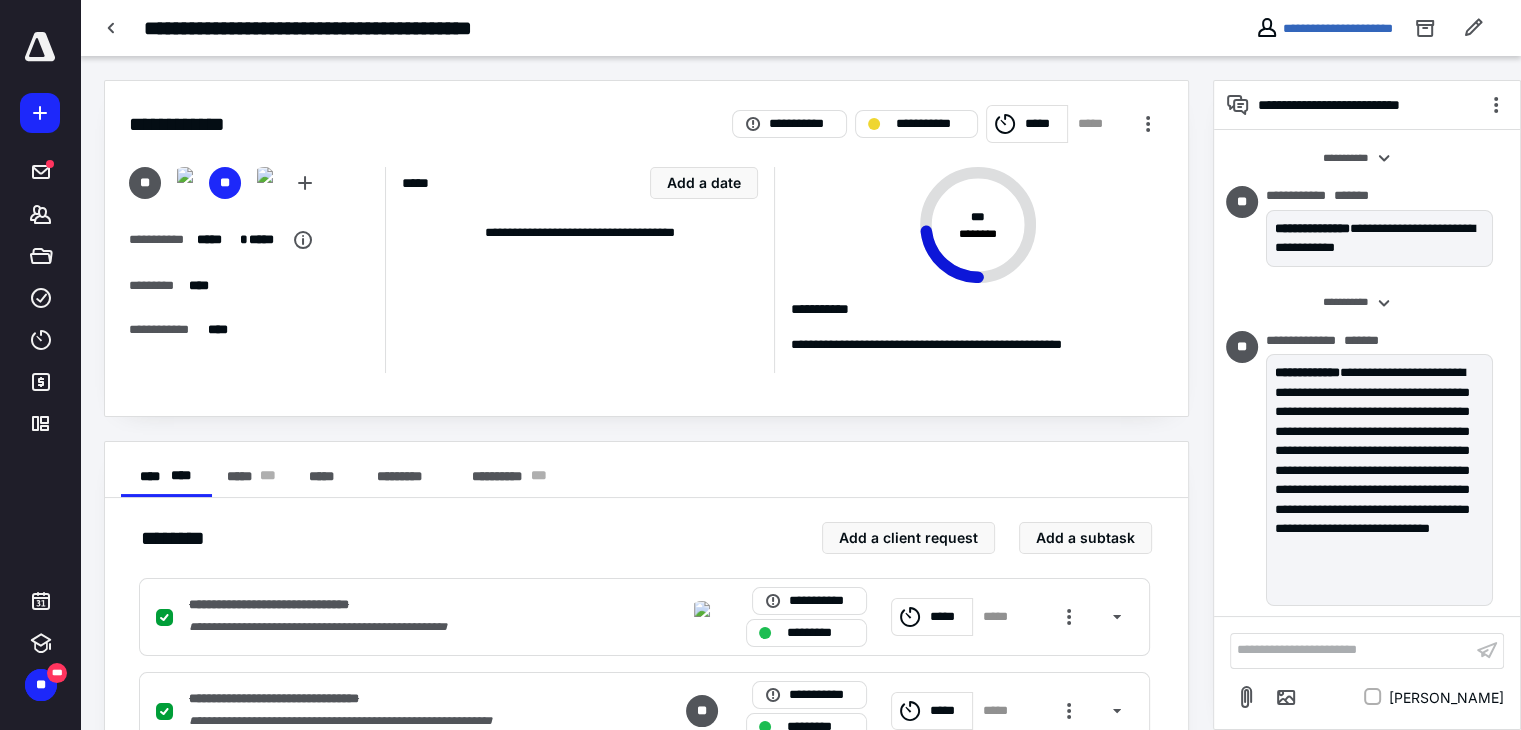 scroll, scrollTop: 288, scrollLeft: 0, axis: vertical 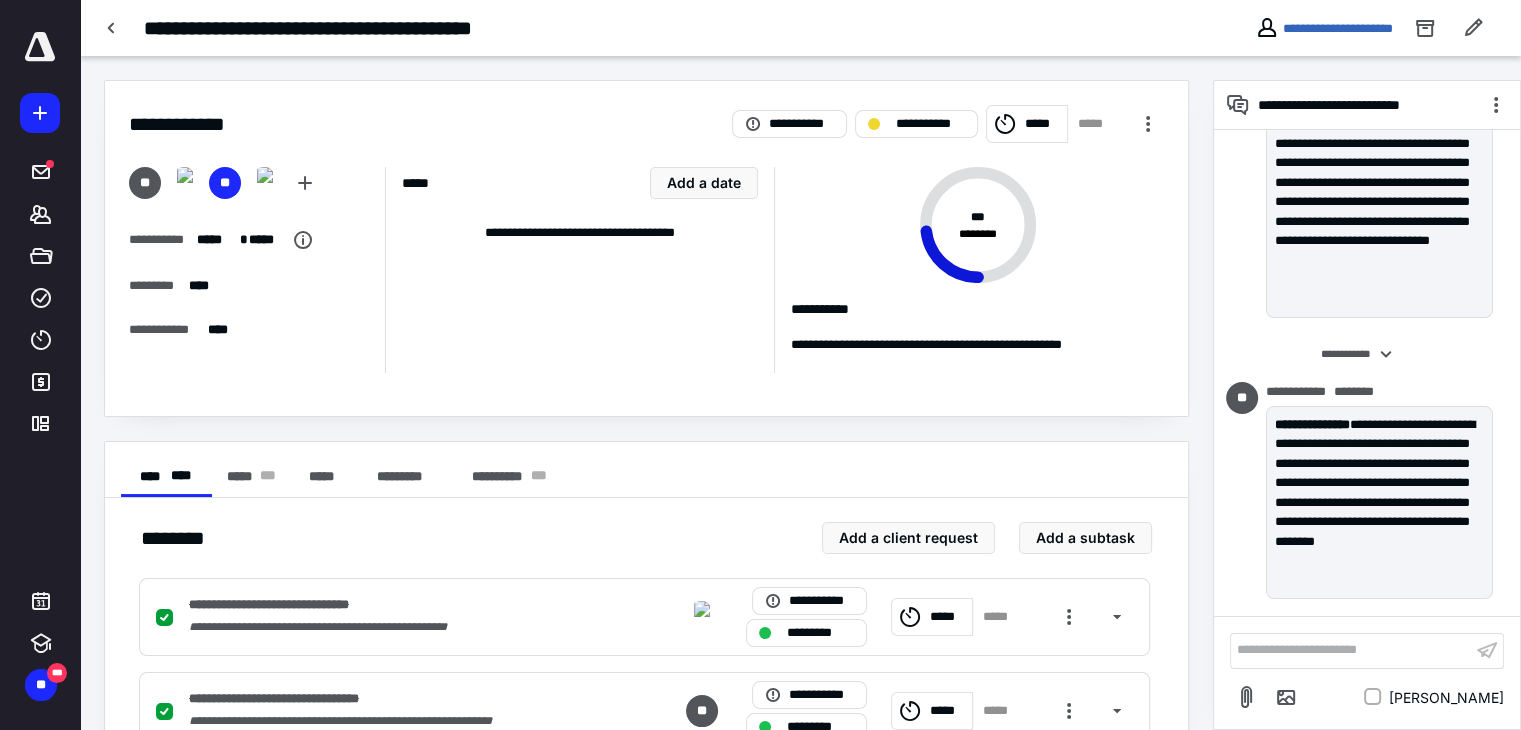 click on "**********" at bounding box center [1351, 650] 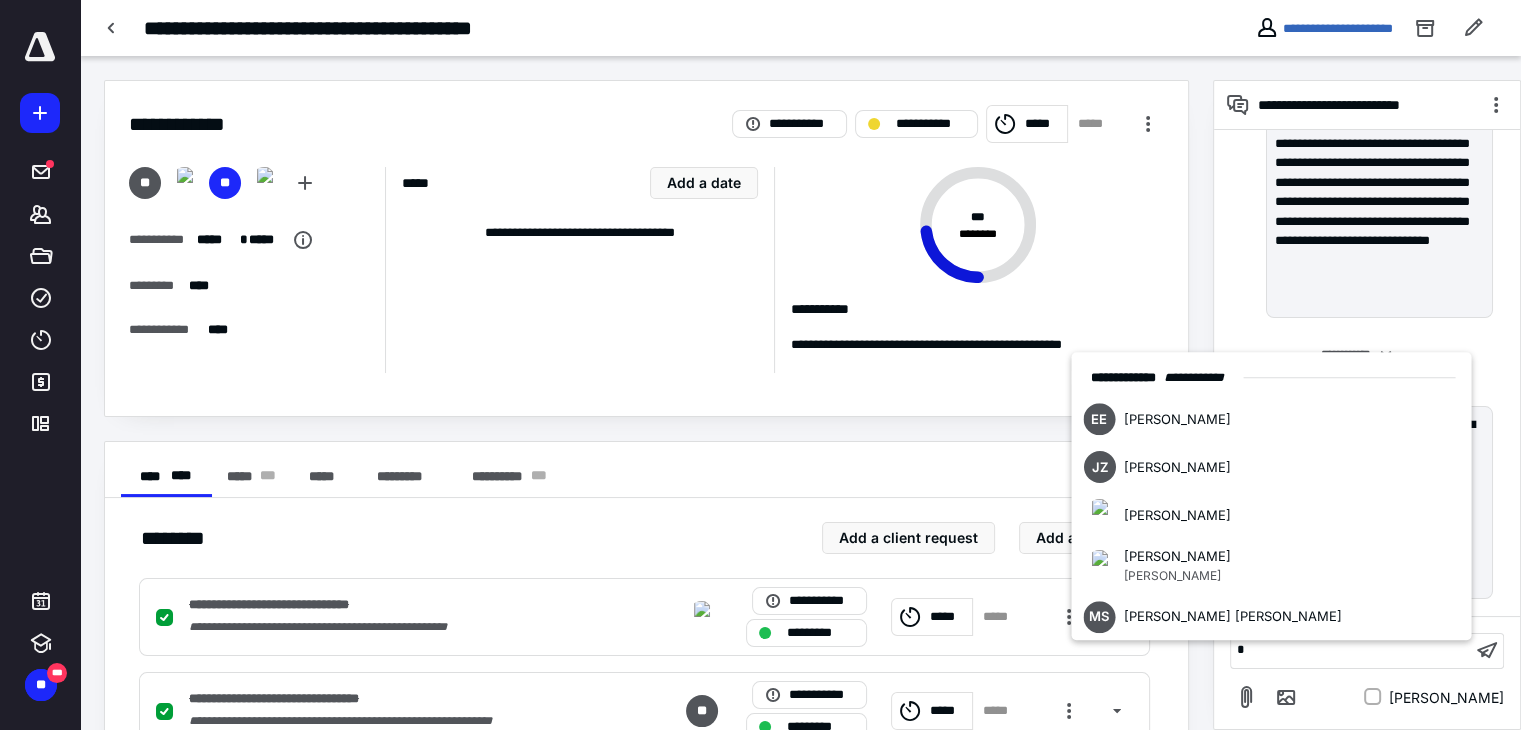 type 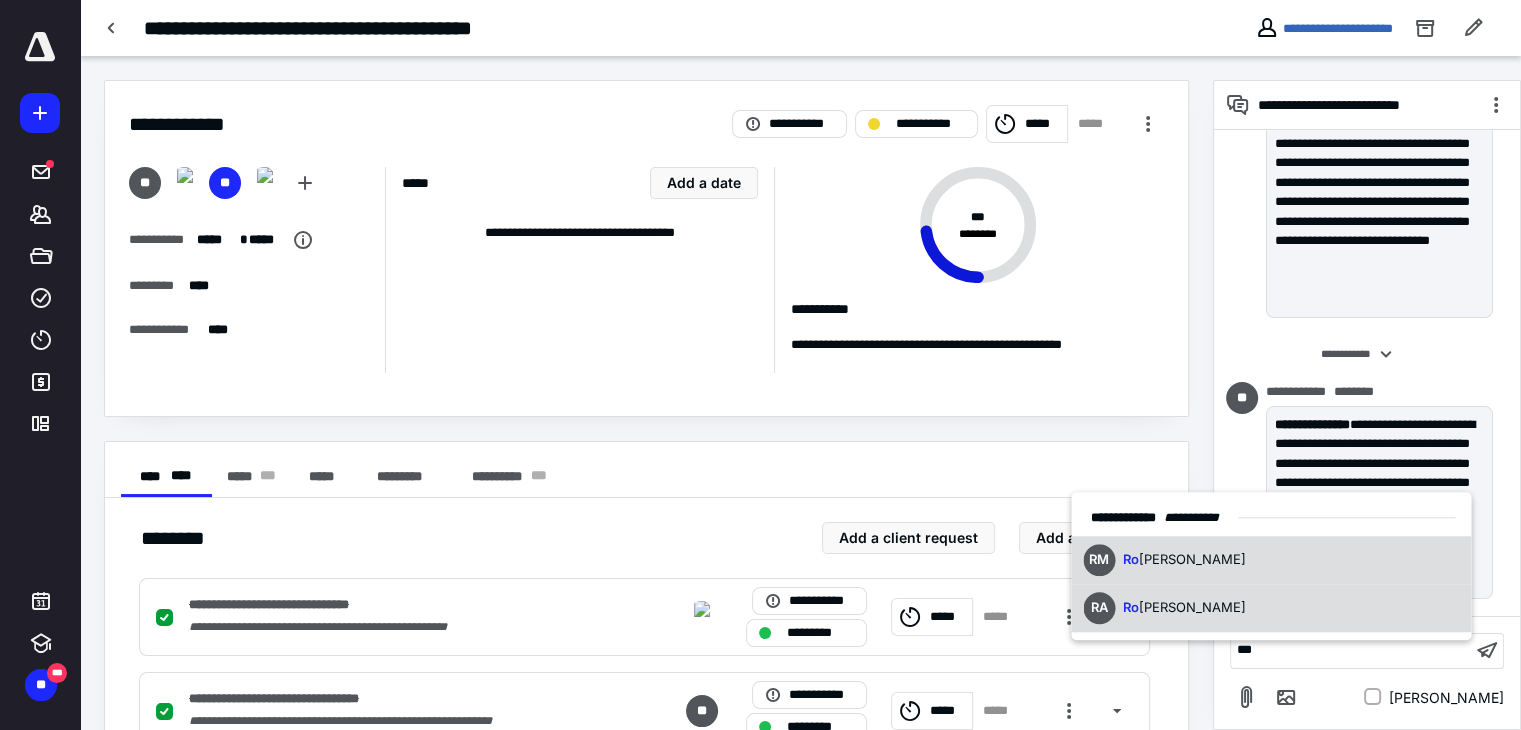click on "RA Ro drigo Alonso" at bounding box center (1271, 608) 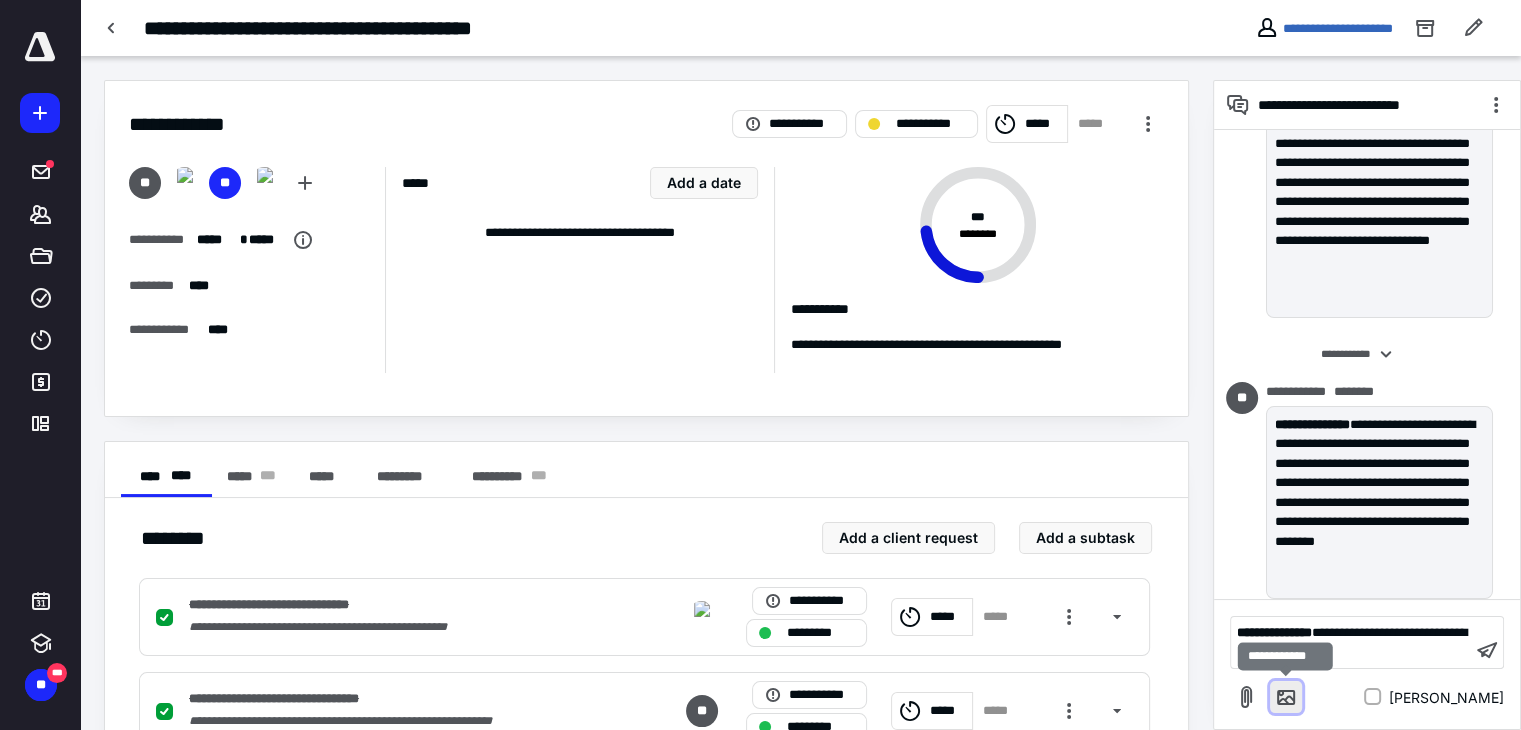 click at bounding box center [1286, 697] 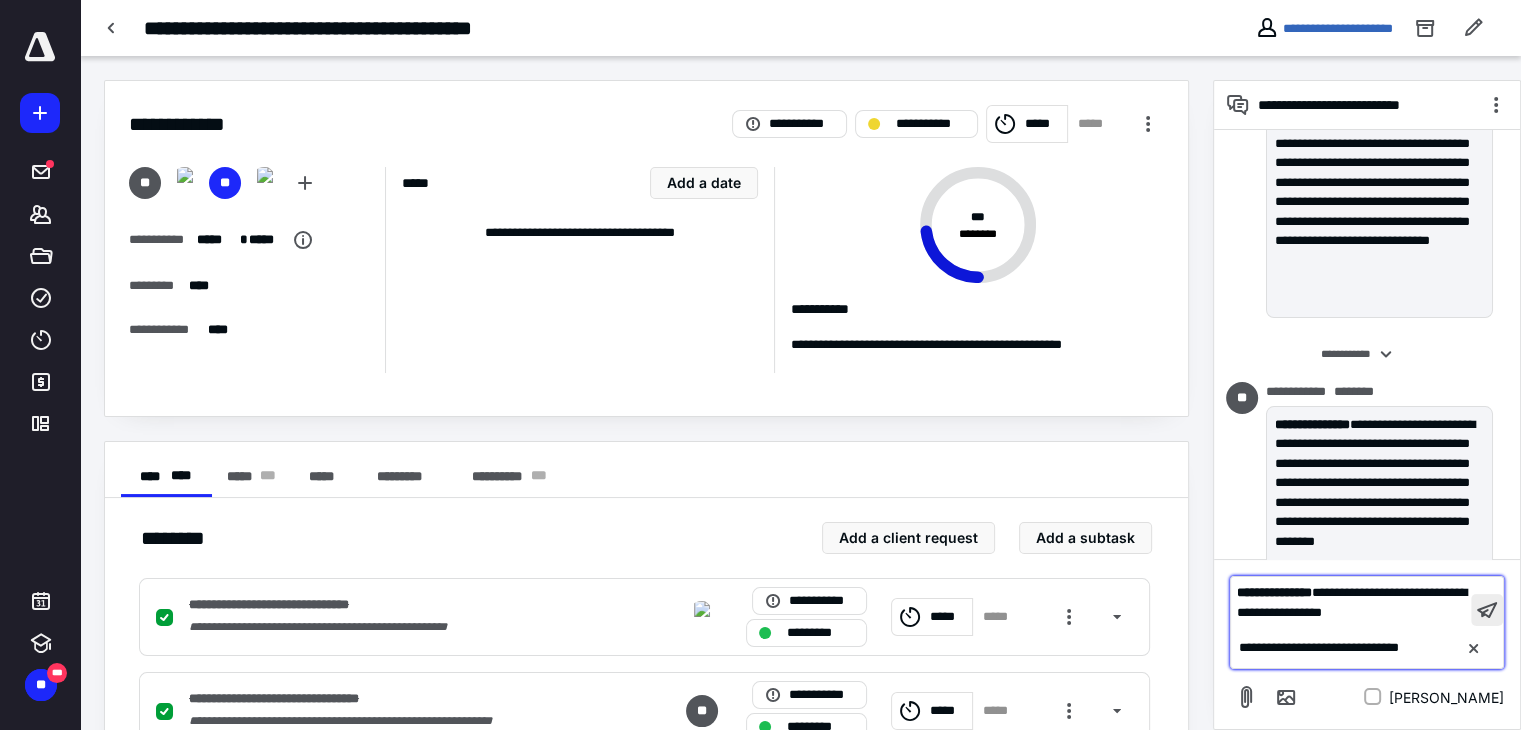 click at bounding box center (1487, 610) 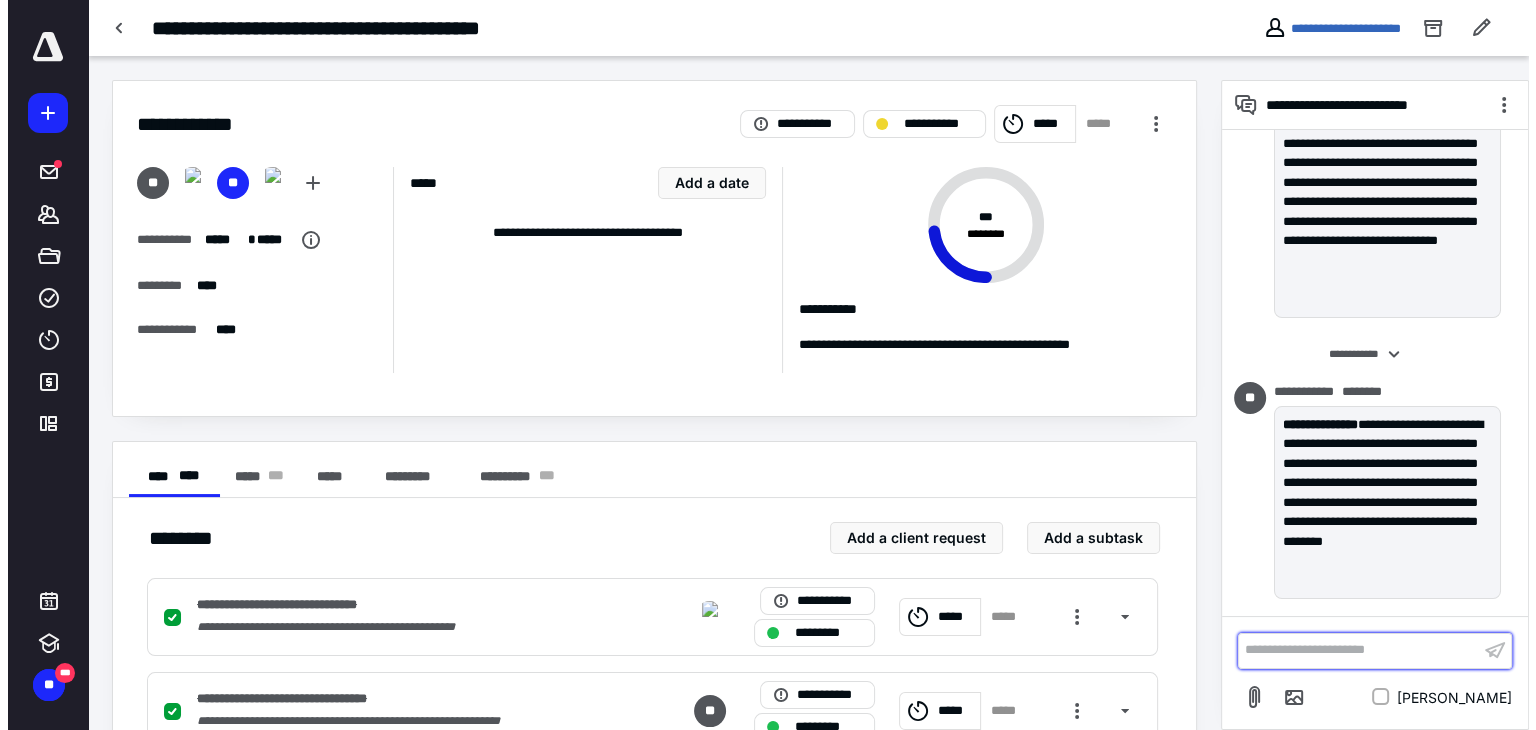scroll, scrollTop: 412, scrollLeft: 0, axis: vertical 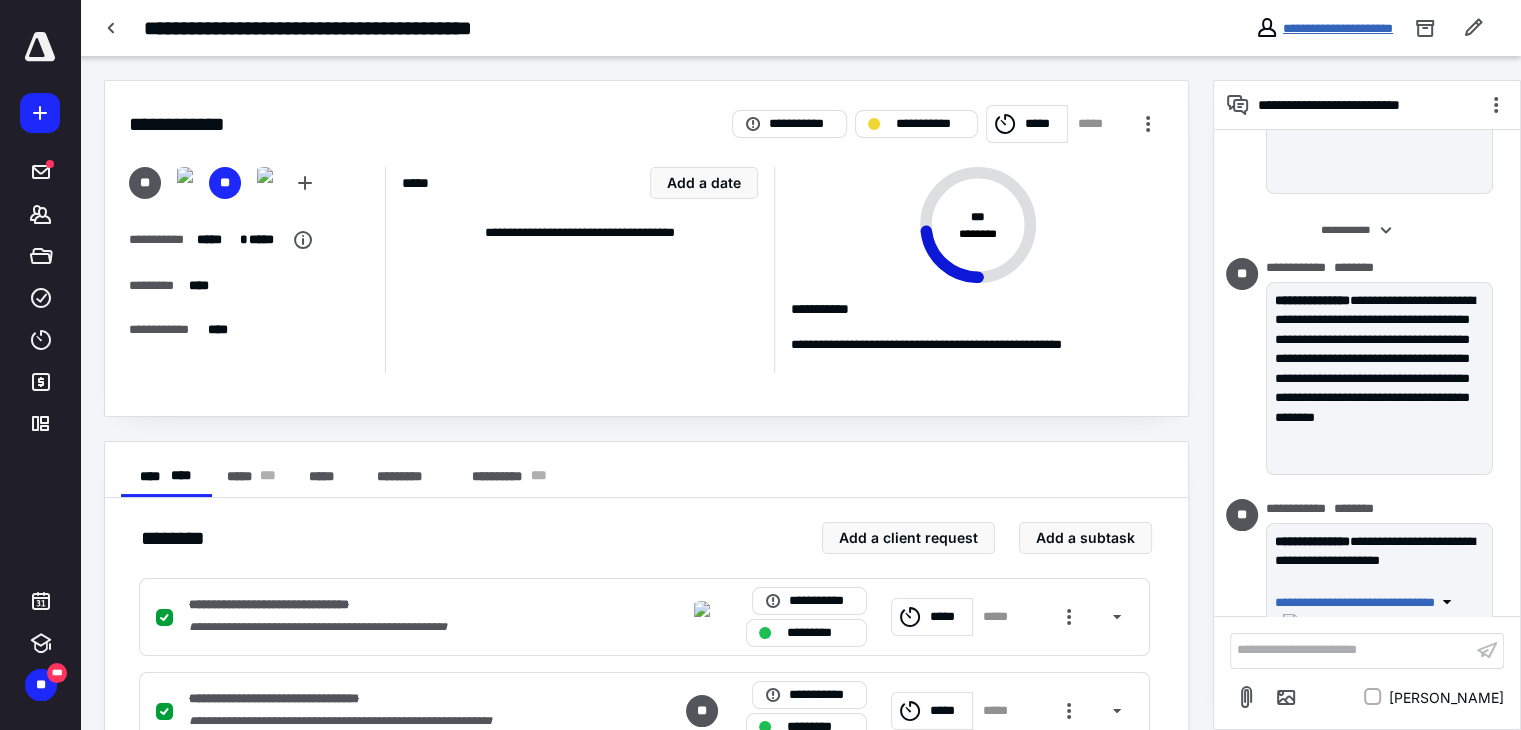 click on "**********" at bounding box center [1338, 28] 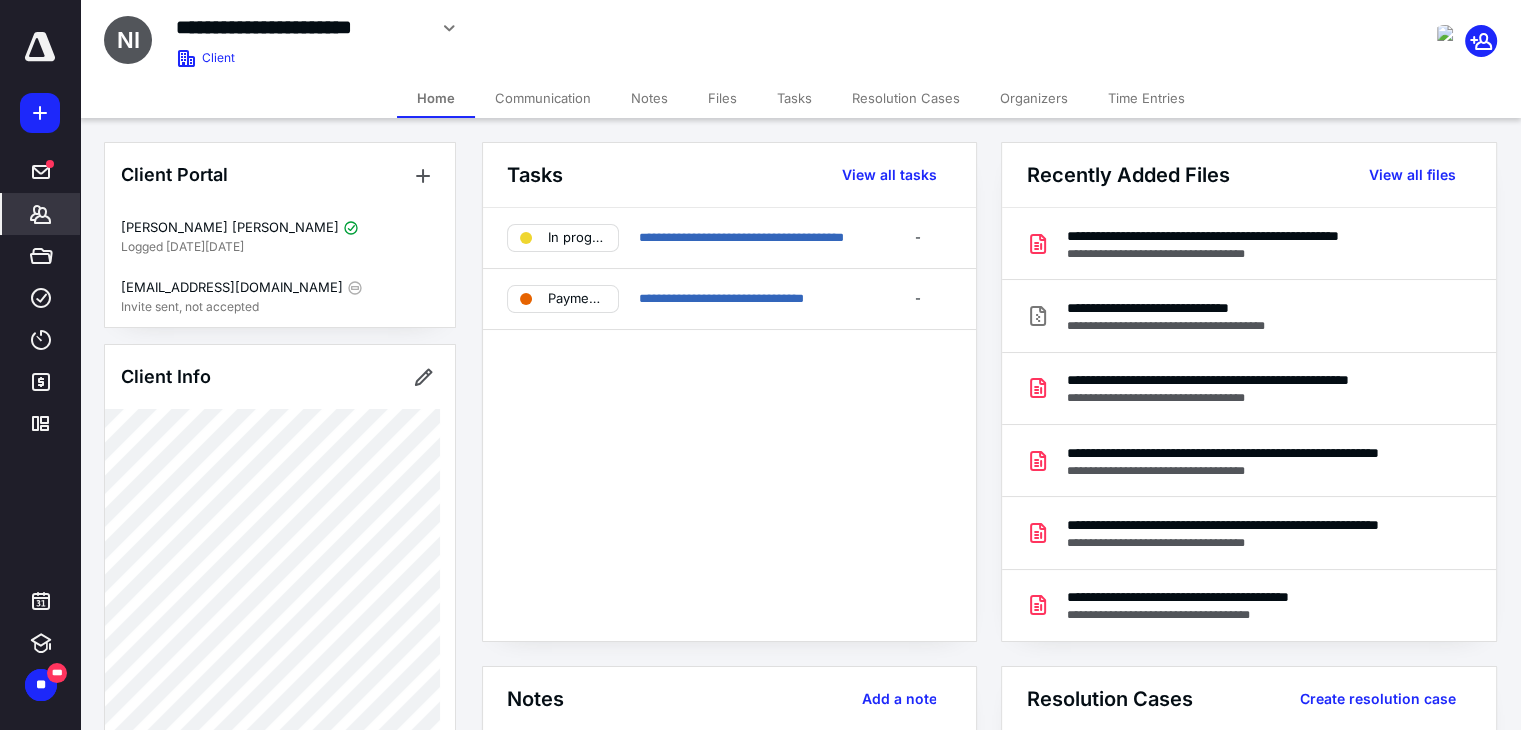 click on "Files" at bounding box center [722, 98] 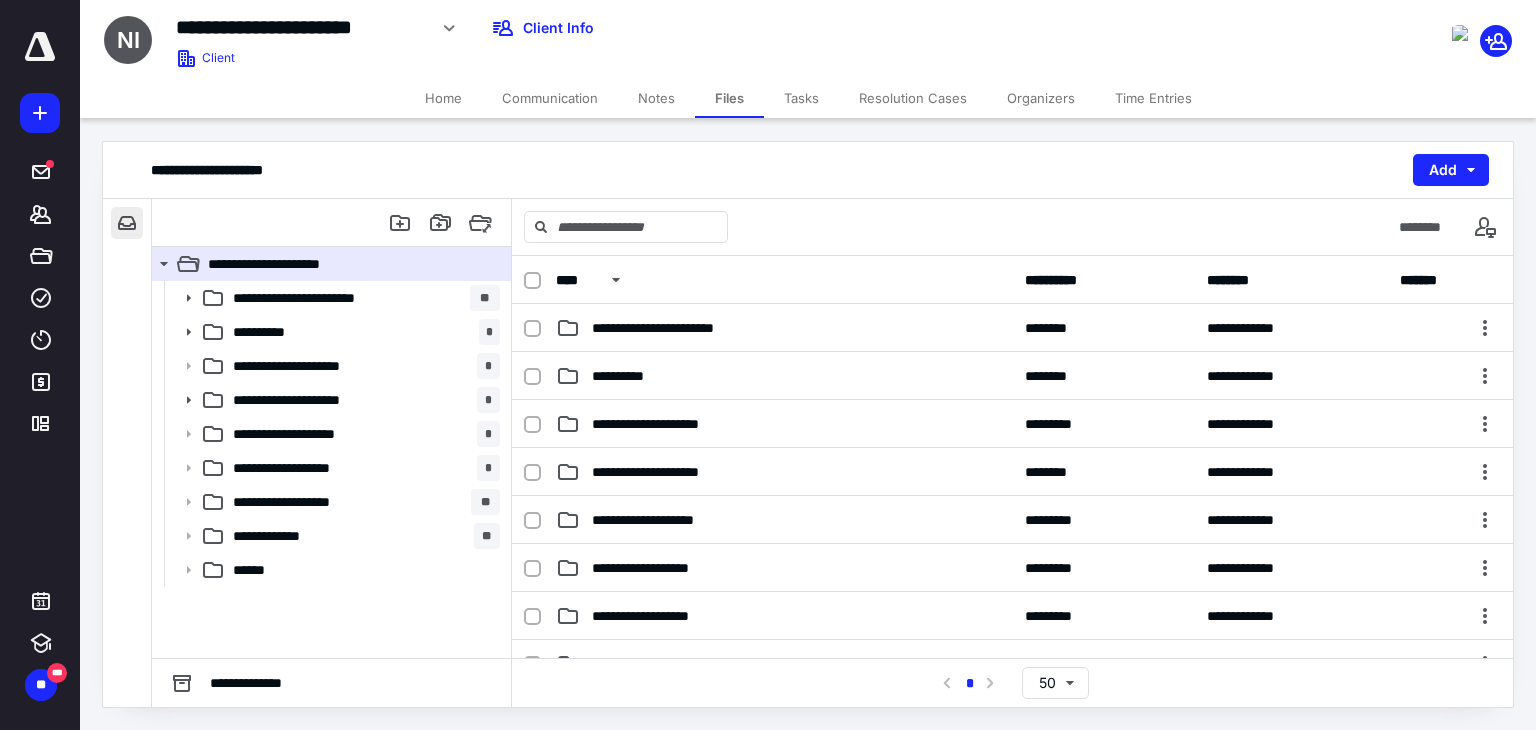 click at bounding box center (127, 223) 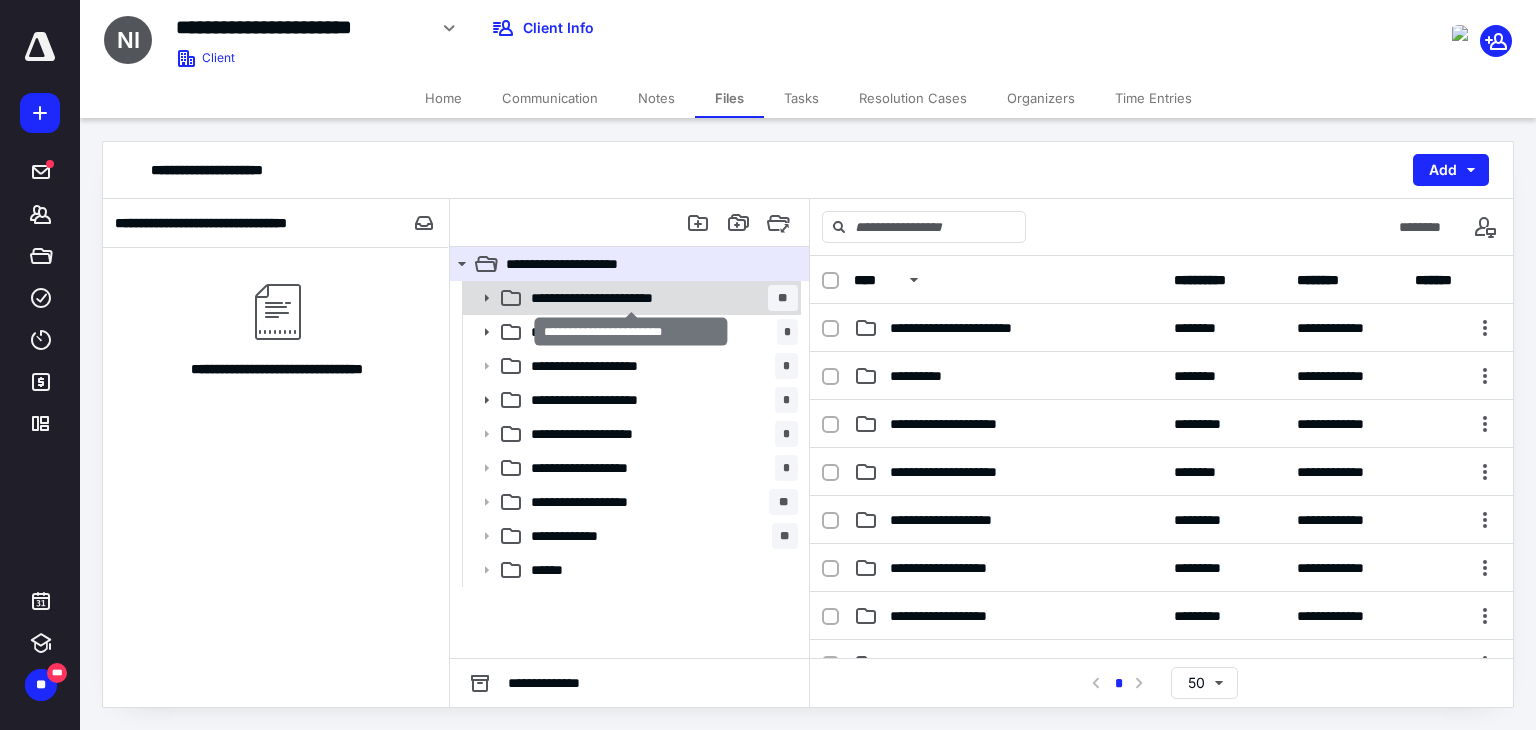 click on "**********" at bounding box center (631, 298) 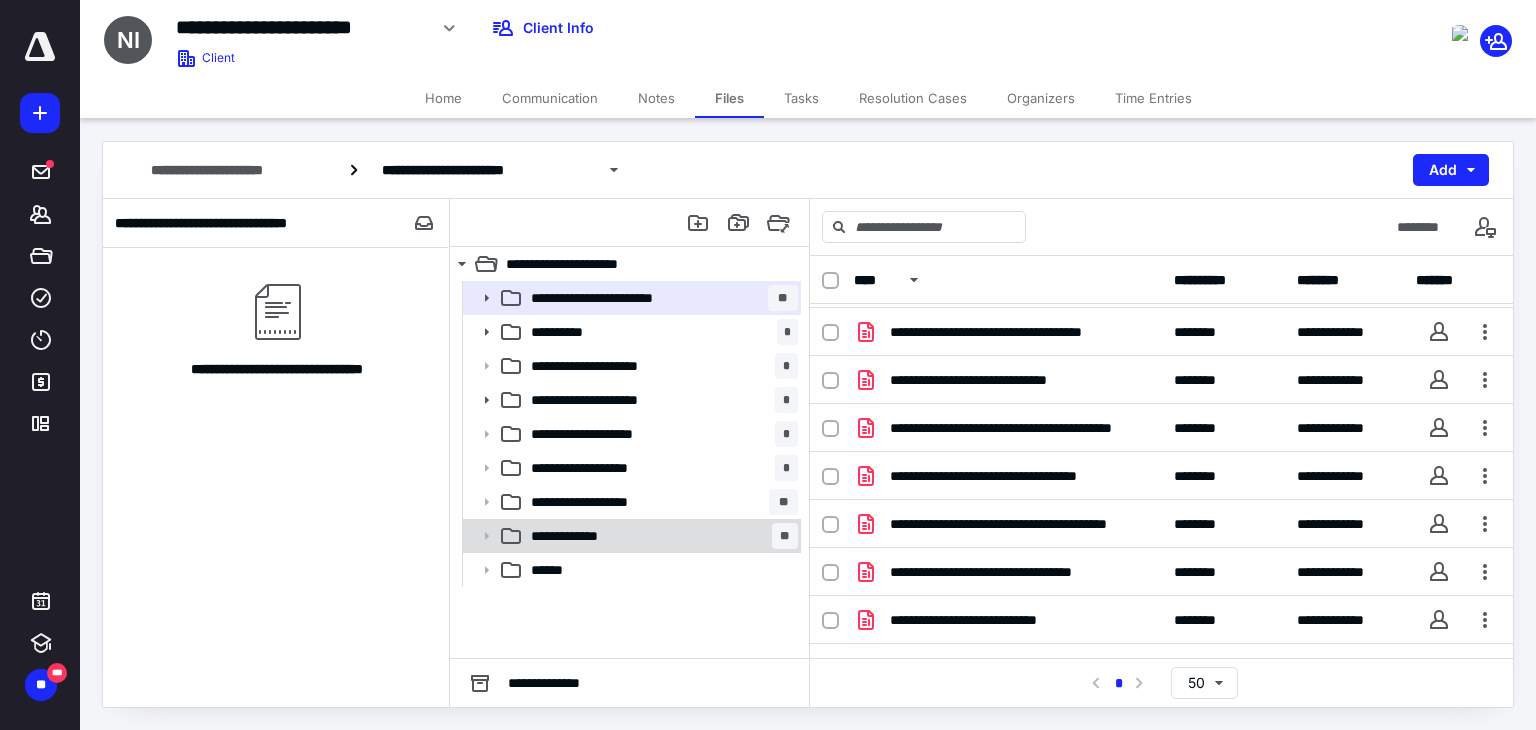 scroll, scrollTop: 984, scrollLeft: 0, axis: vertical 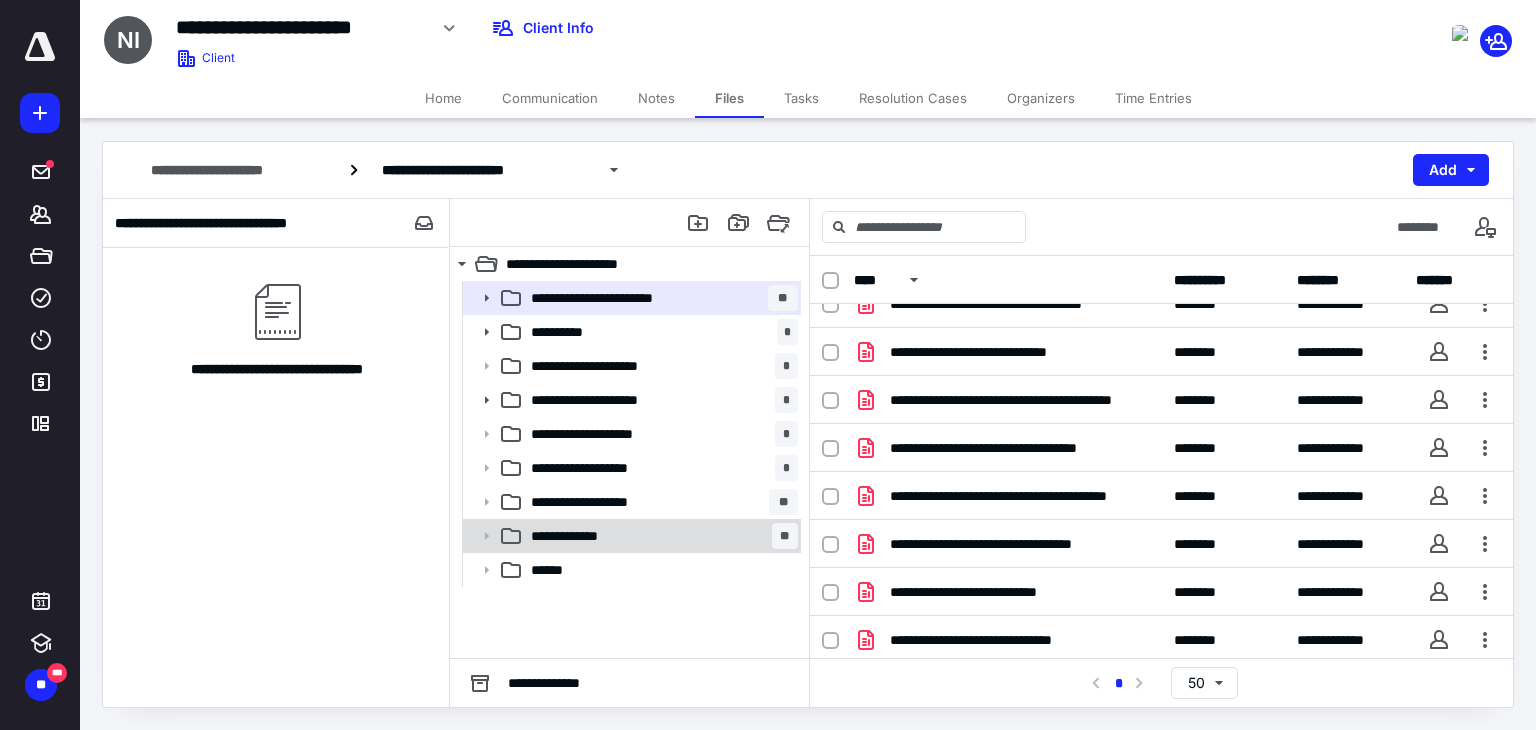 click on "**********" at bounding box center (582, 536) 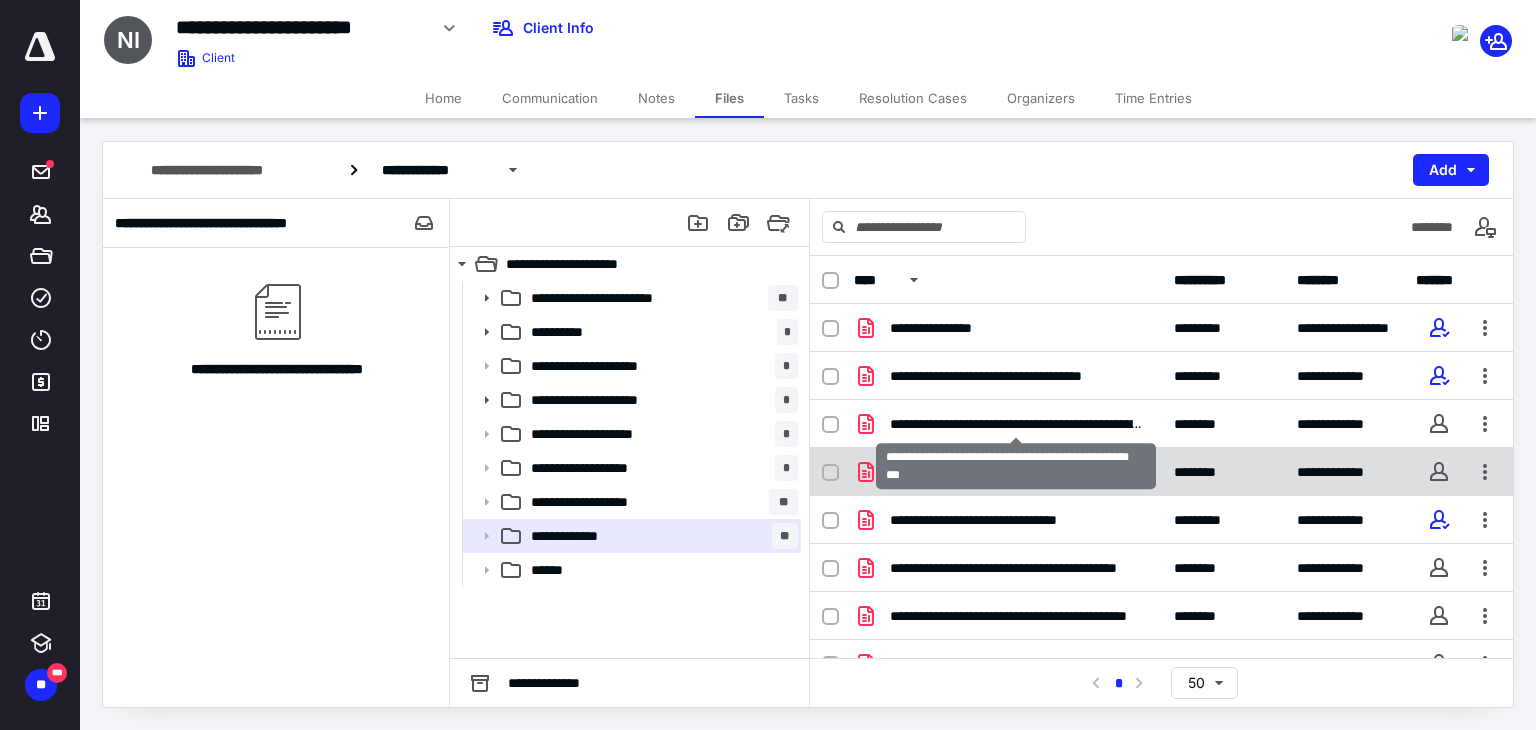 scroll, scrollTop: 171, scrollLeft: 0, axis: vertical 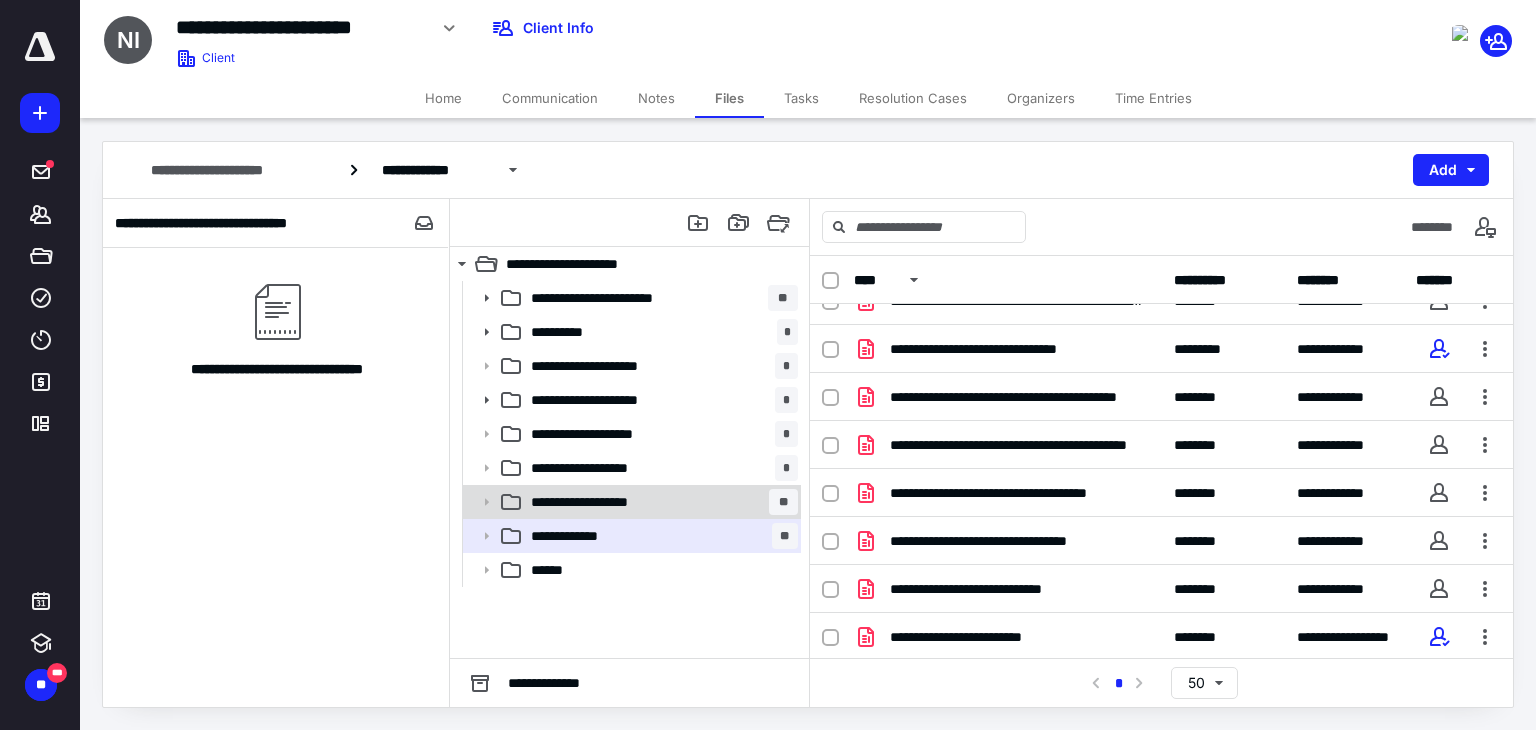 click on "**********" at bounding box center [604, 502] 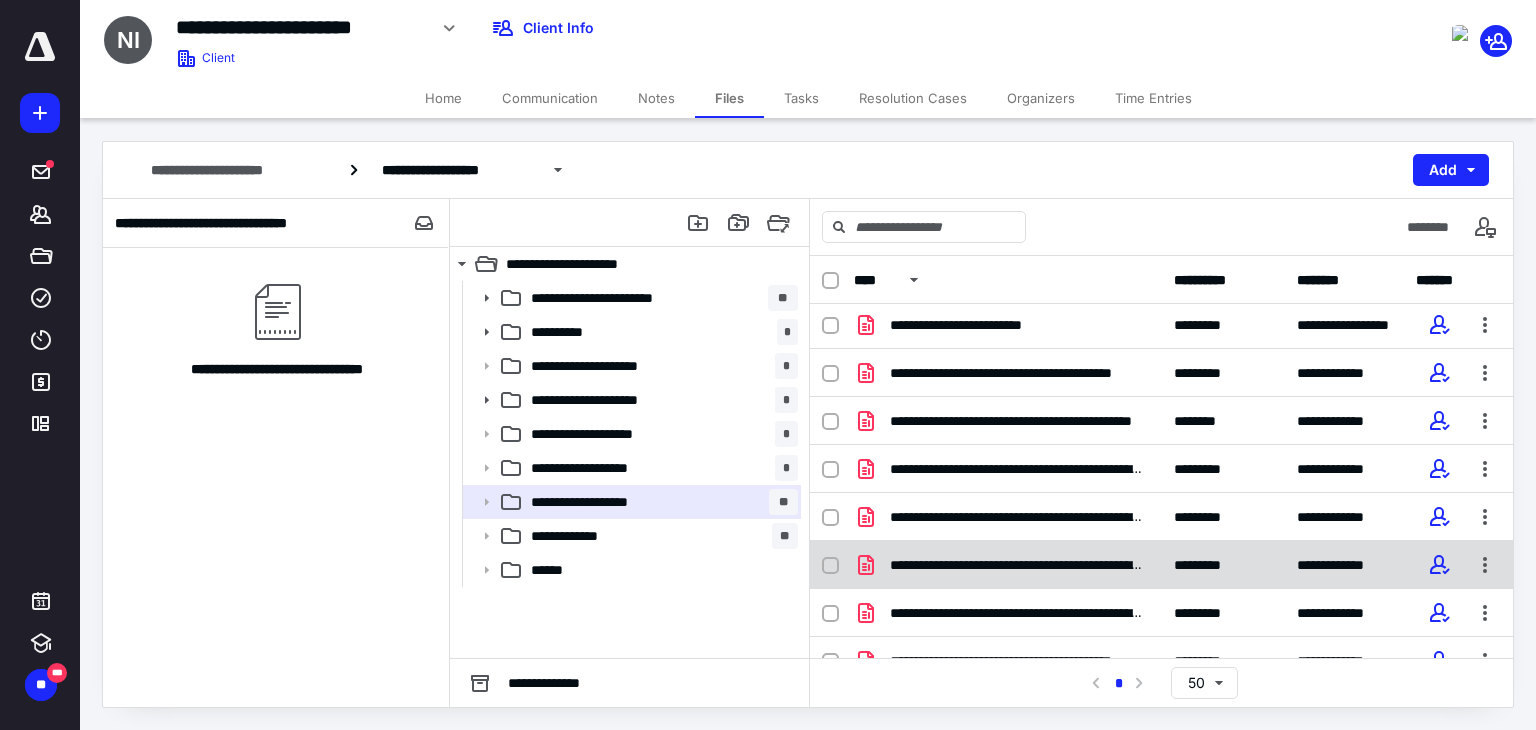 scroll, scrollTop: 0, scrollLeft: 0, axis: both 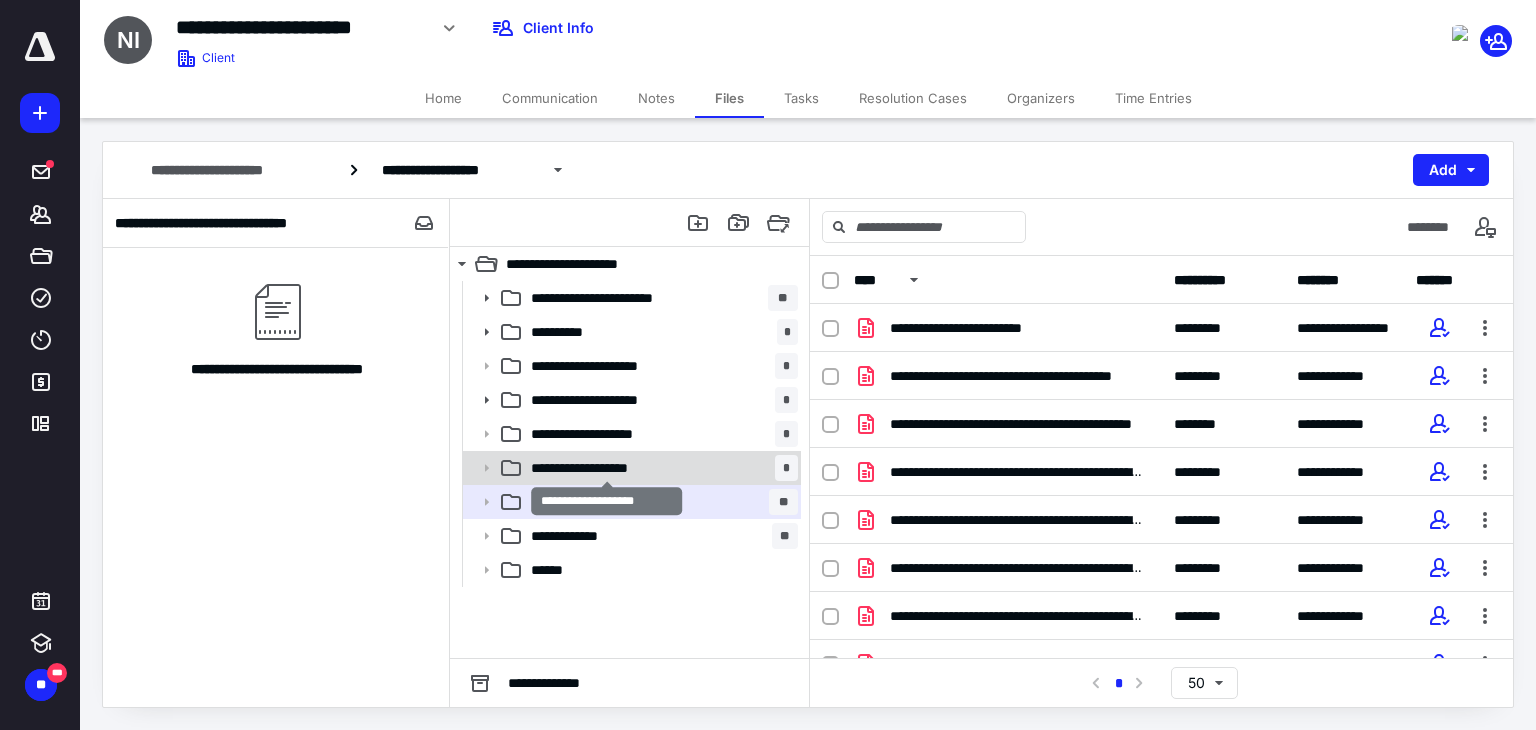 click on "**********" at bounding box center (607, 468) 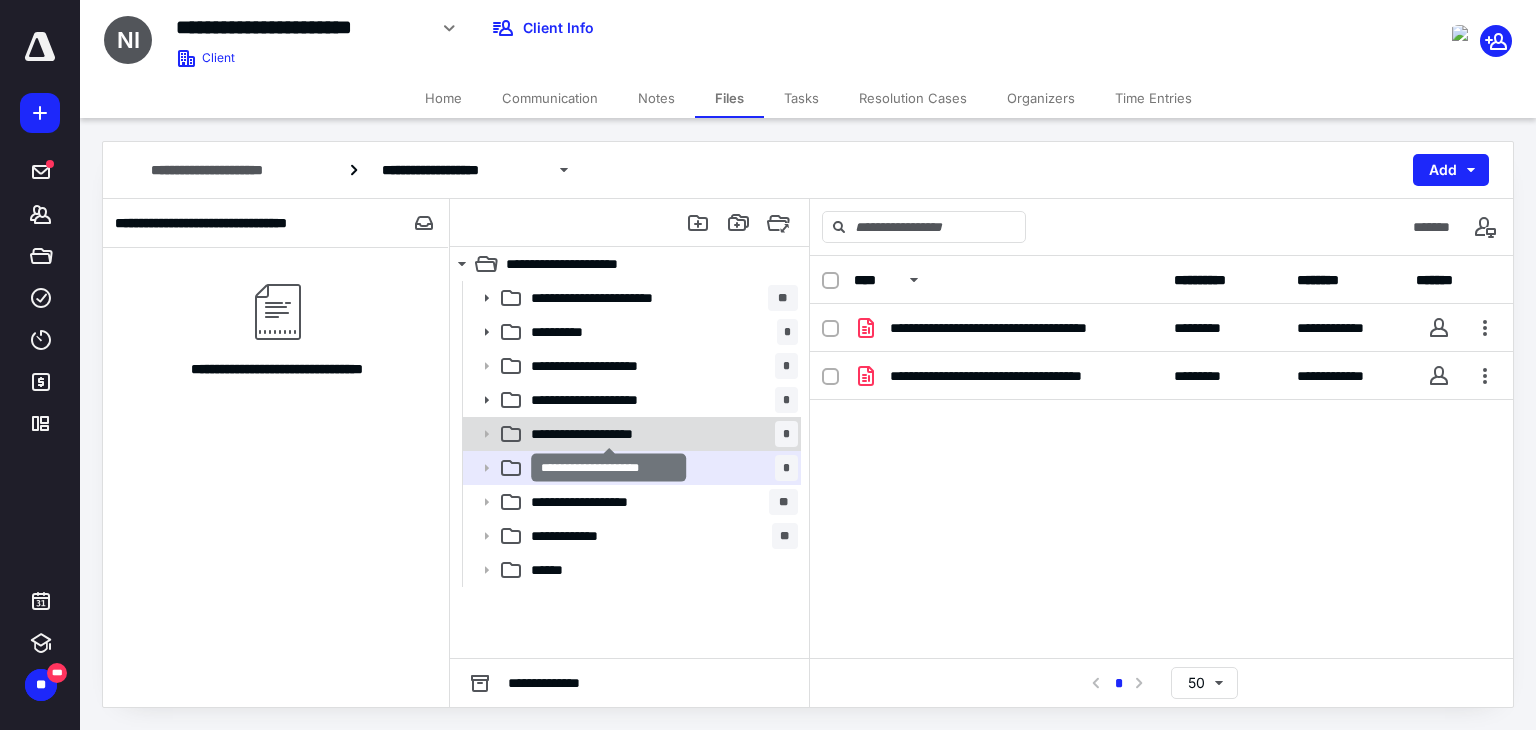 click on "**********" at bounding box center (609, 434) 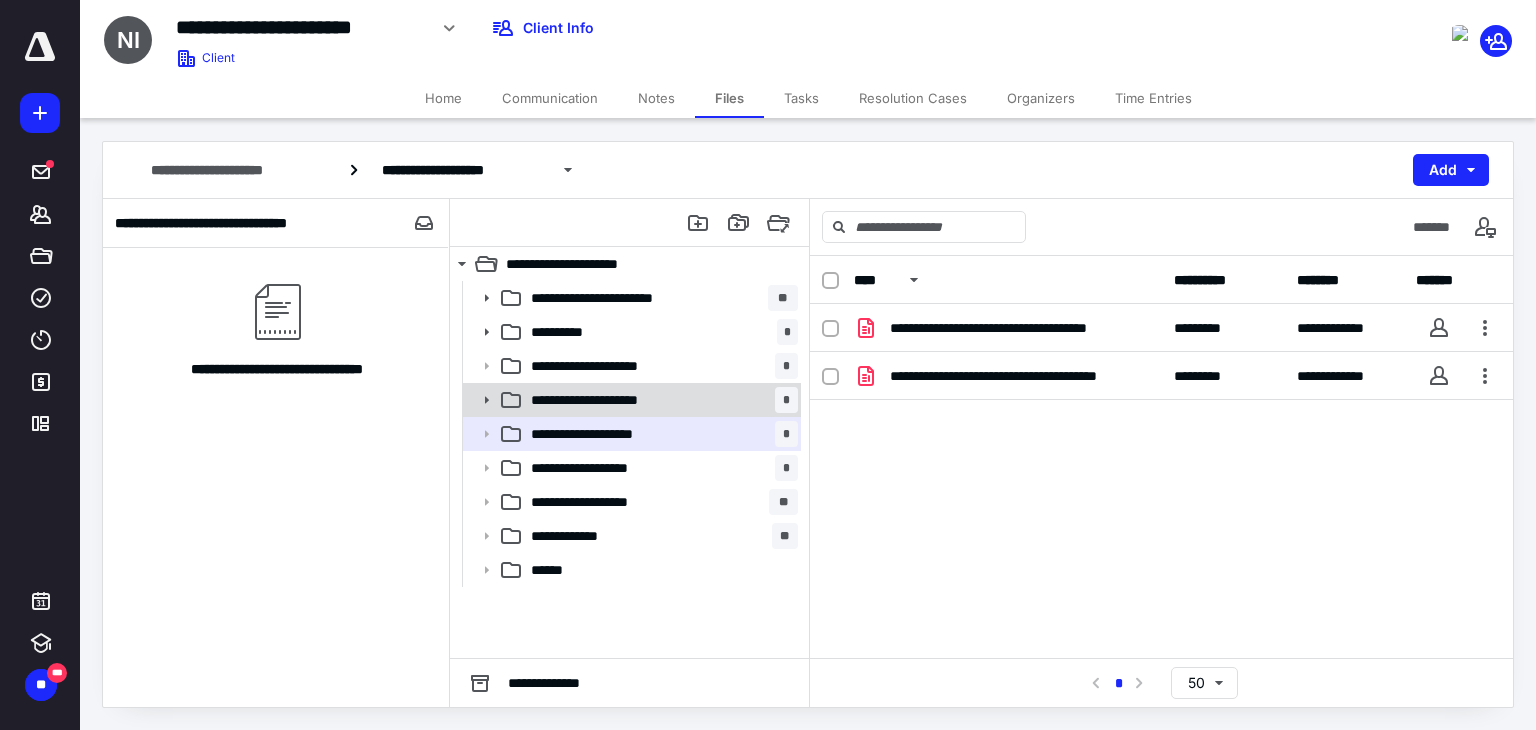 click on "**********" at bounding box center [615, 400] 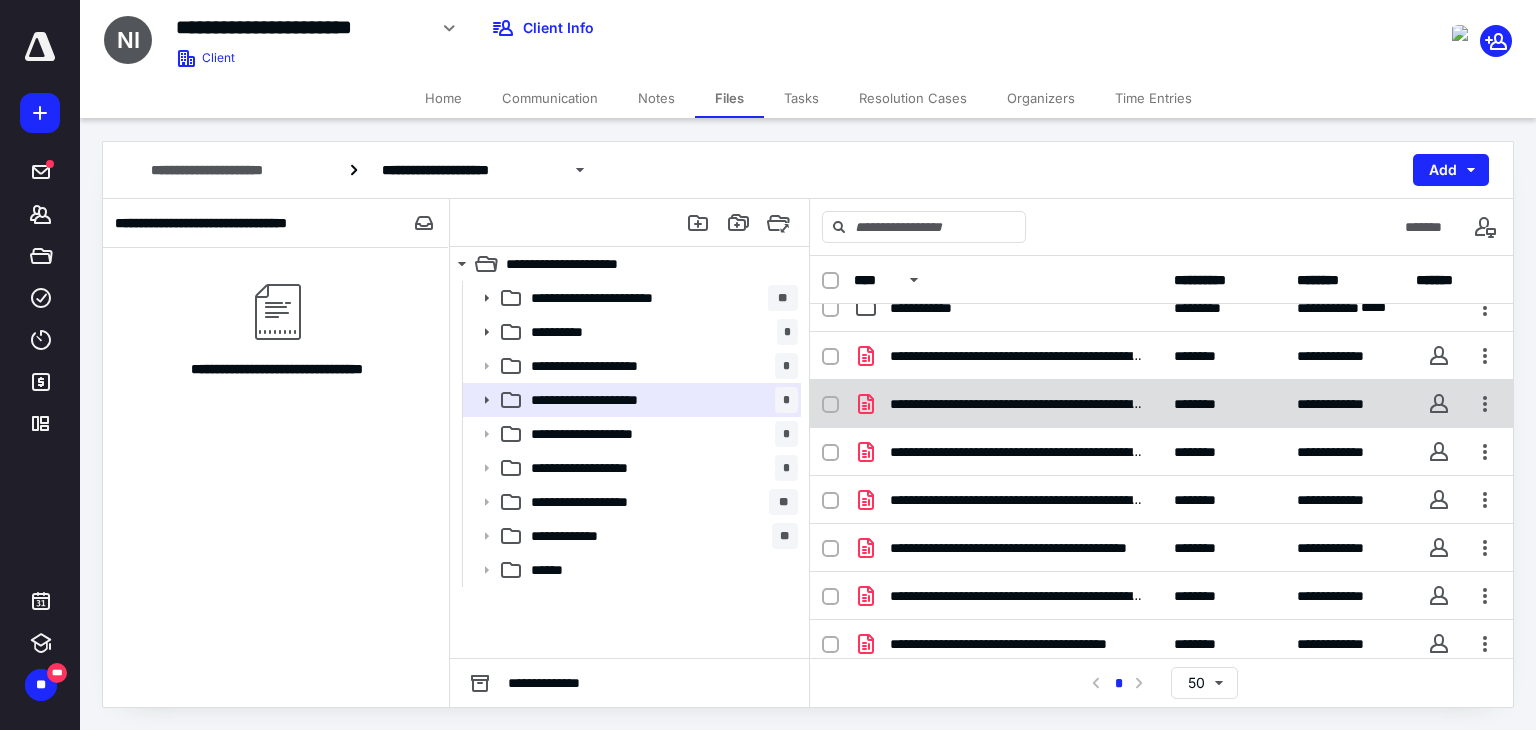 scroll, scrollTop: 28, scrollLeft: 0, axis: vertical 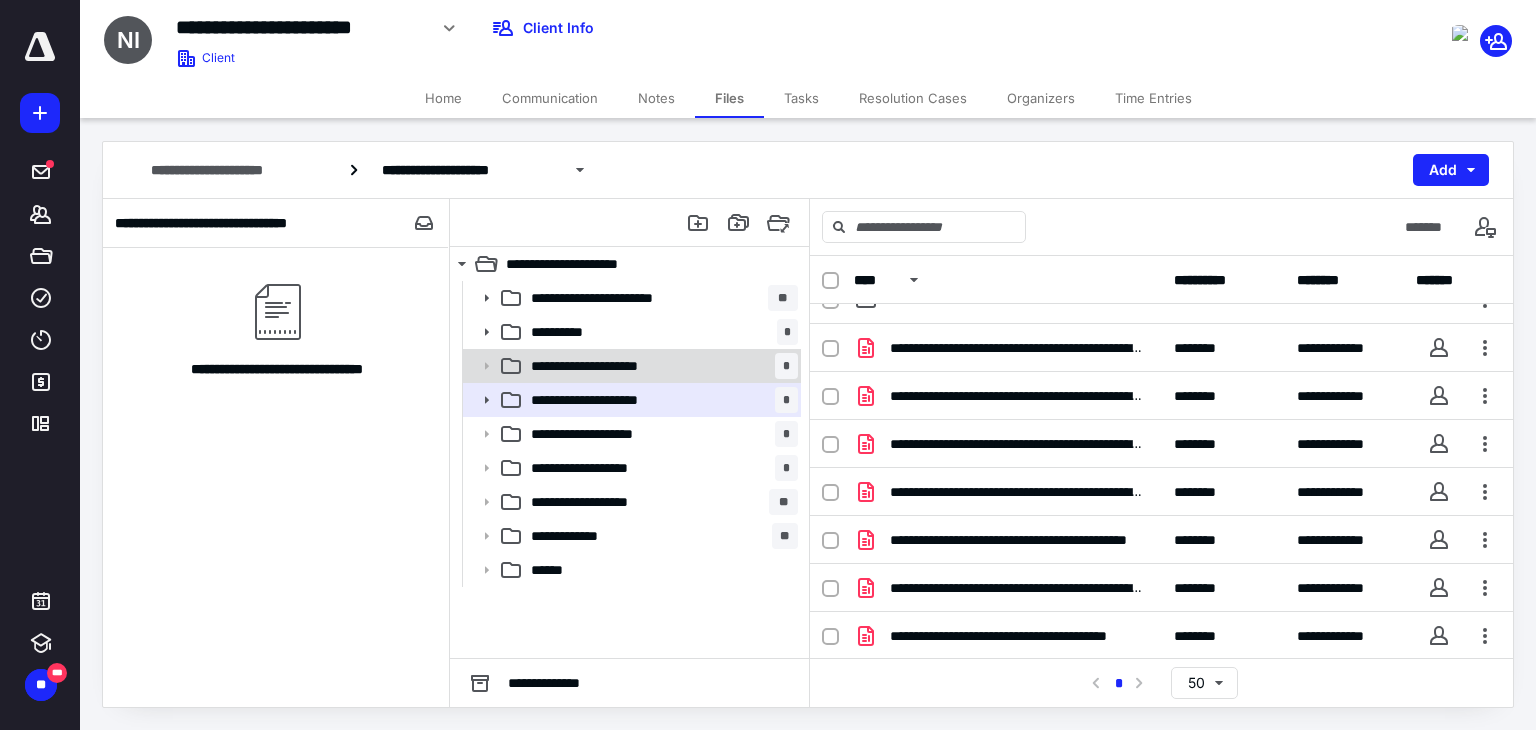 click on "**********" at bounding box center (613, 366) 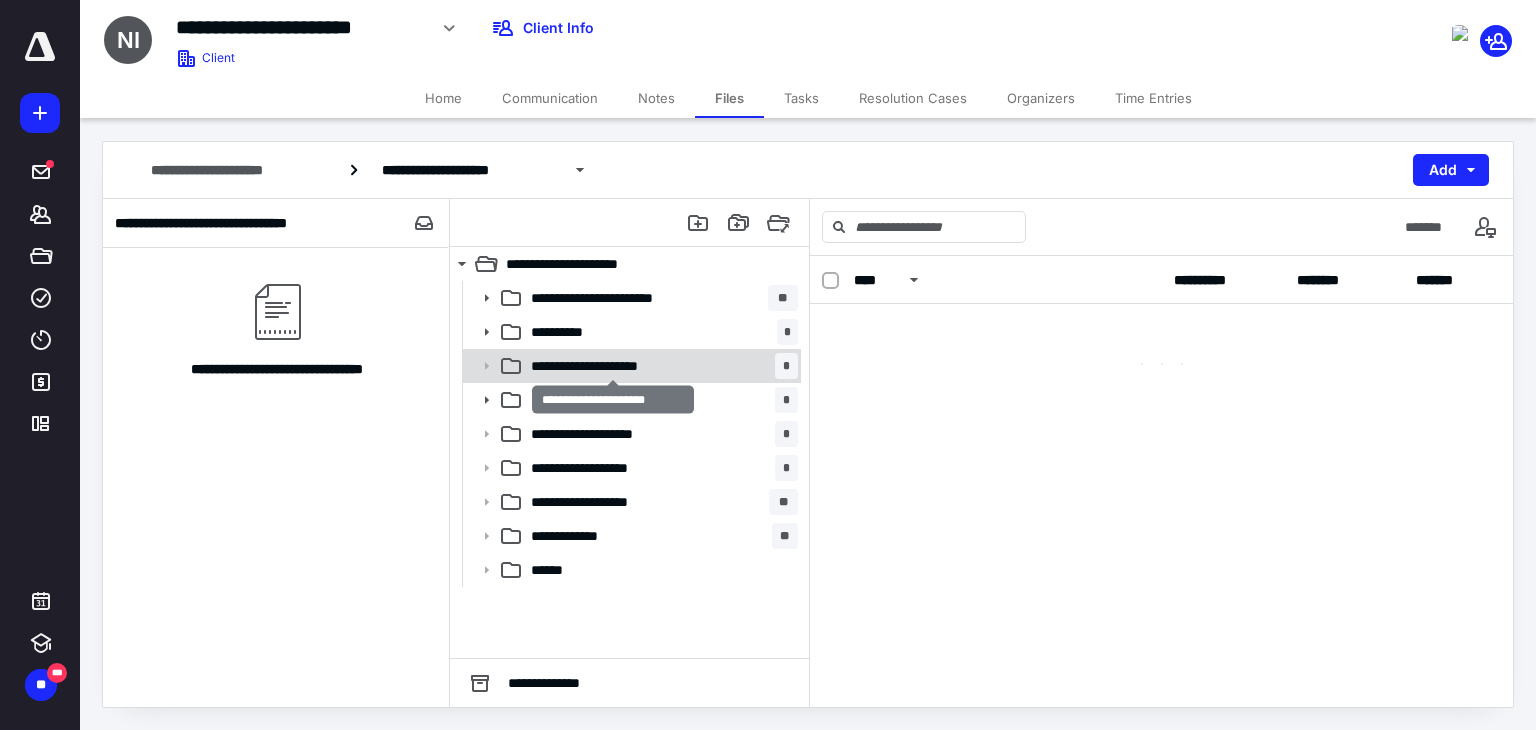scroll, scrollTop: 0, scrollLeft: 0, axis: both 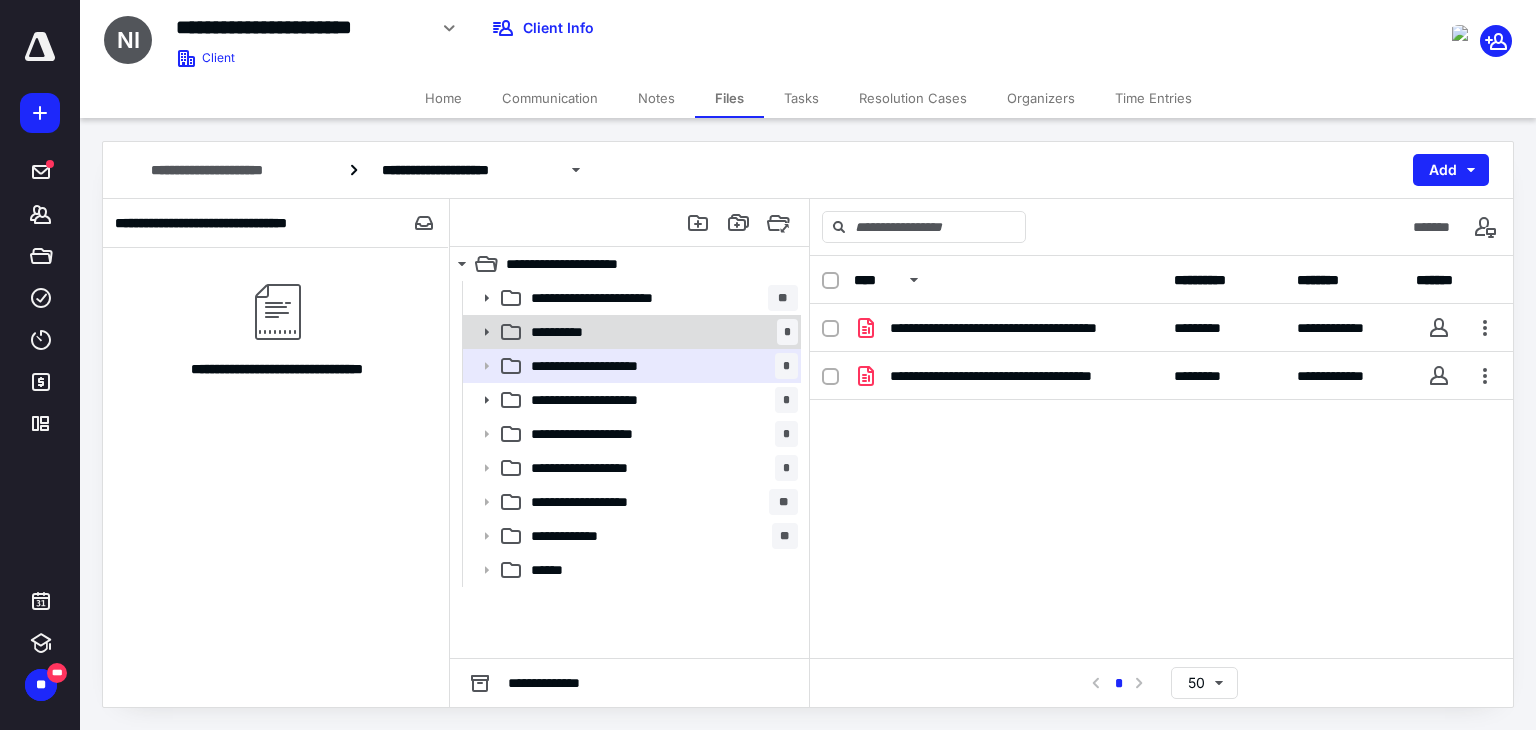click on "**********" at bounding box center [660, 332] 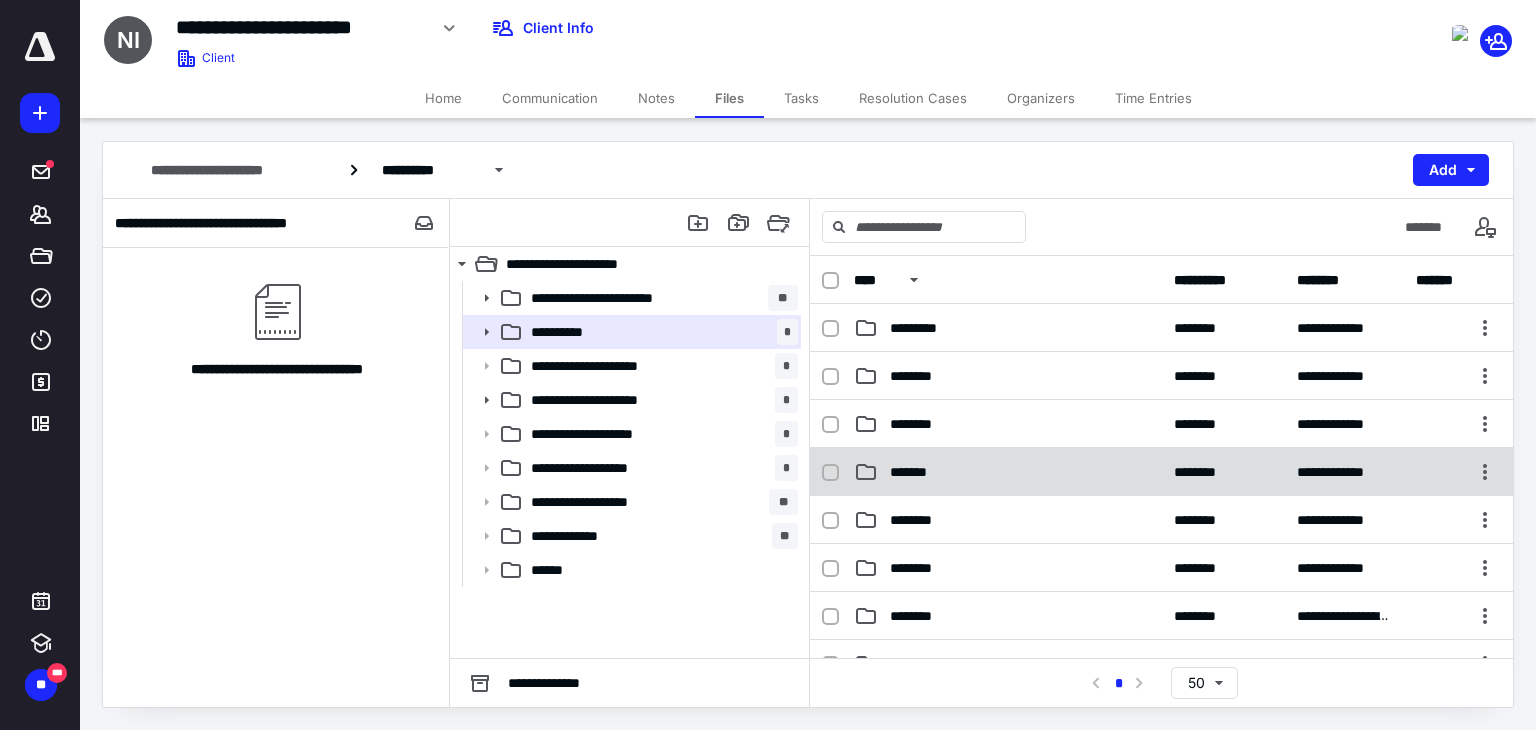 scroll, scrollTop: 328, scrollLeft: 0, axis: vertical 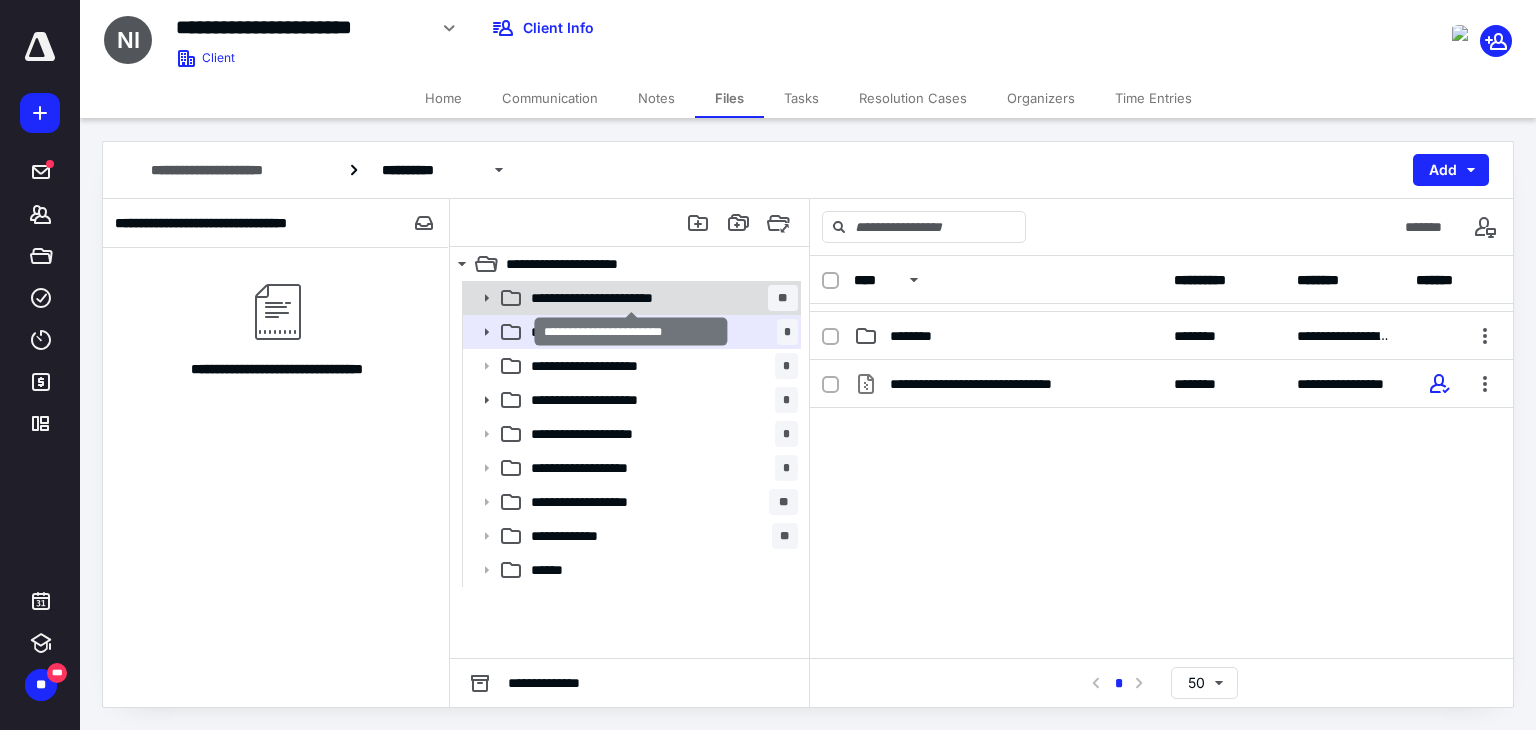 click on "**********" at bounding box center [631, 298] 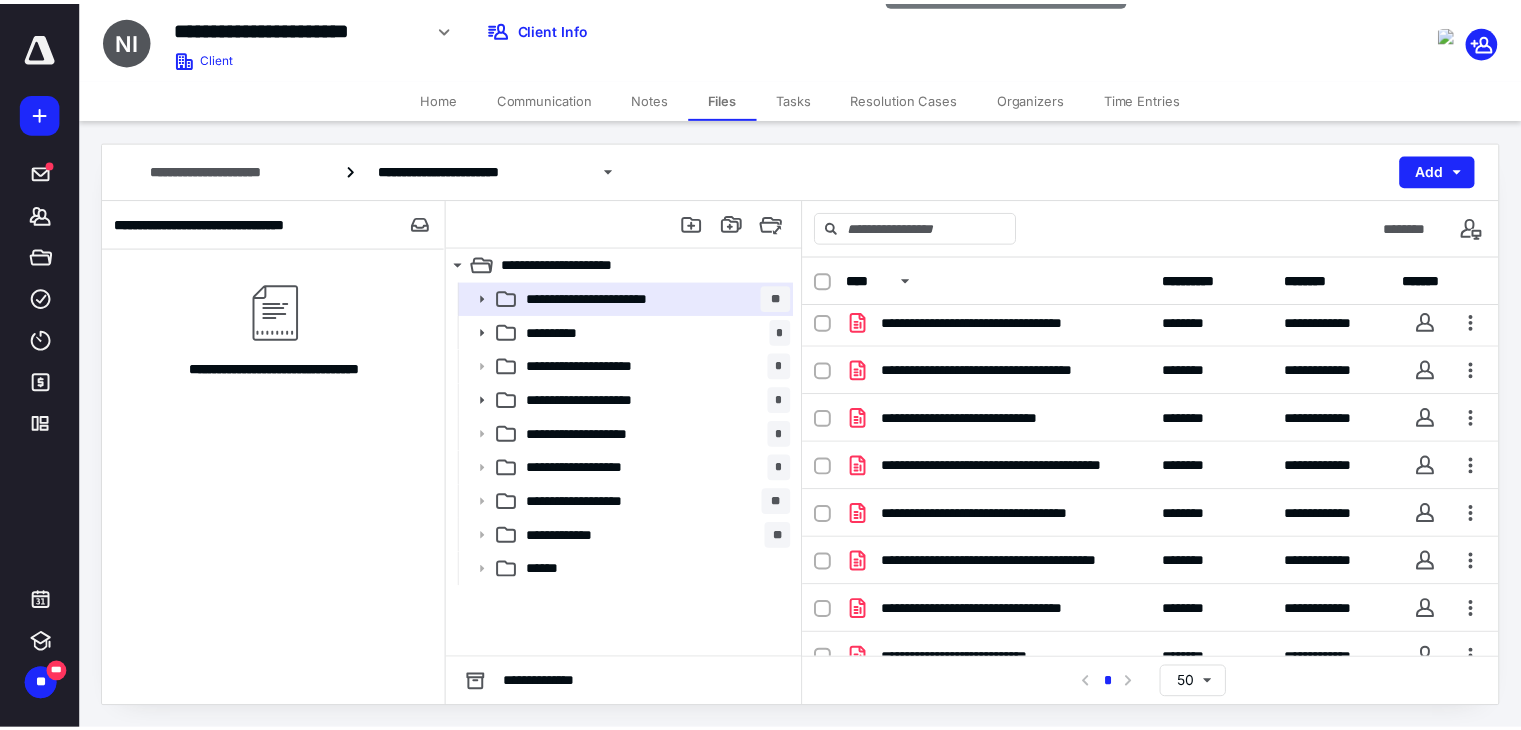 scroll, scrollTop: 984, scrollLeft: 0, axis: vertical 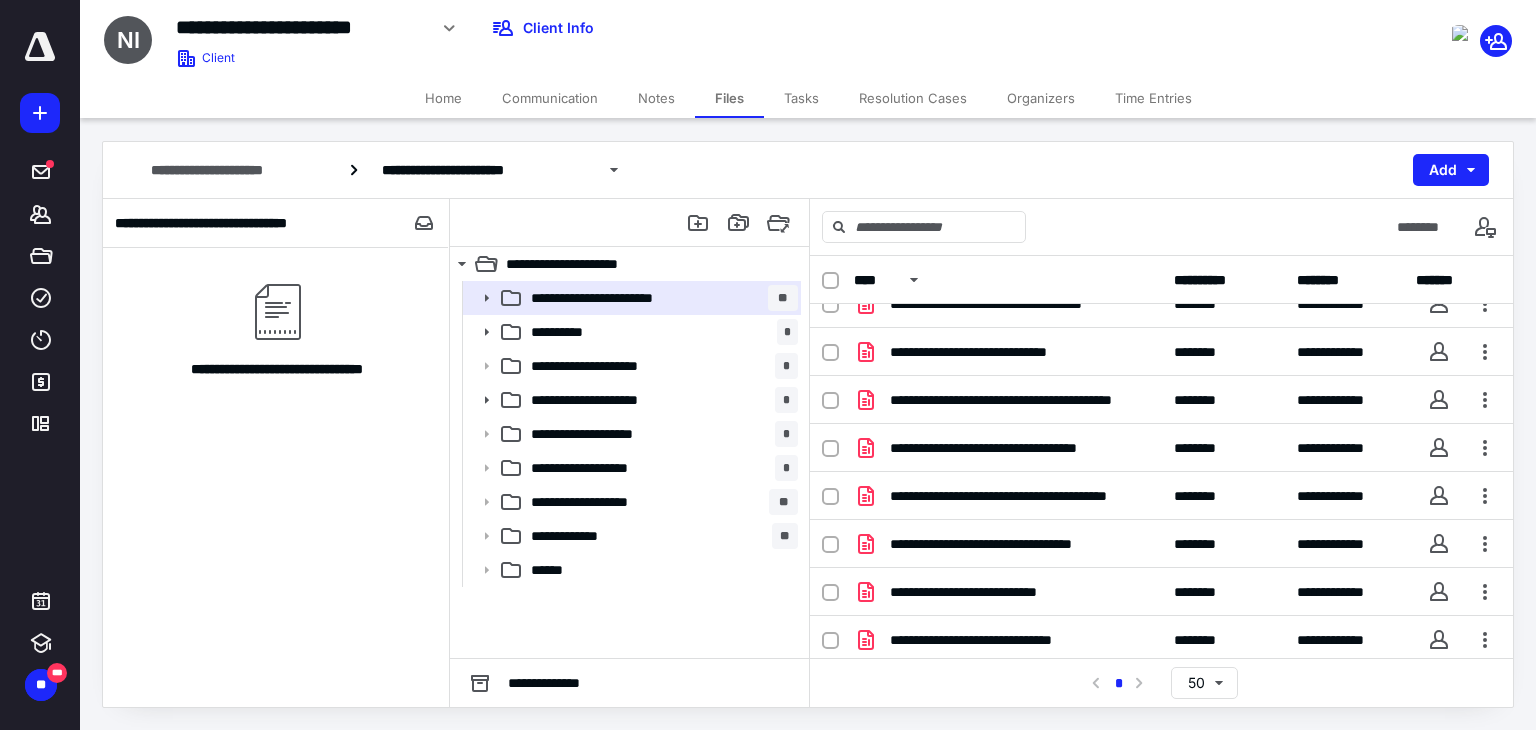 click on "Home" at bounding box center (443, 98) 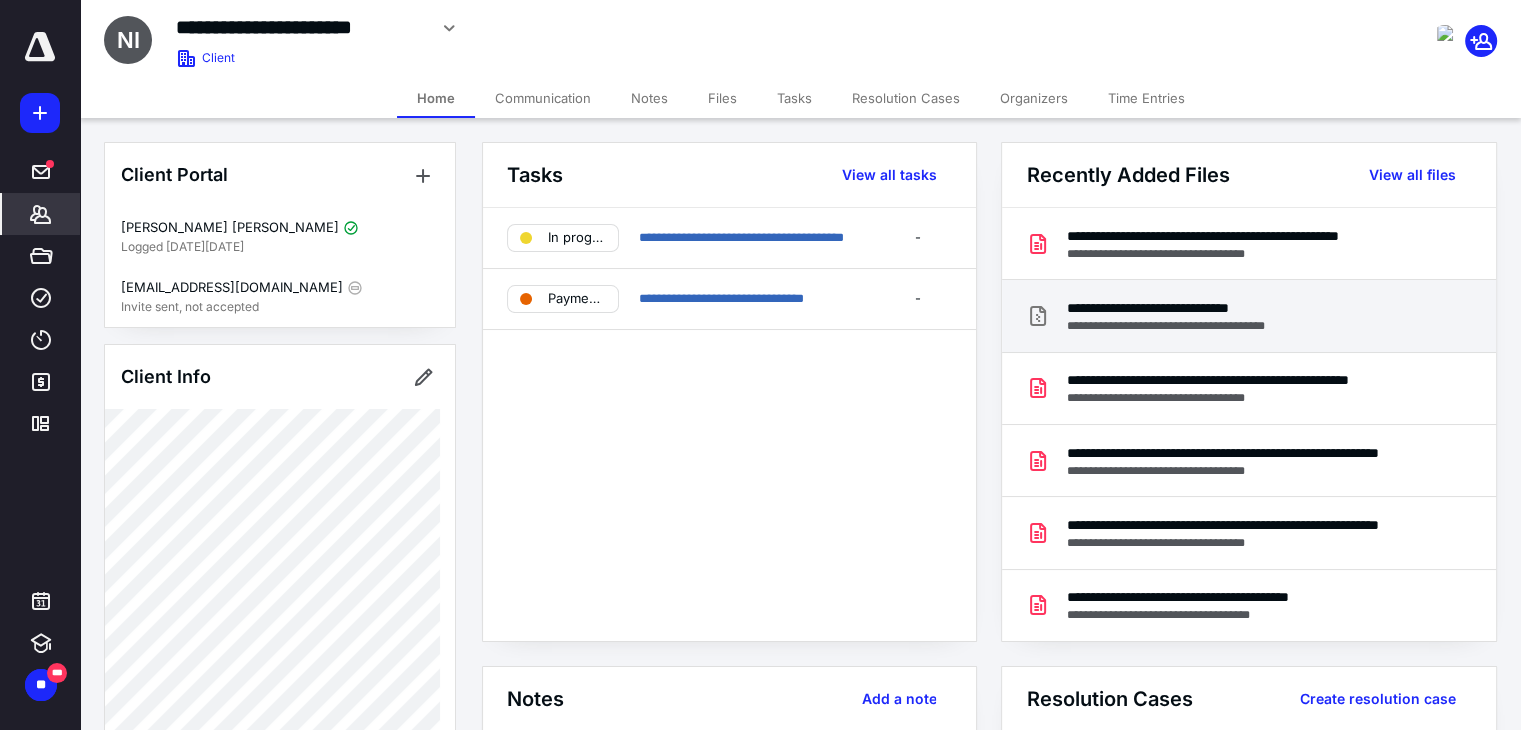 click on "**********" at bounding box center [1198, 308] 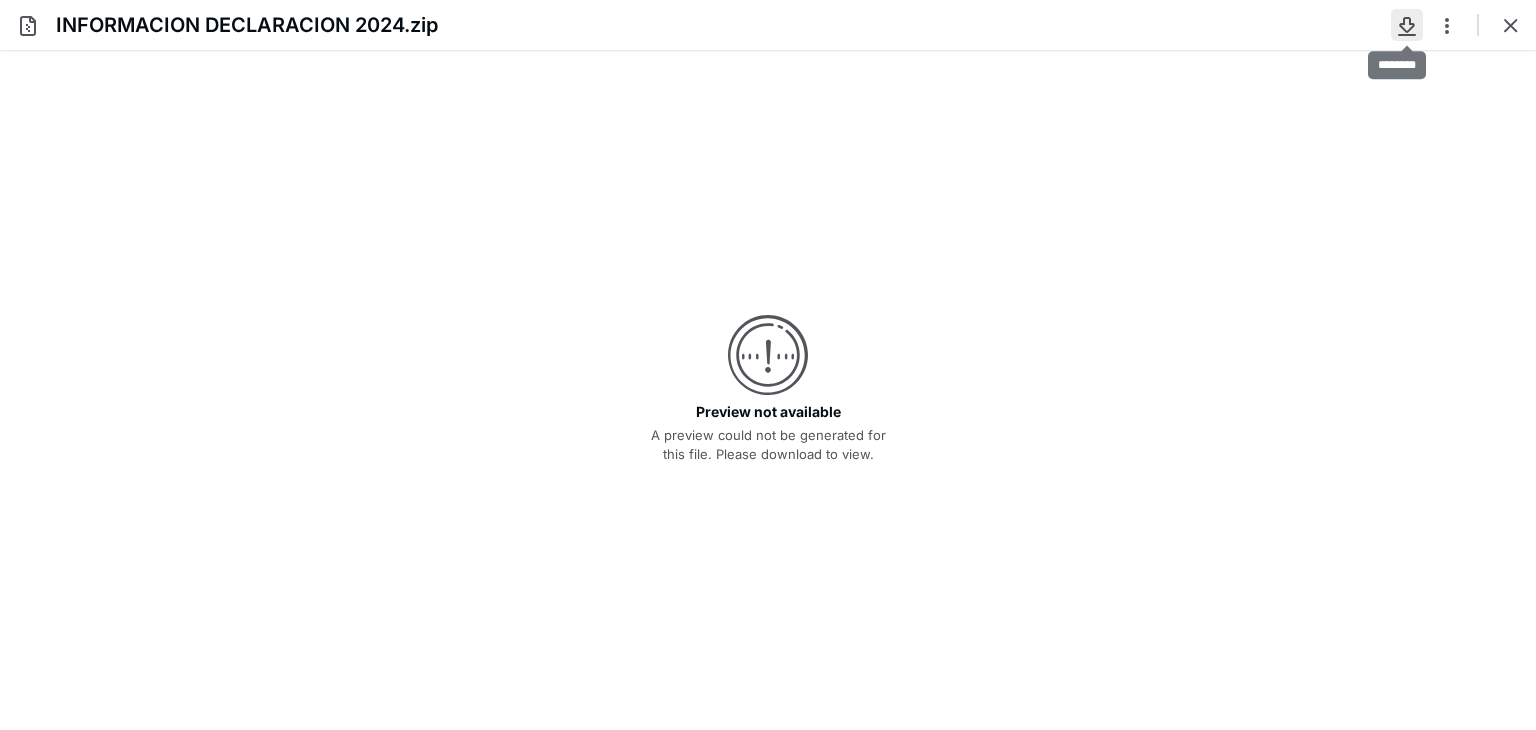 click at bounding box center [1407, 25] 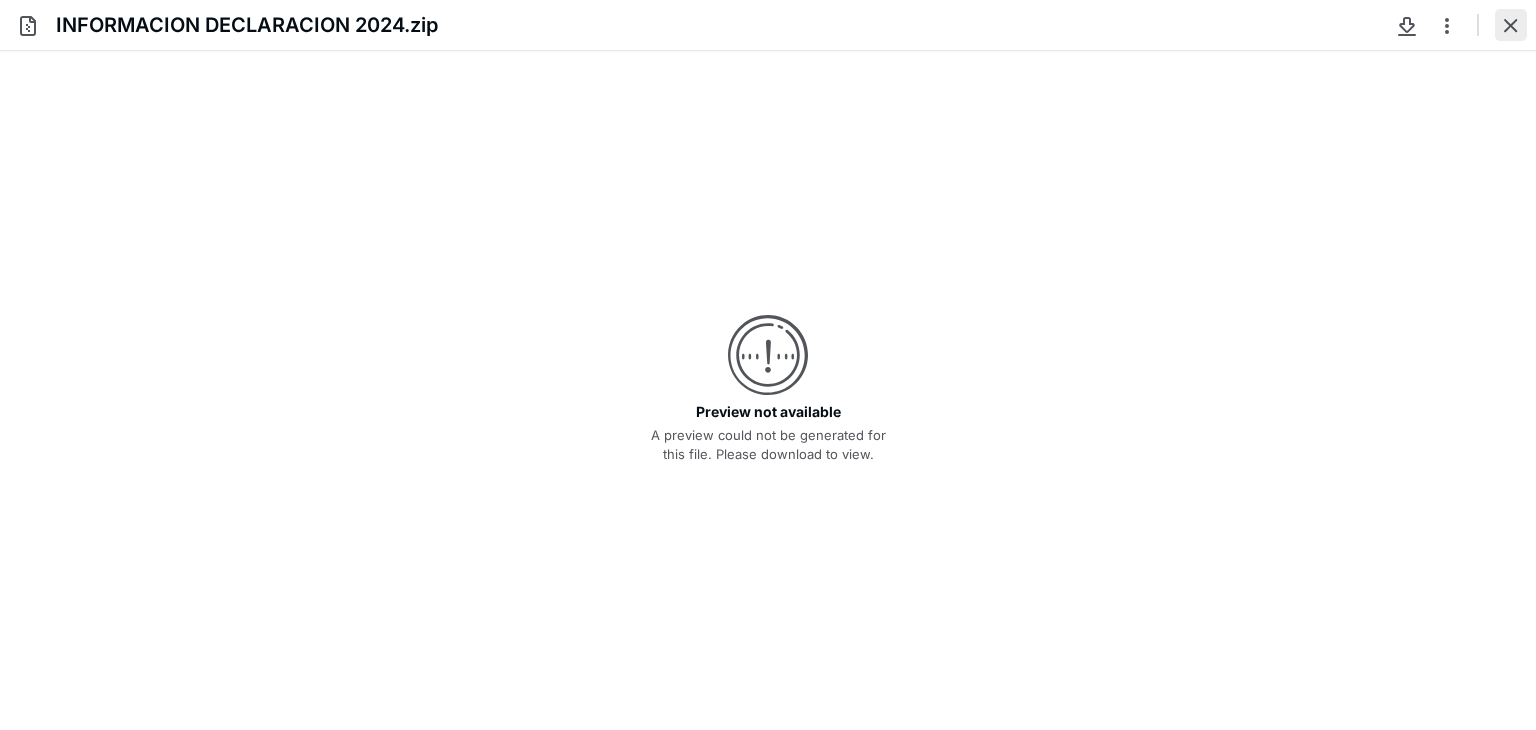 click at bounding box center [1511, 25] 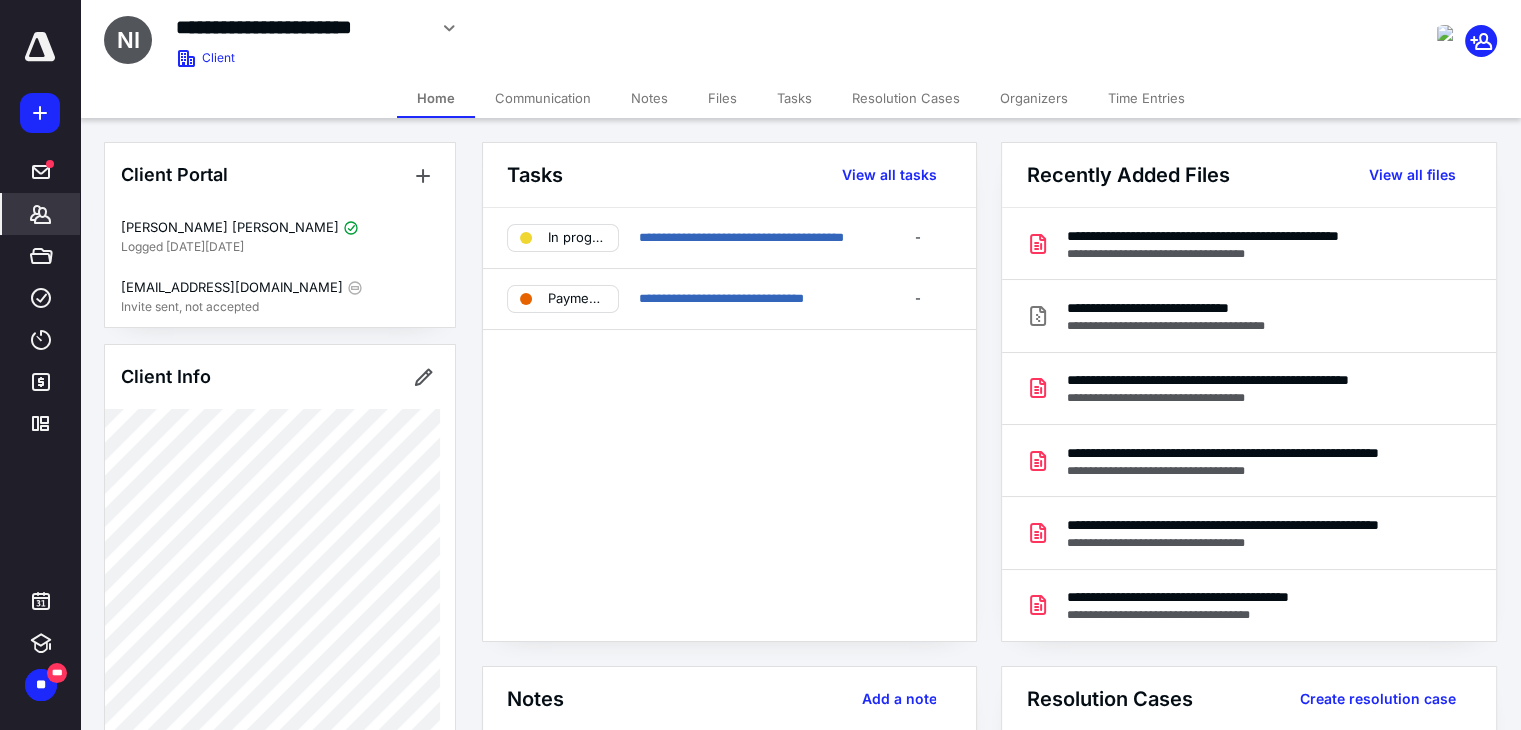 click on "Files" at bounding box center [722, 98] 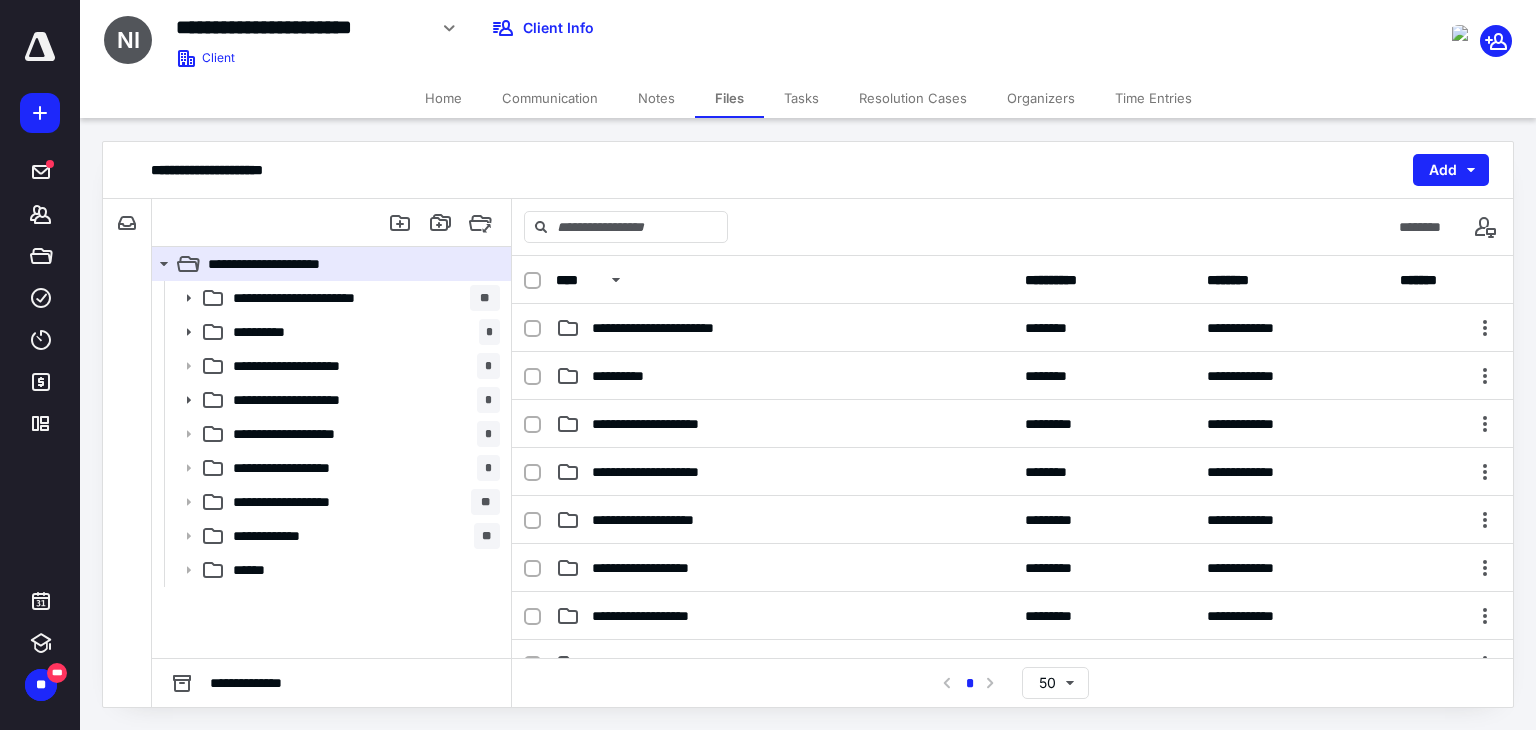 click on "Tasks" at bounding box center (801, 98) 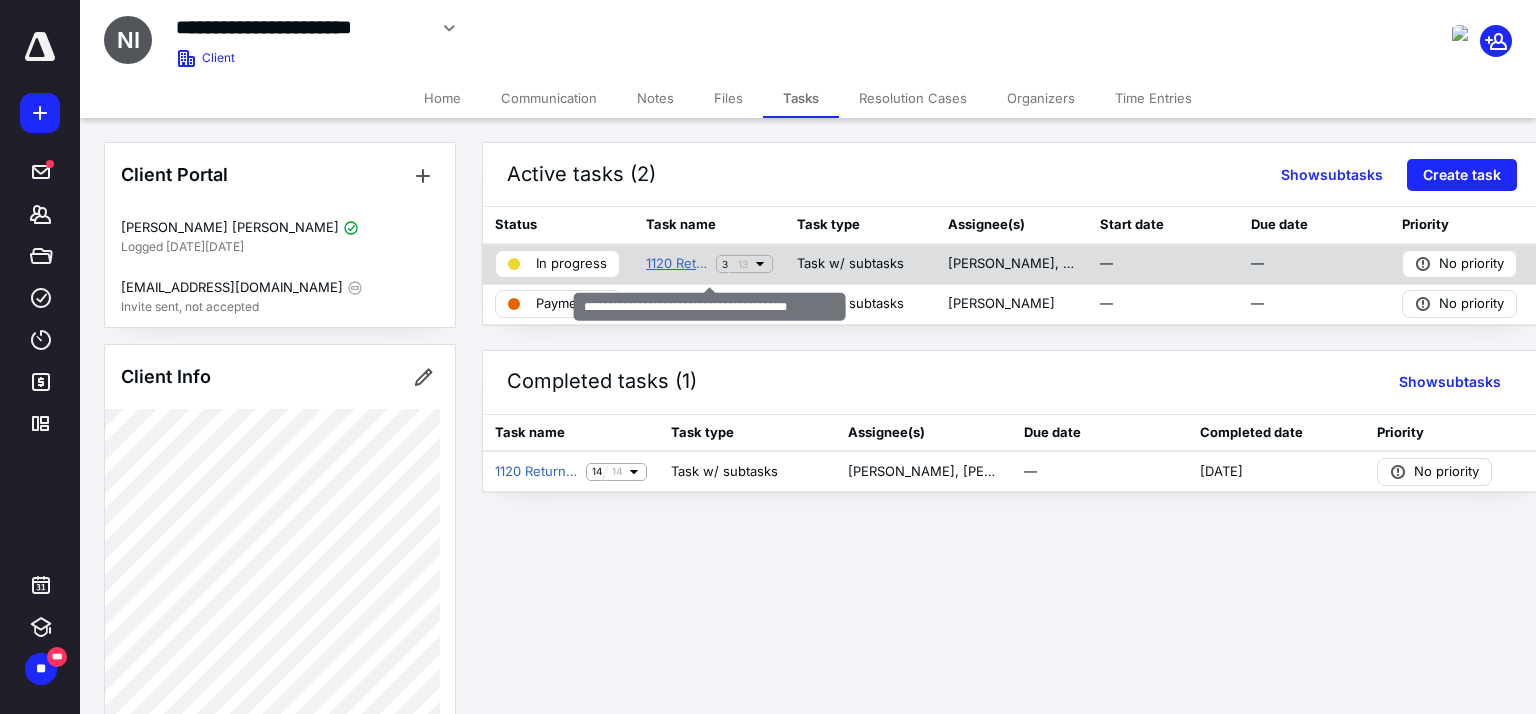 click on "1120 Return  2024  NETA CAP HOLDING, INC." at bounding box center [677, 264] 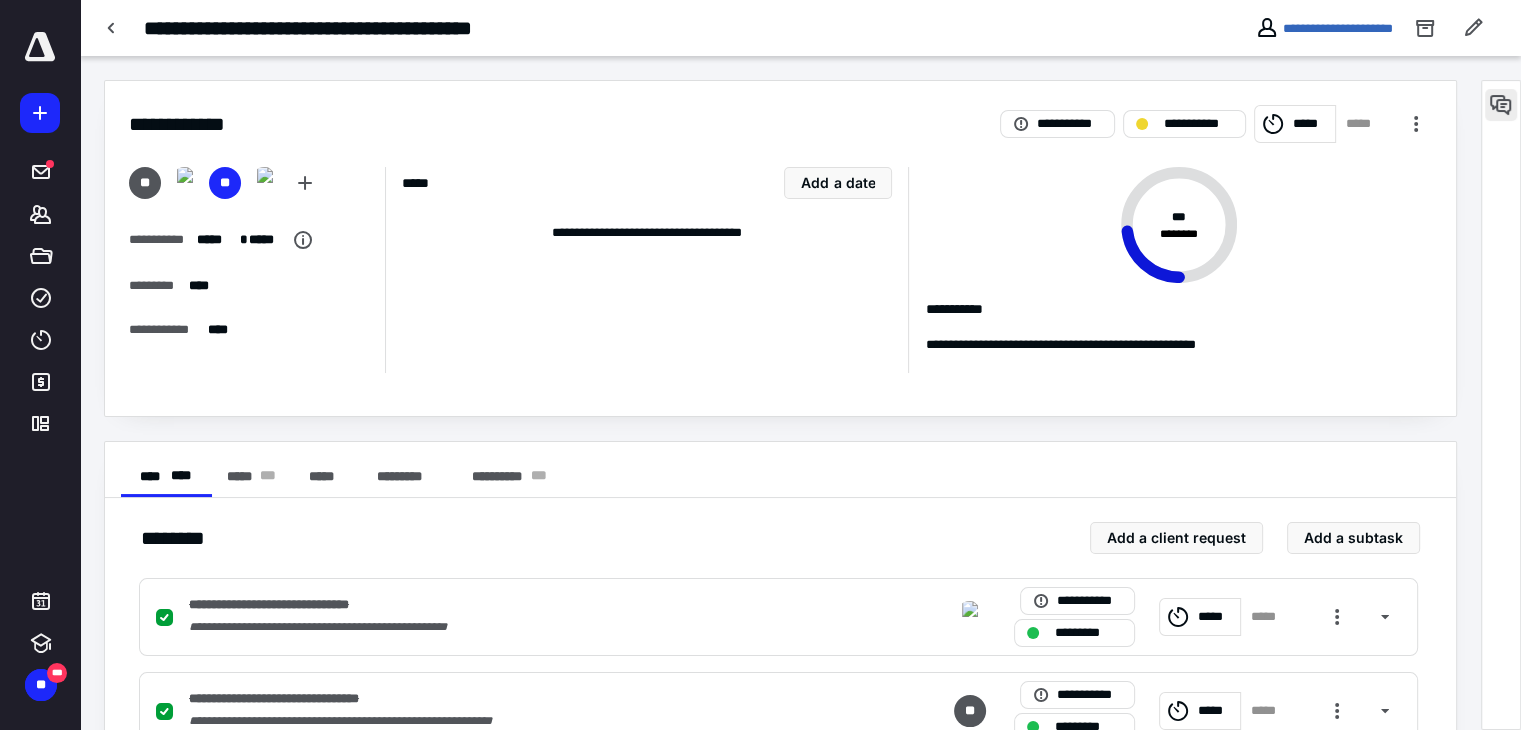 click at bounding box center (1501, 105) 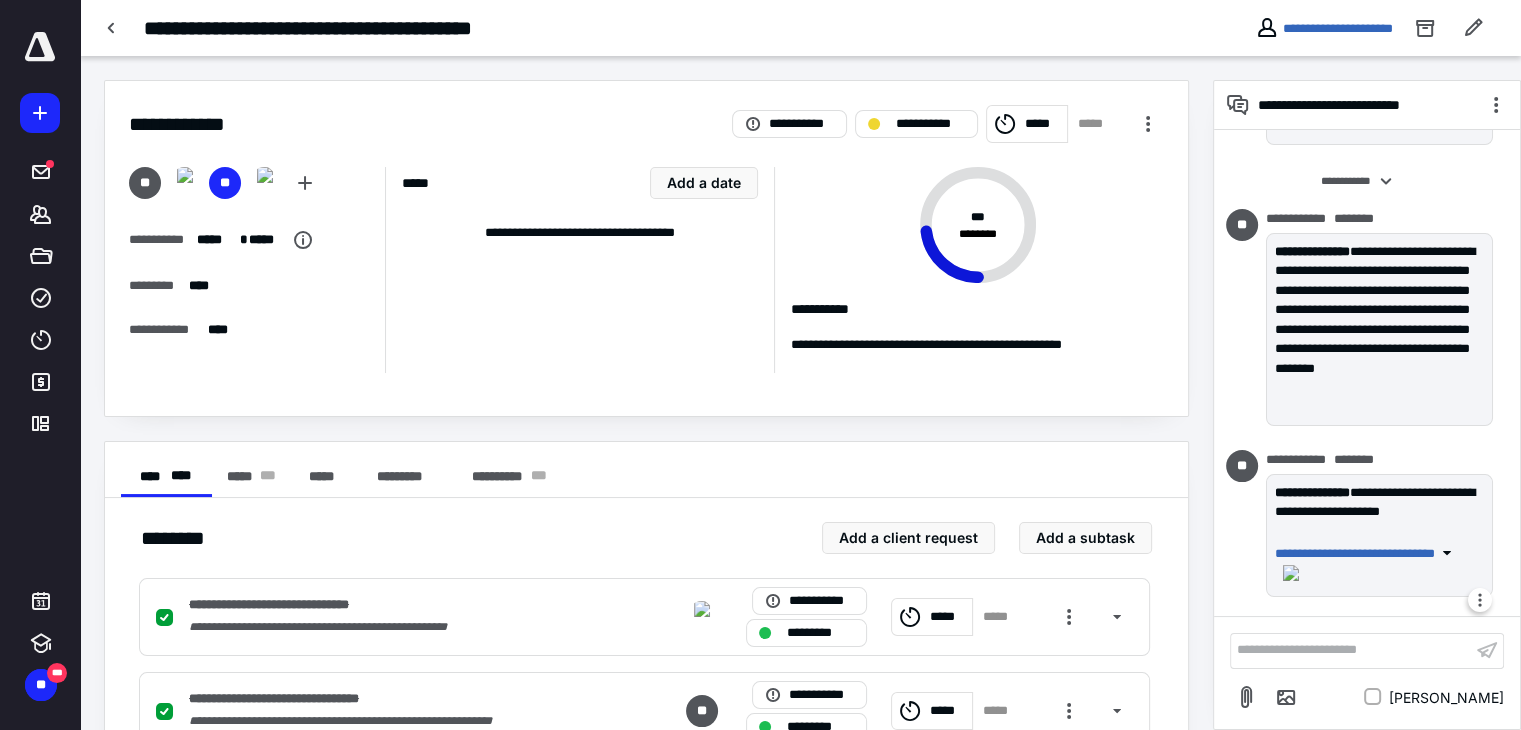 scroll, scrollTop: 506, scrollLeft: 0, axis: vertical 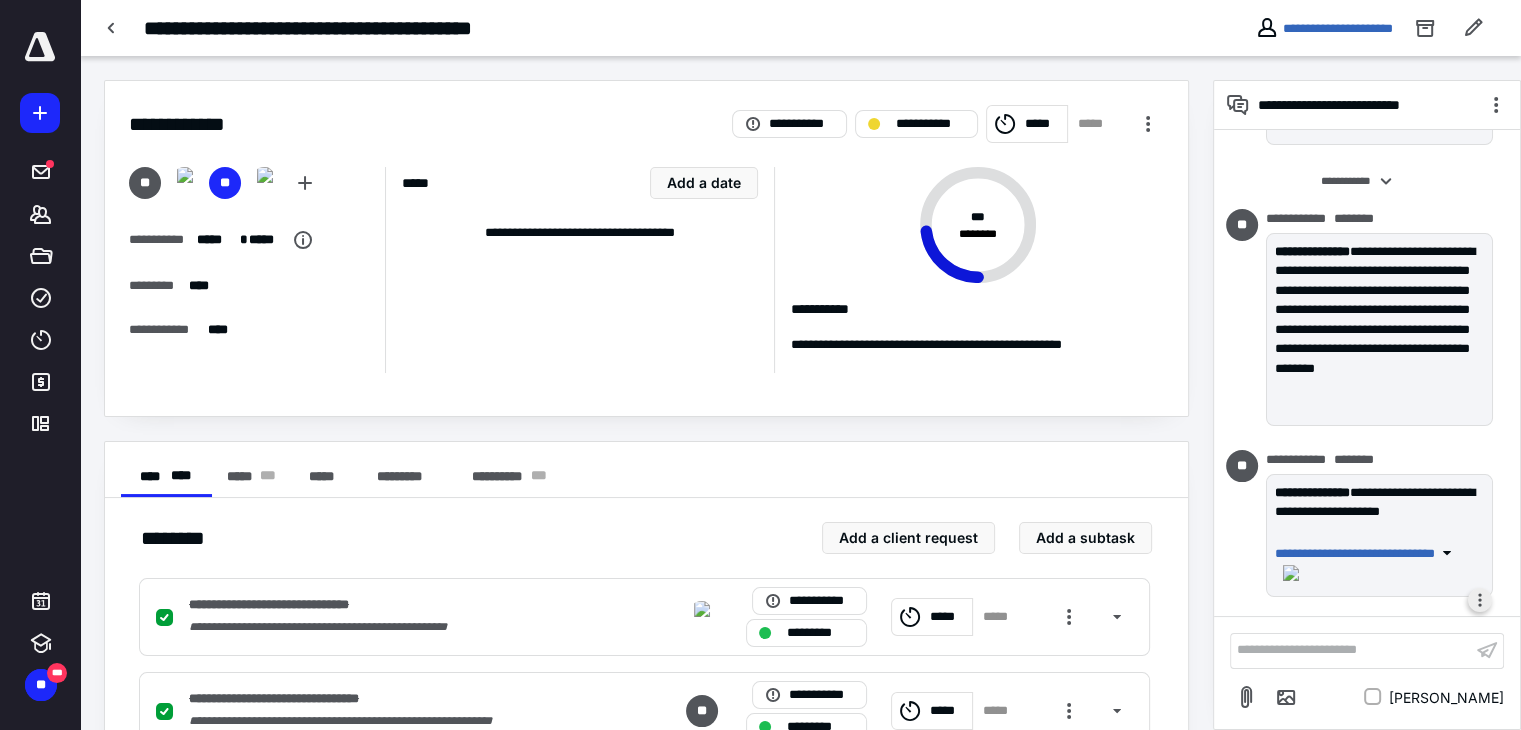 click at bounding box center (1480, 600) 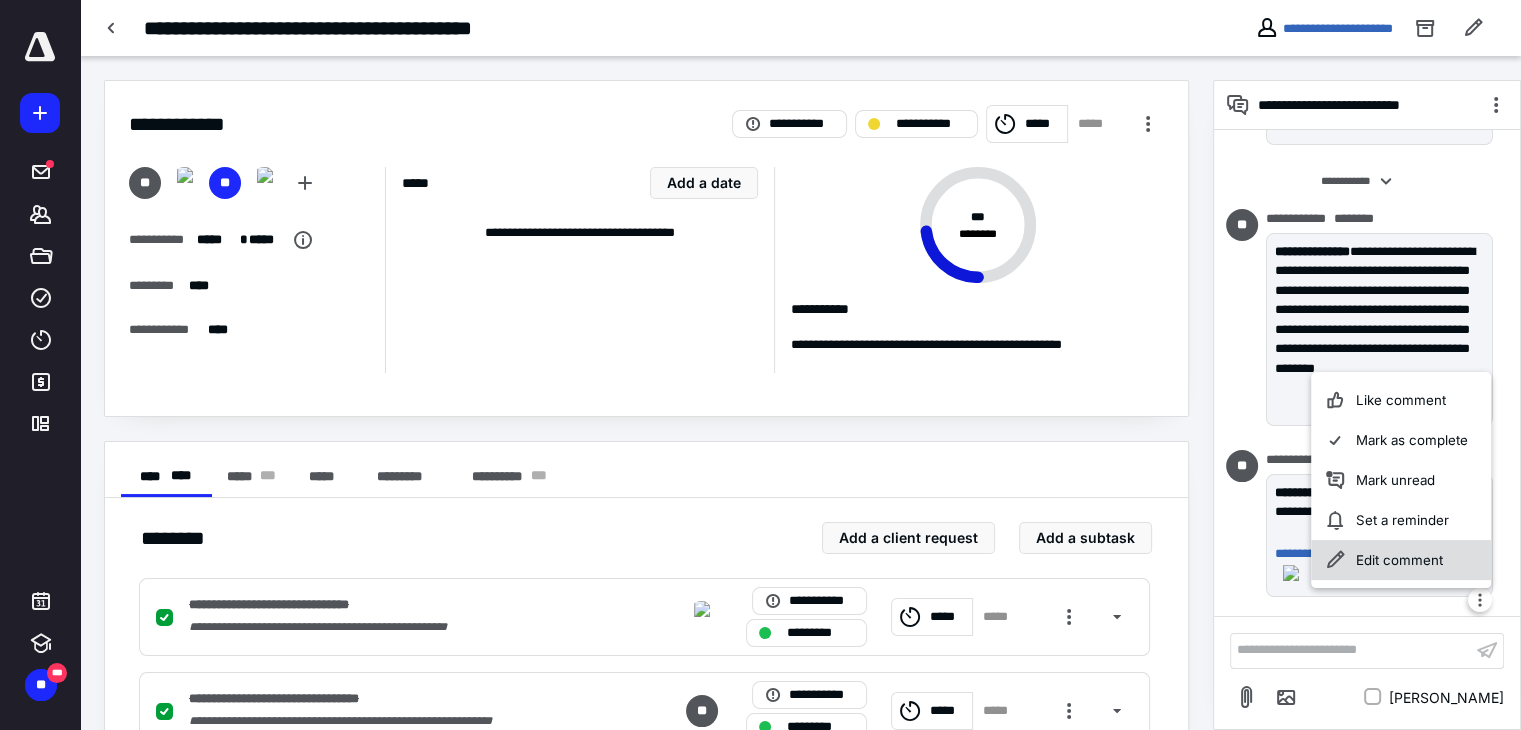 click on "Edit comment" at bounding box center (1402, 560) 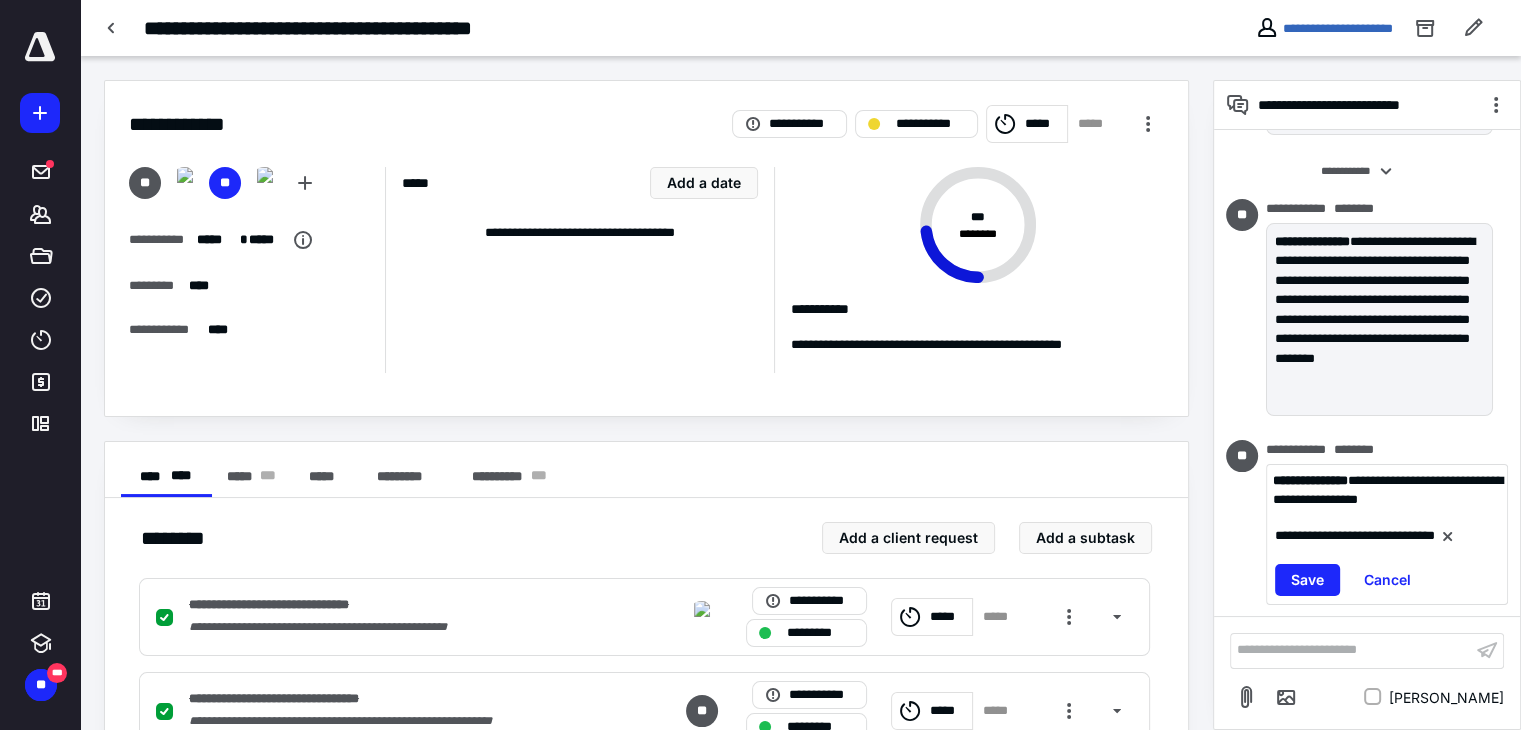 scroll, scrollTop: 503, scrollLeft: 0, axis: vertical 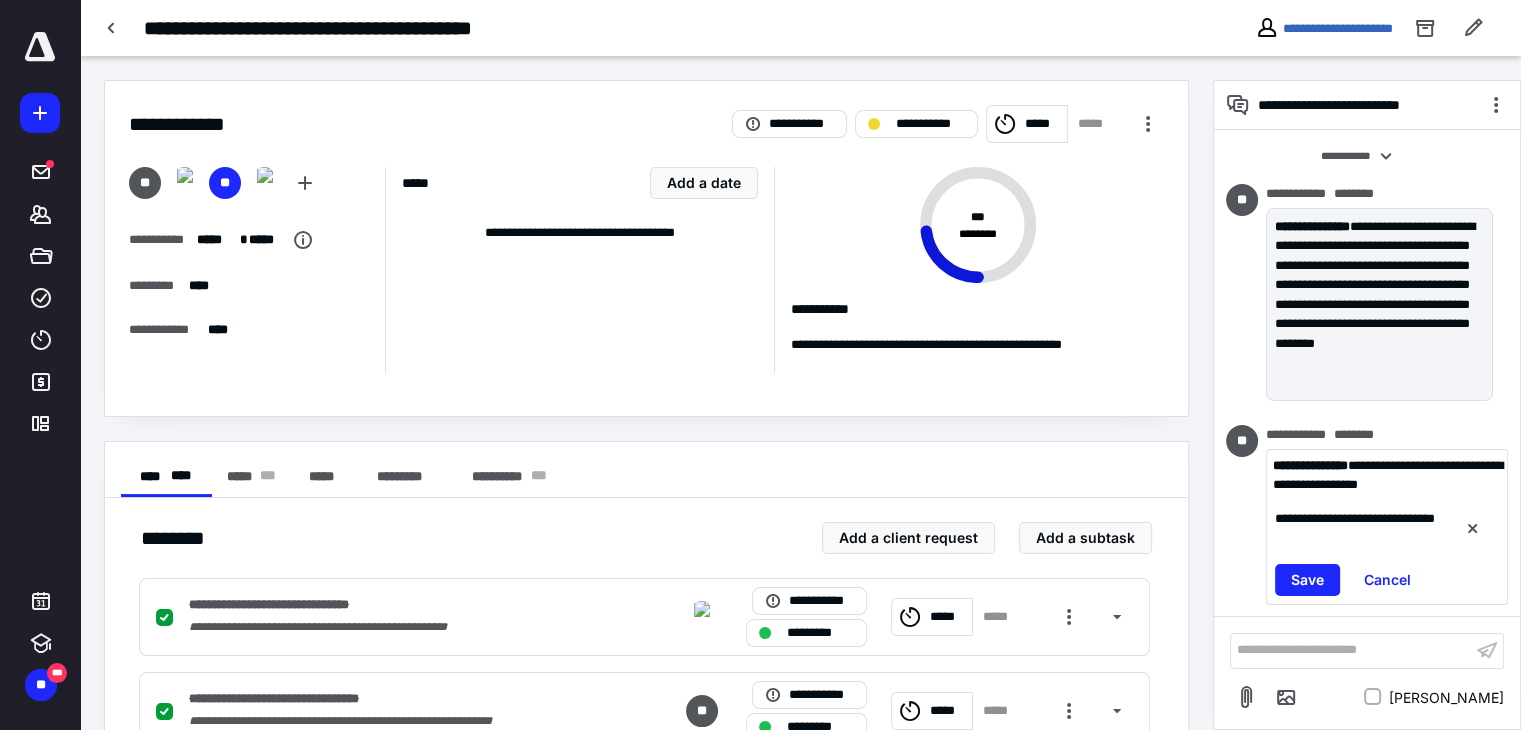 click on "**********" at bounding box center [1387, 475] 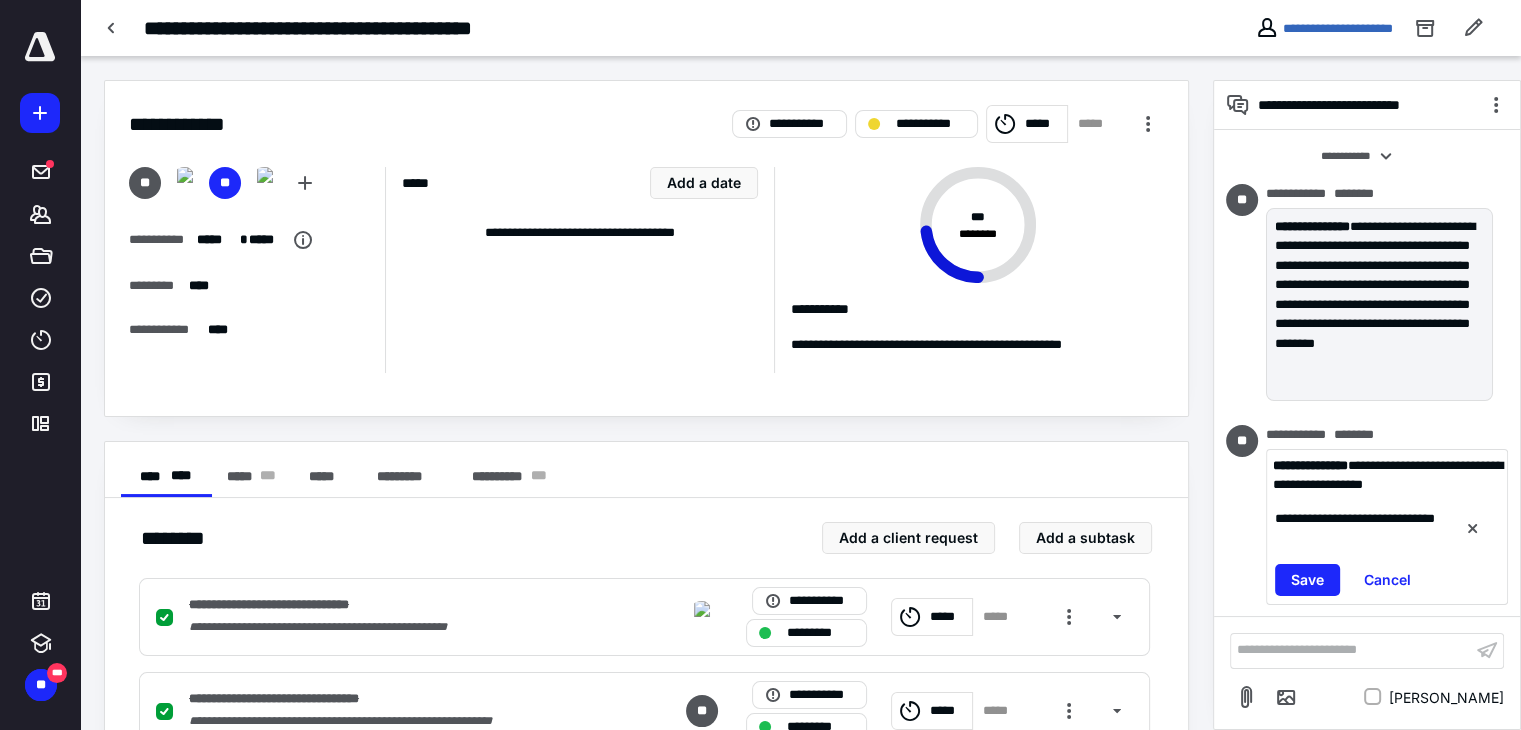 type 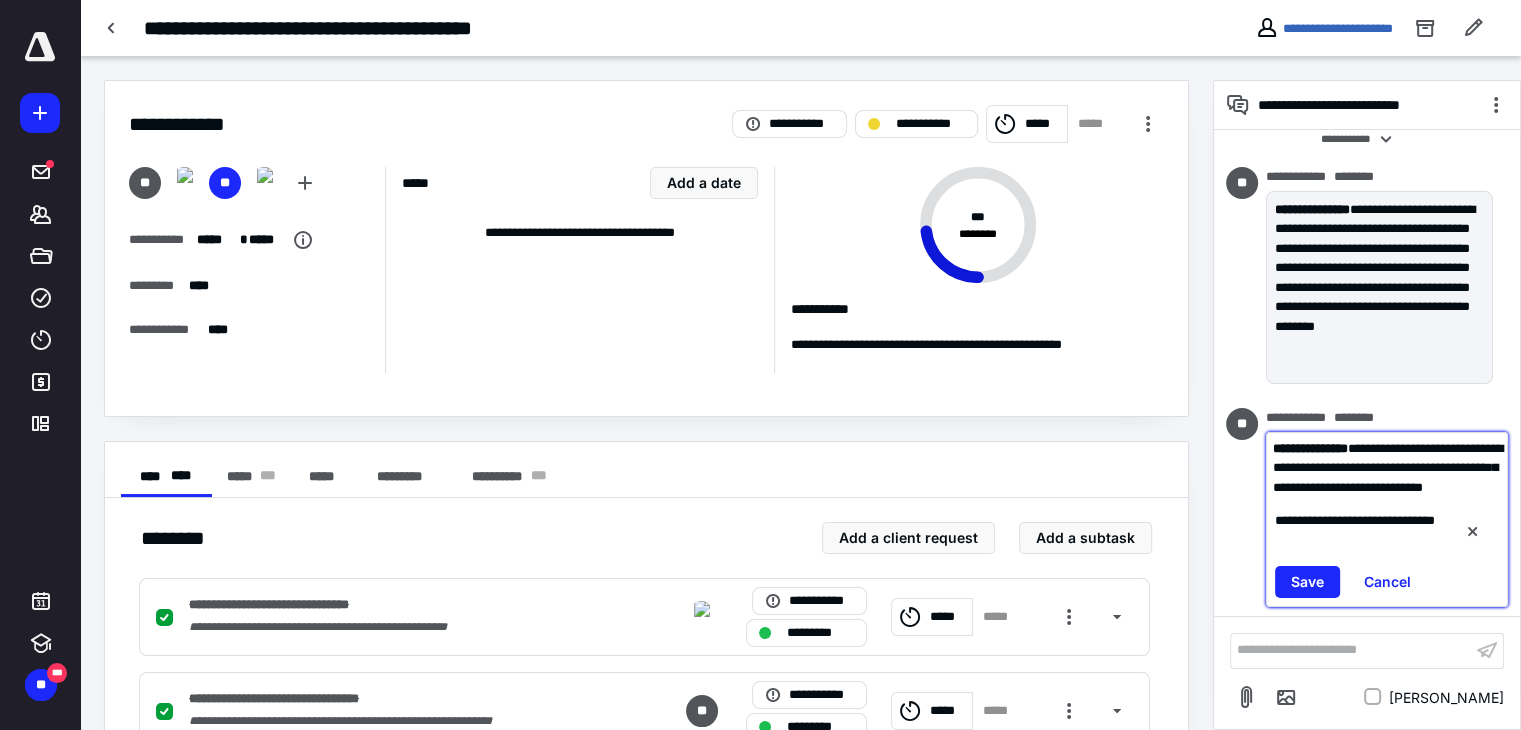 scroll, scrollTop: 542, scrollLeft: 0, axis: vertical 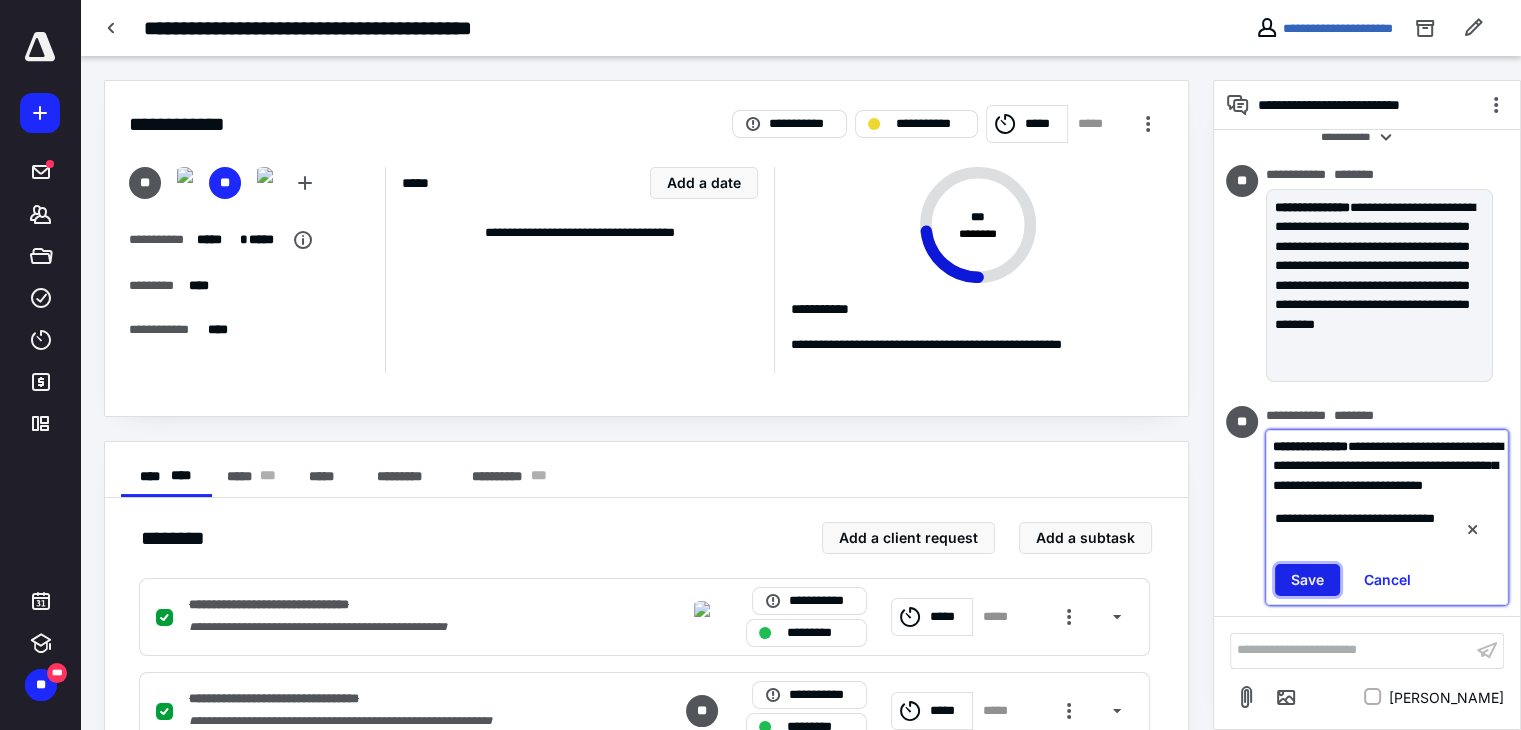 click on "Save" at bounding box center [1307, 580] 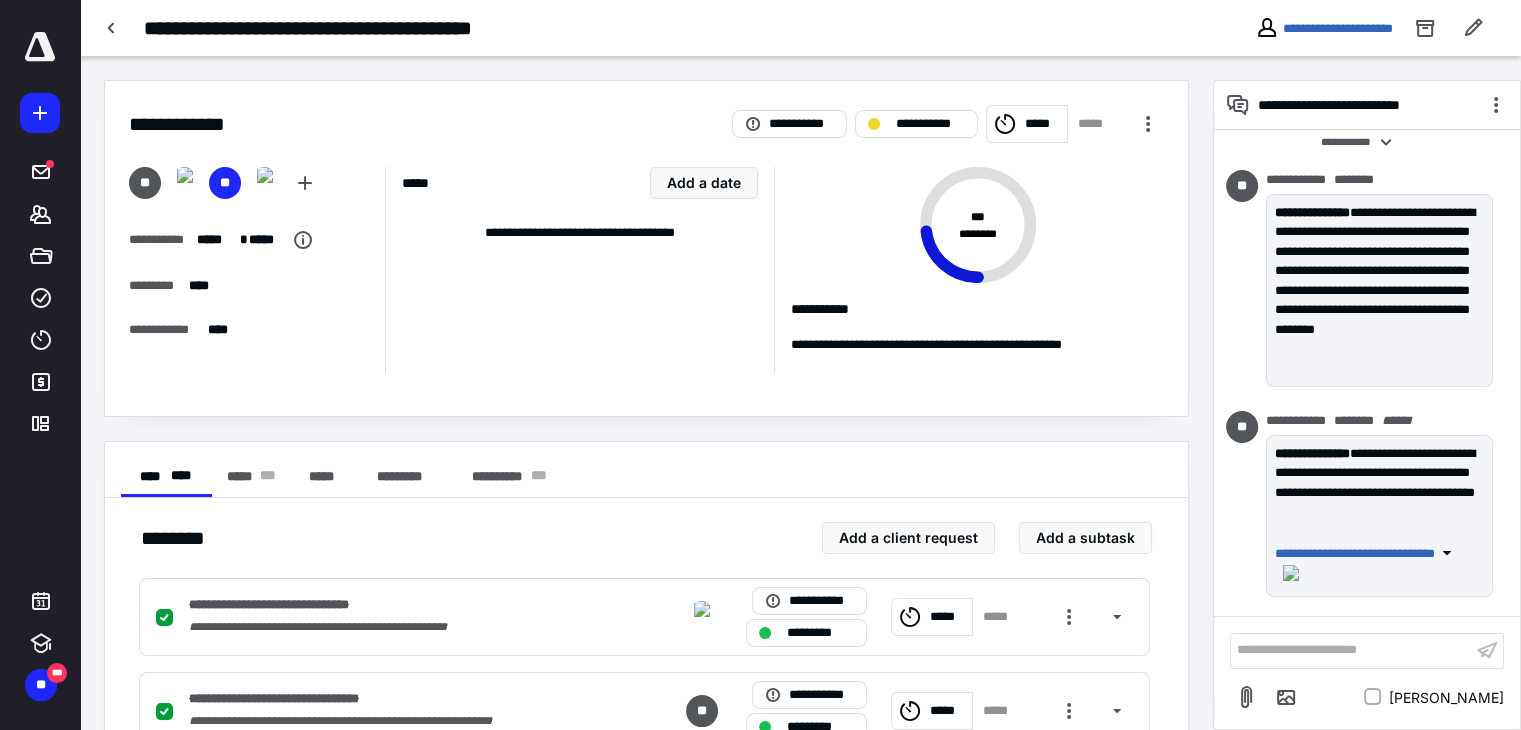 scroll, scrollTop: 542, scrollLeft: 0, axis: vertical 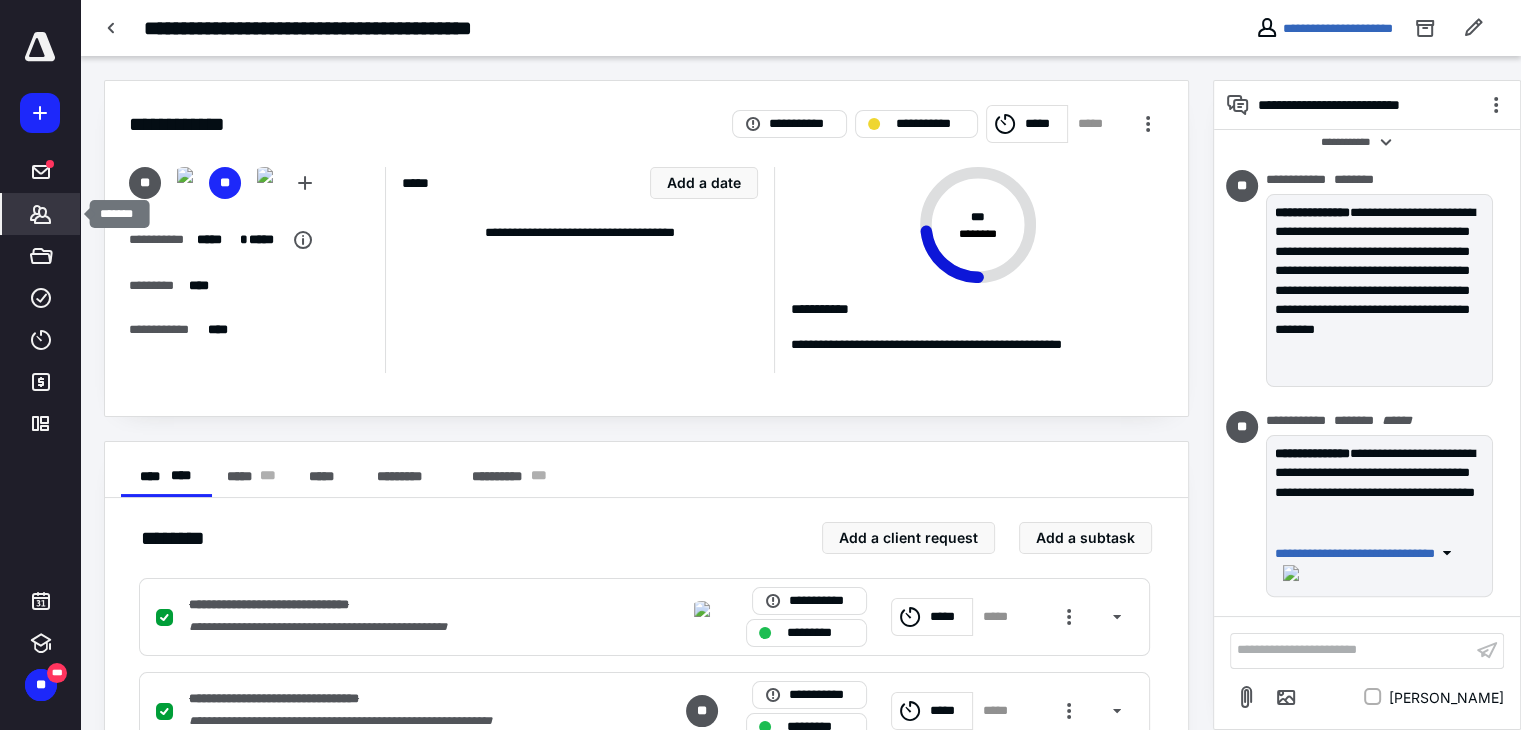 click on "*******" at bounding box center (41, 214) 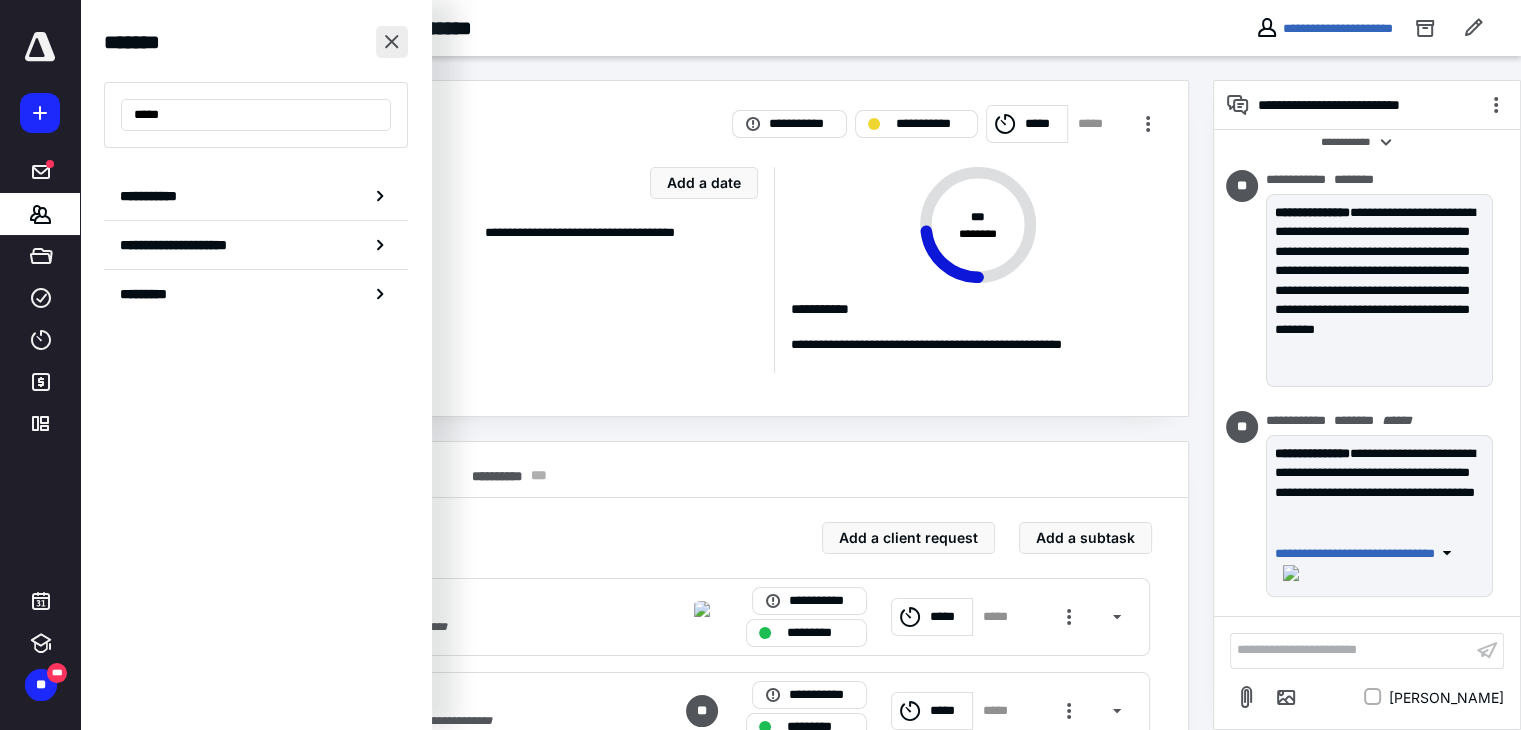type on "*****" 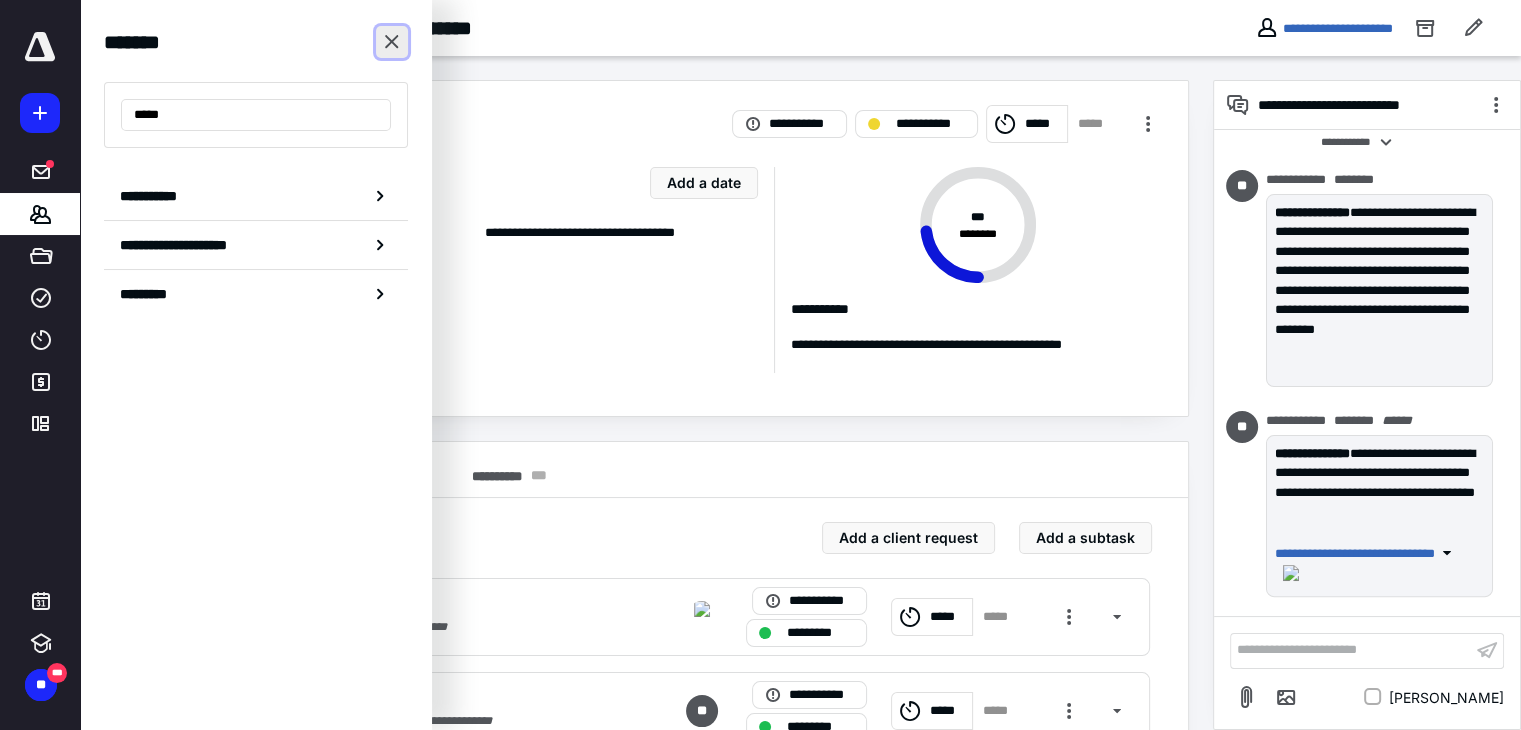 click at bounding box center [392, 42] 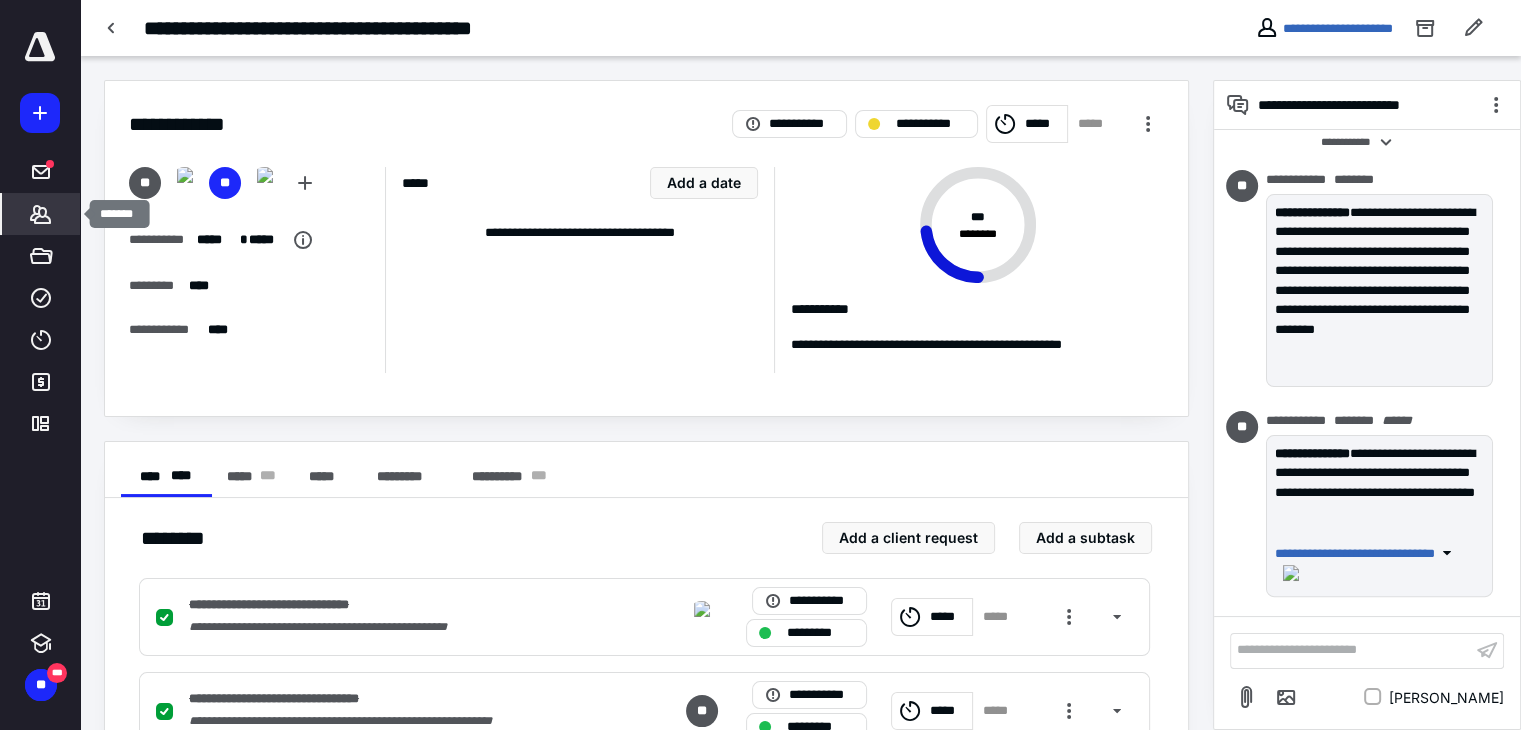 click 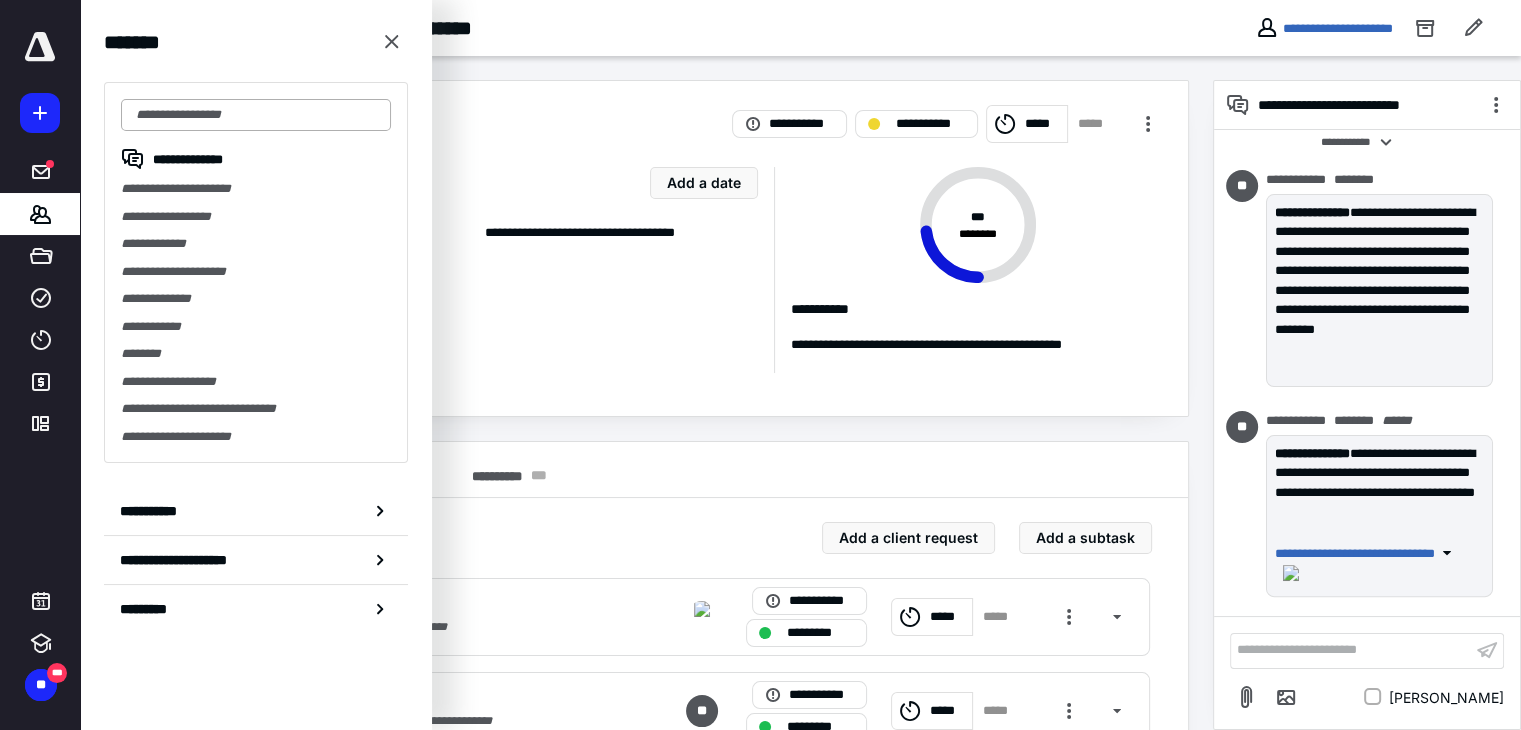 click at bounding box center (256, 115) 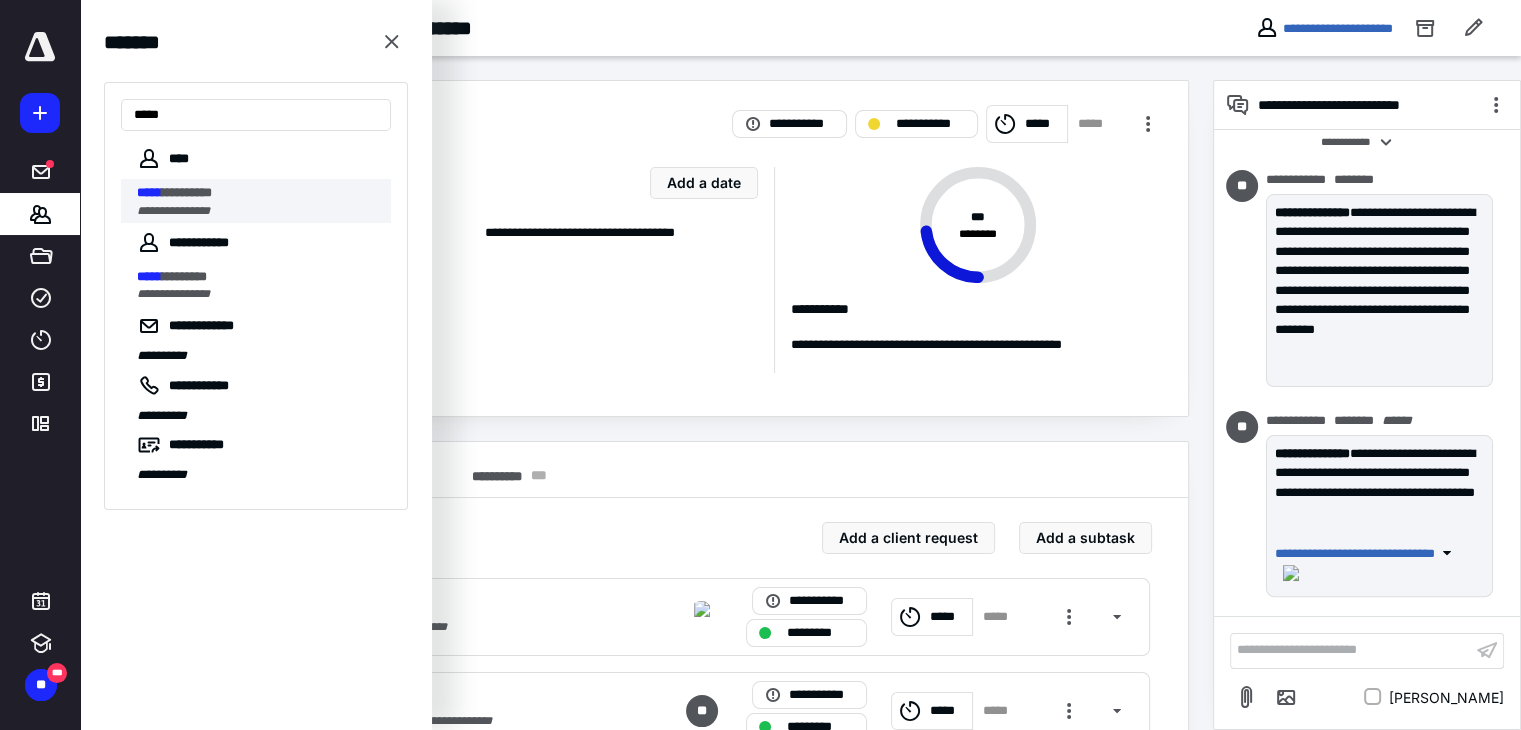 type on "*****" 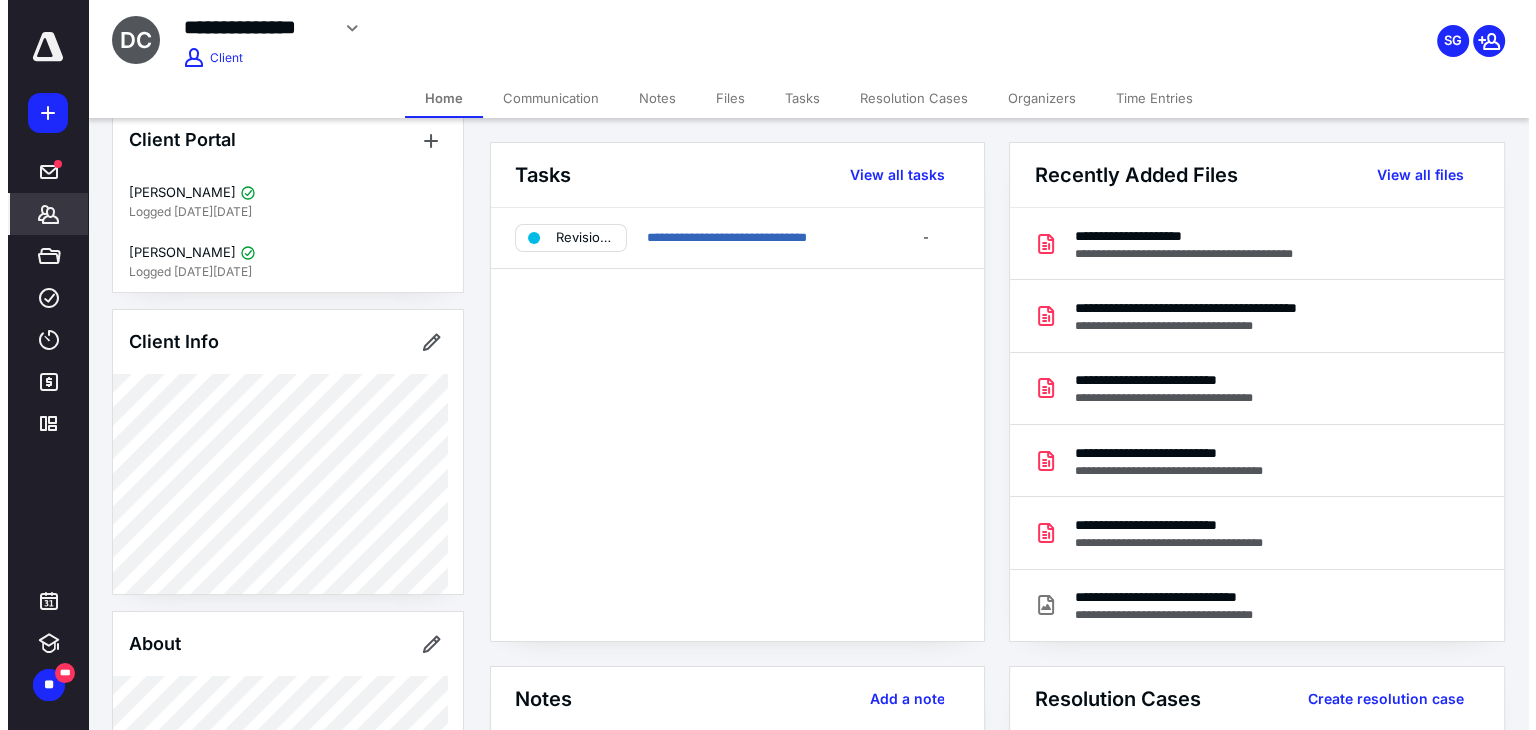 scroll, scrollTop: 0, scrollLeft: 0, axis: both 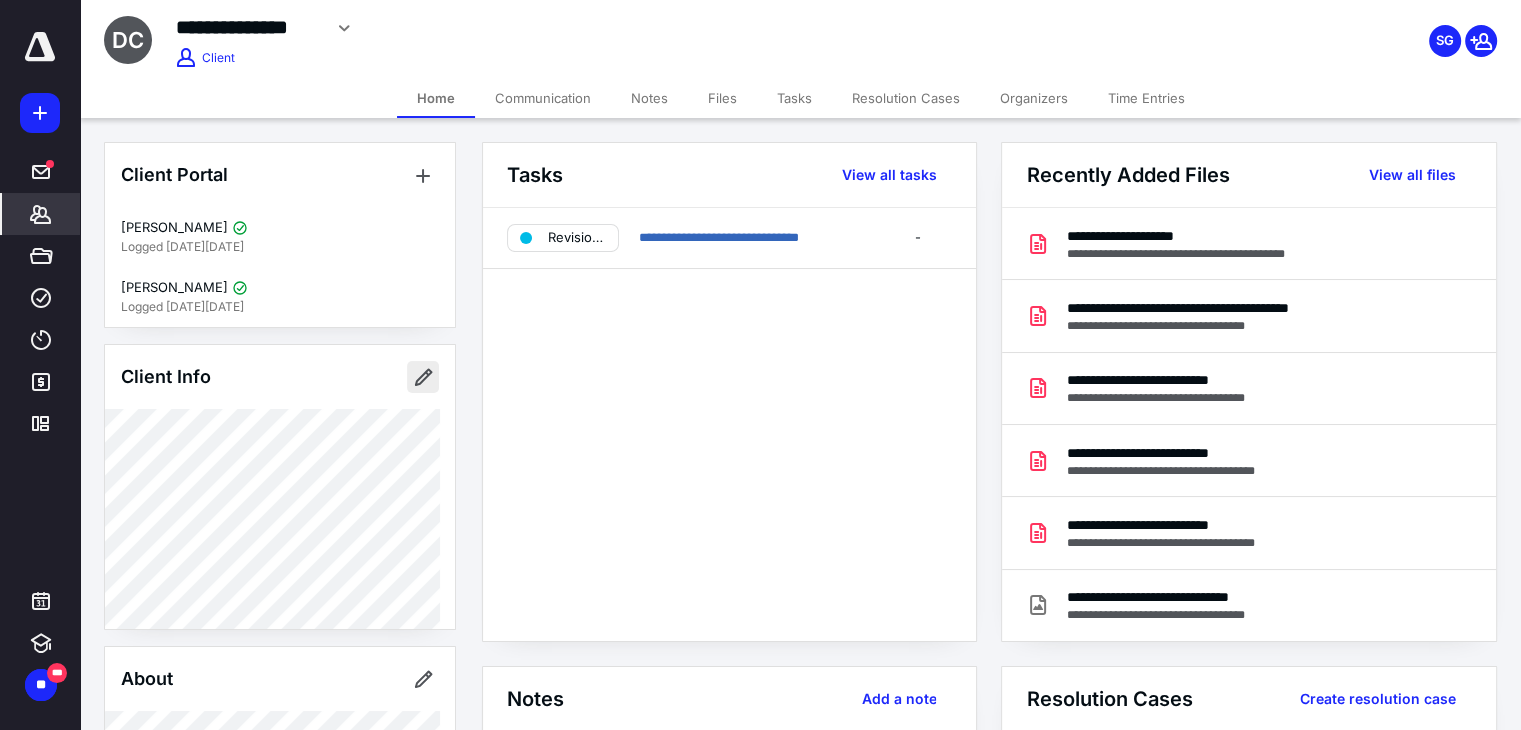 click at bounding box center [423, 377] 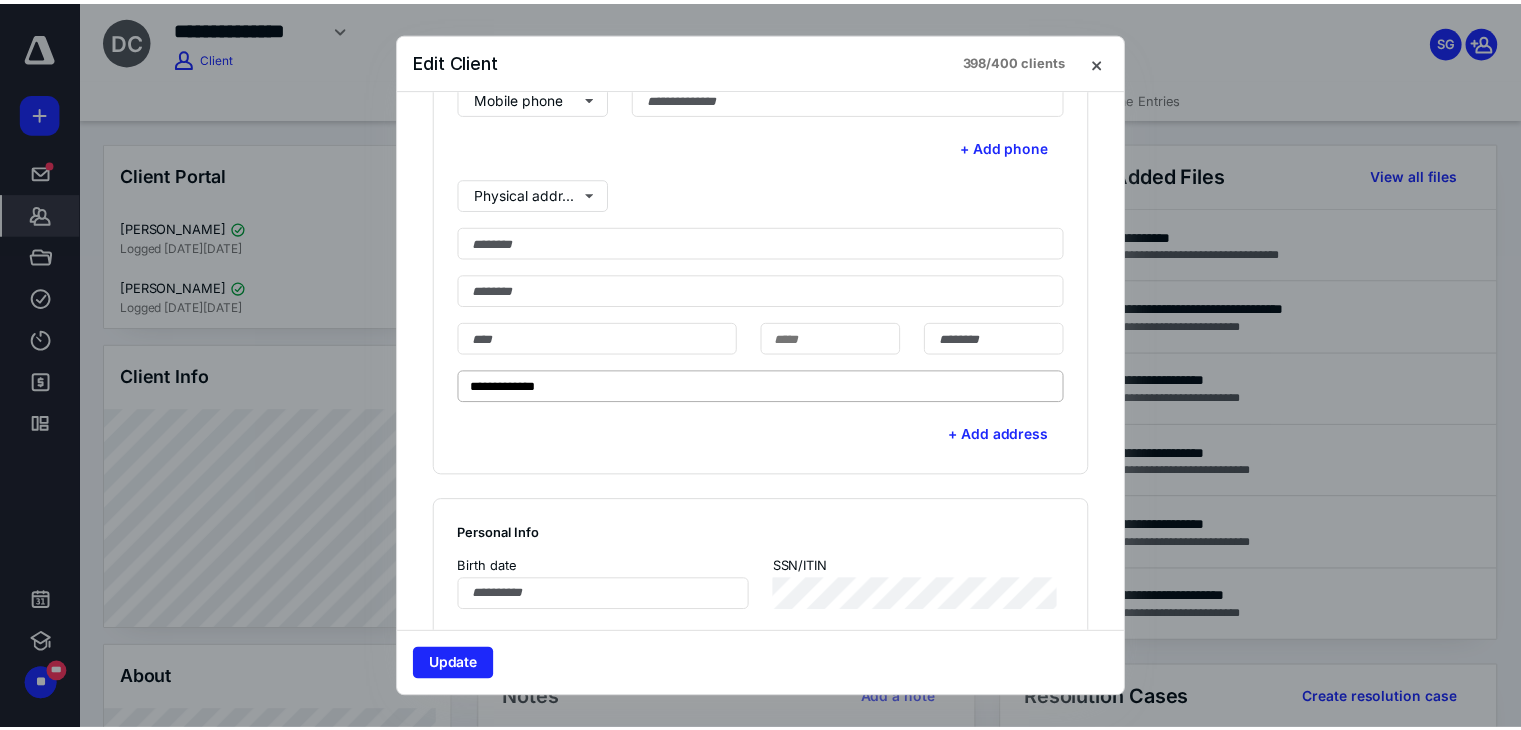scroll, scrollTop: 900, scrollLeft: 0, axis: vertical 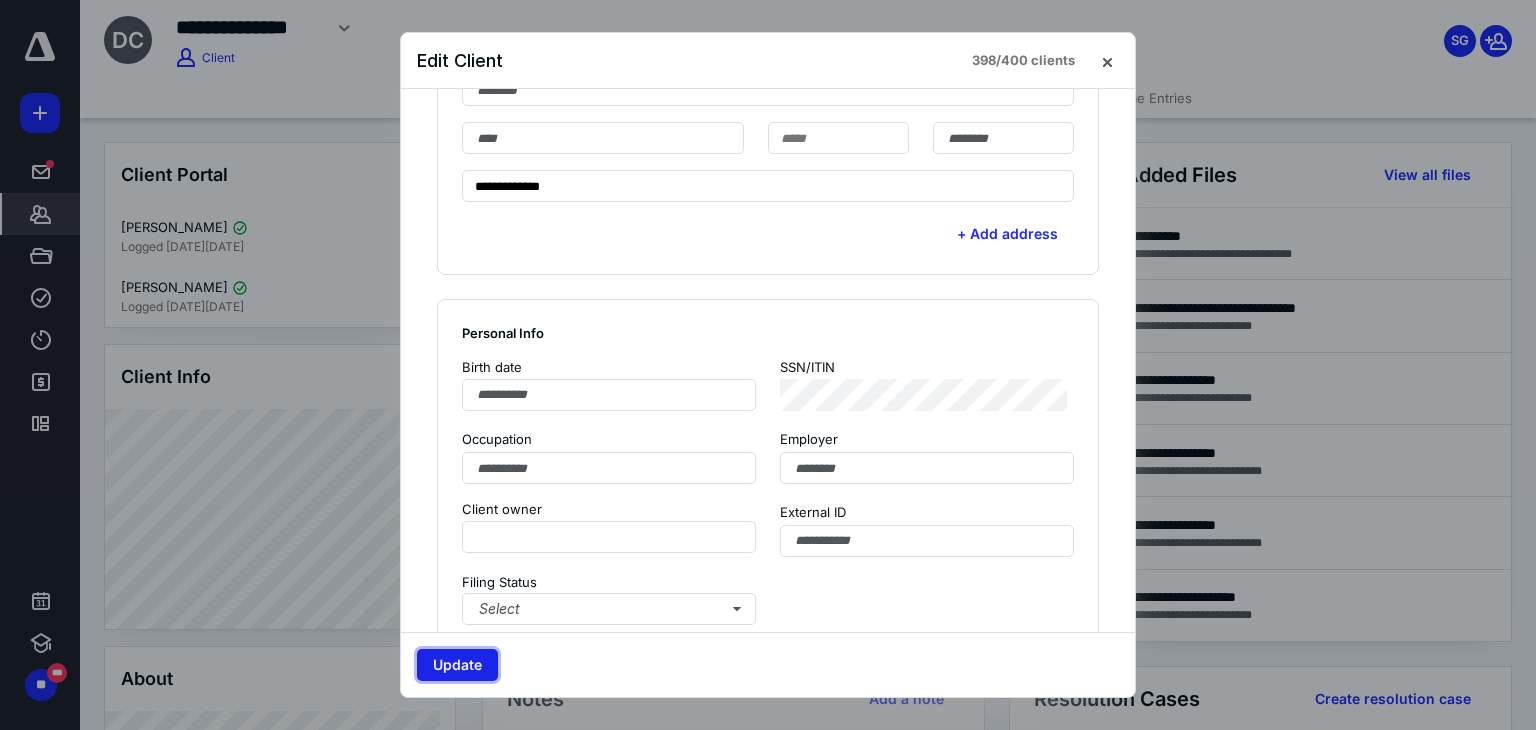 click on "Update" at bounding box center [457, 665] 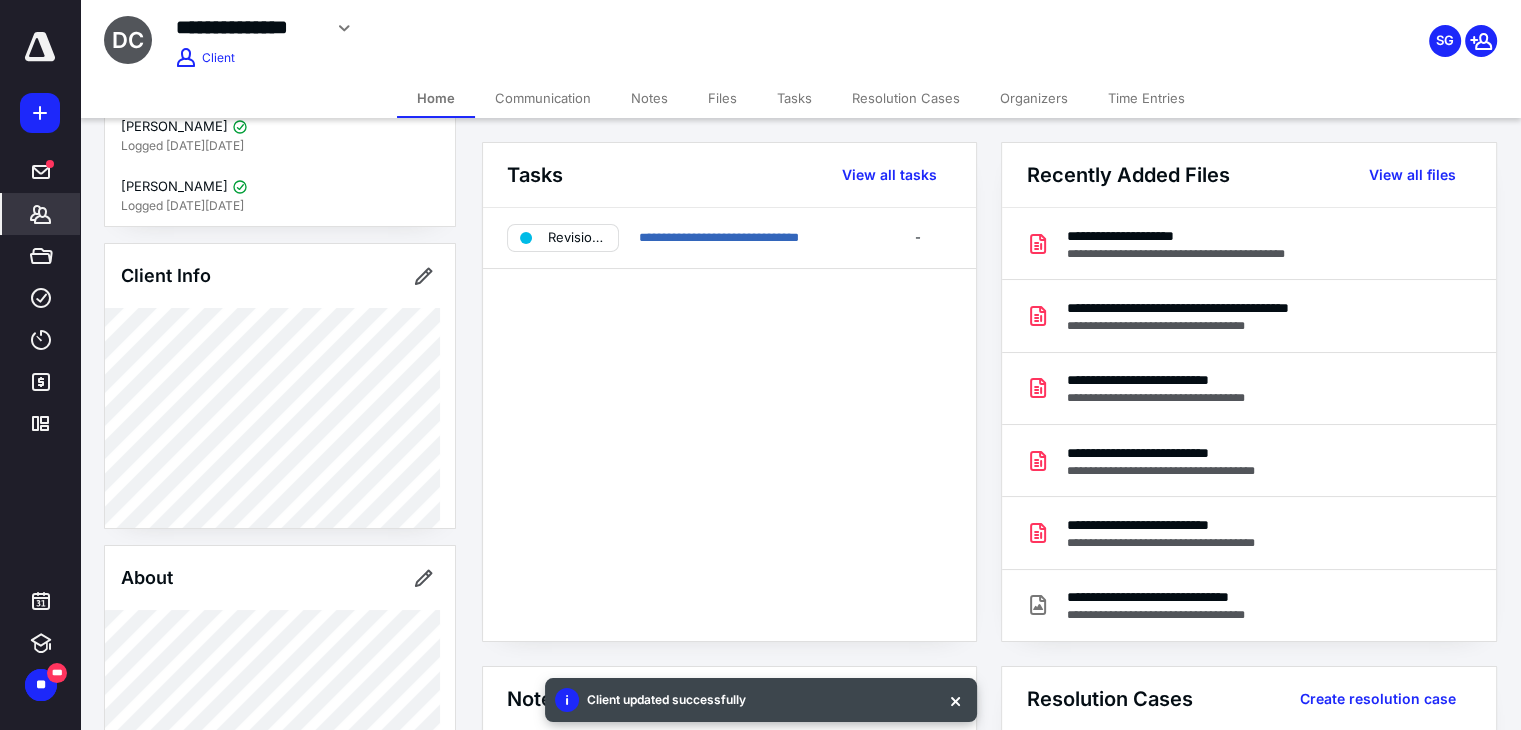 scroll, scrollTop: 200, scrollLeft: 0, axis: vertical 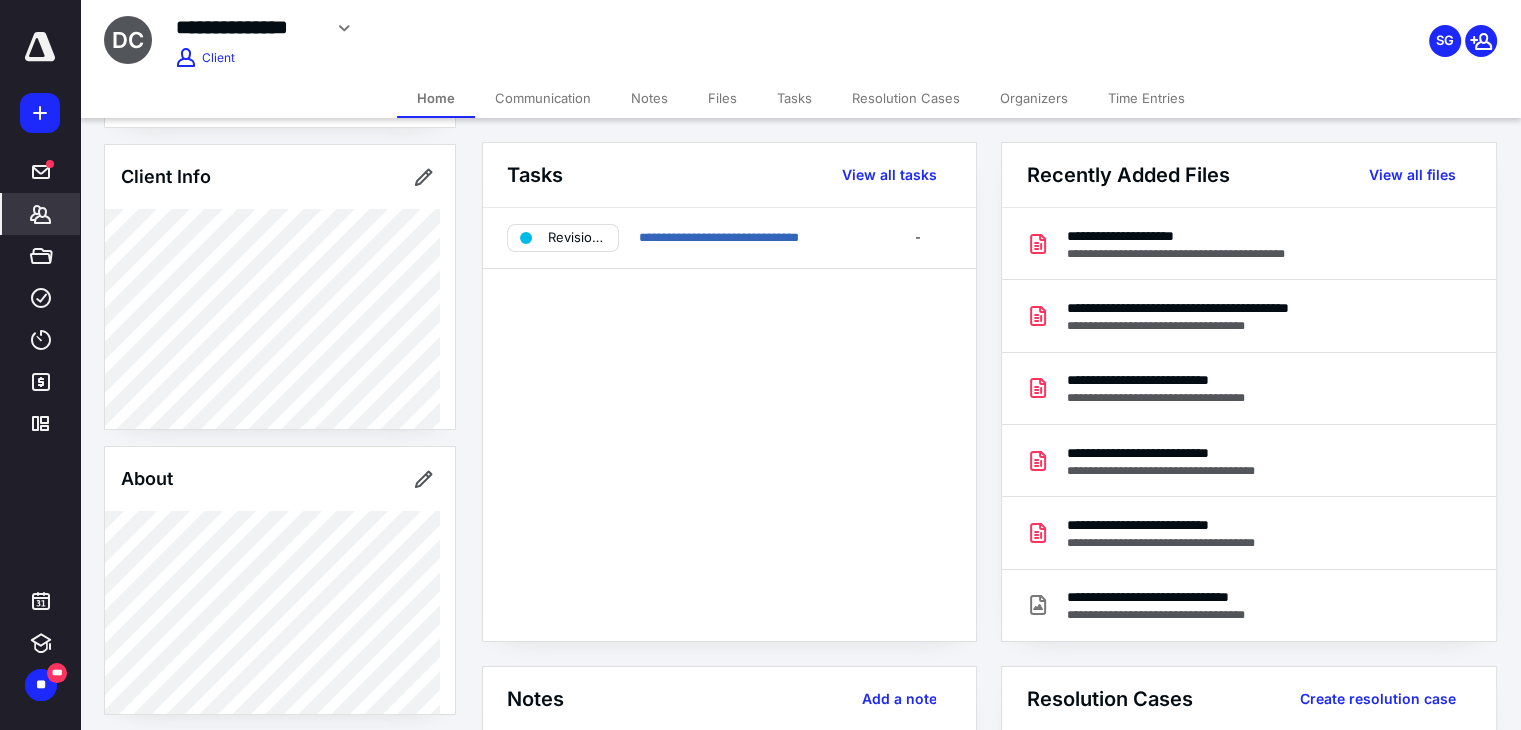 click 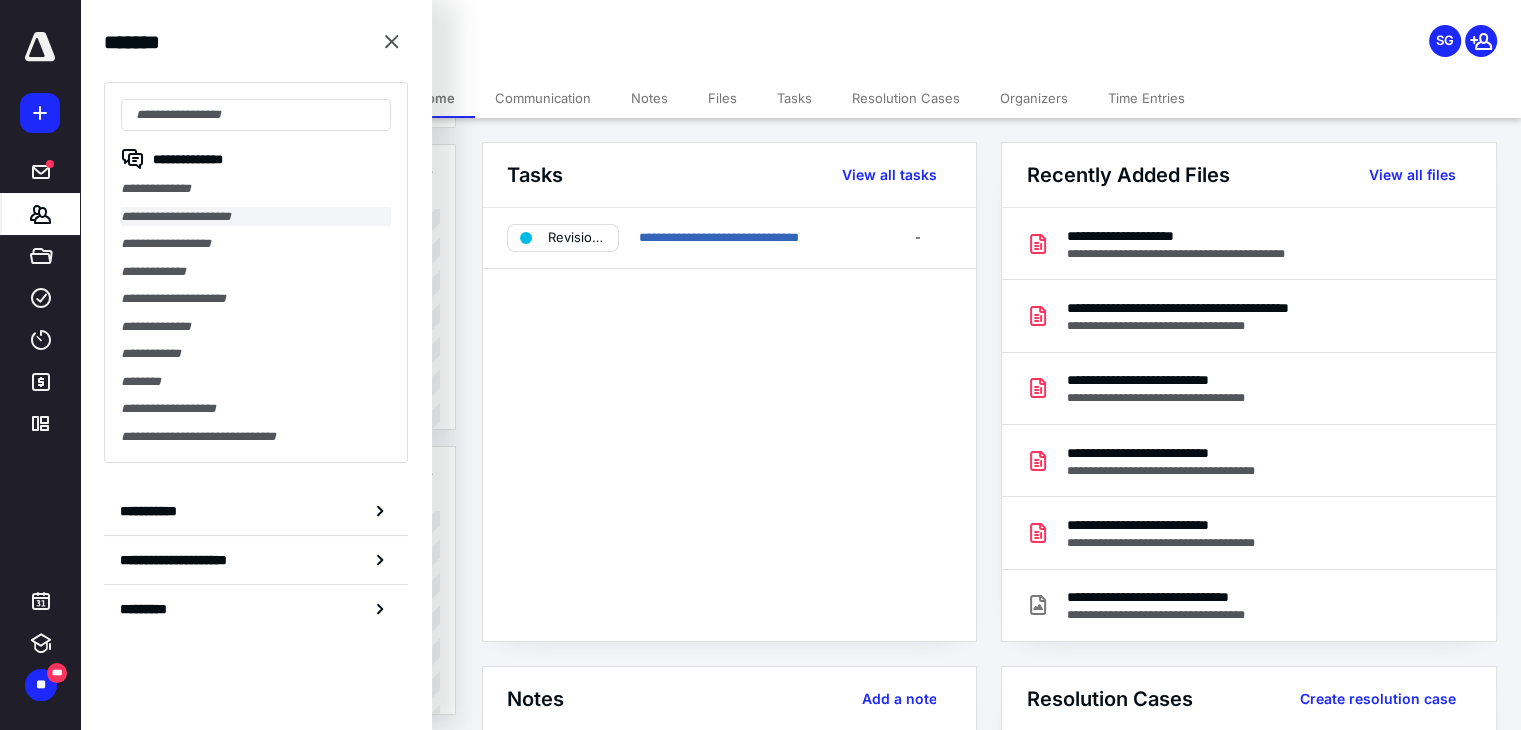 click on "**********" at bounding box center [256, 217] 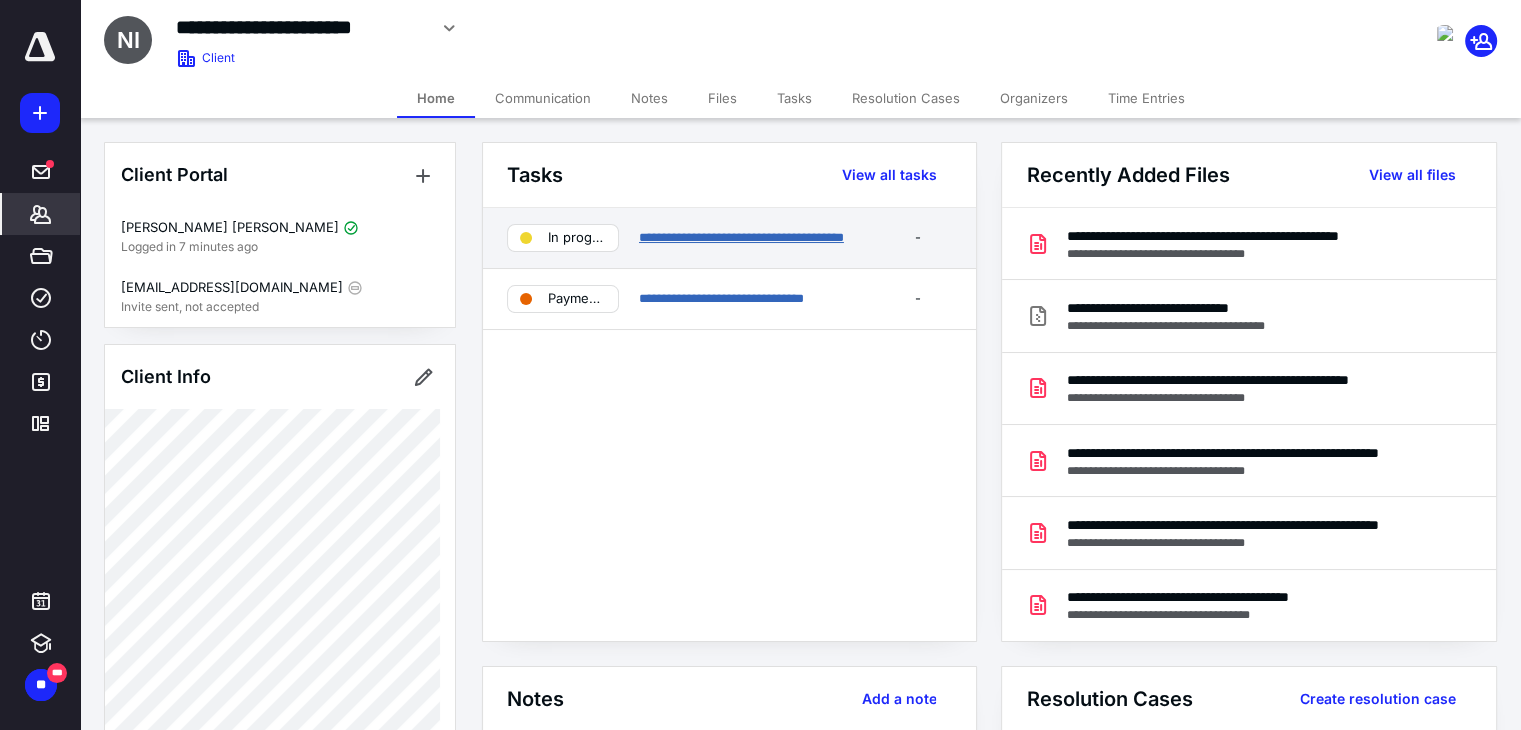 click on "**********" at bounding box center [741, 237] 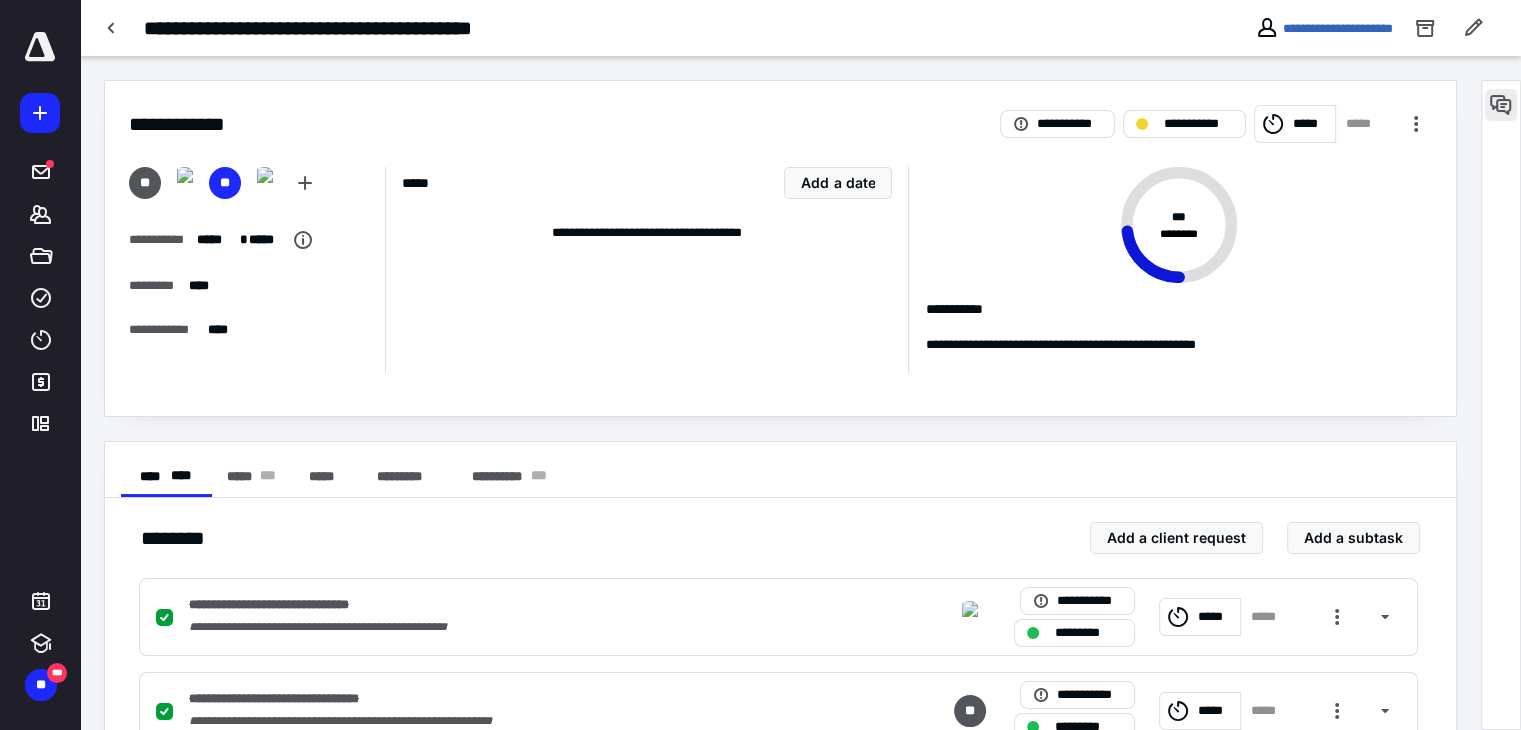 click at bounding box center (1501, 105) 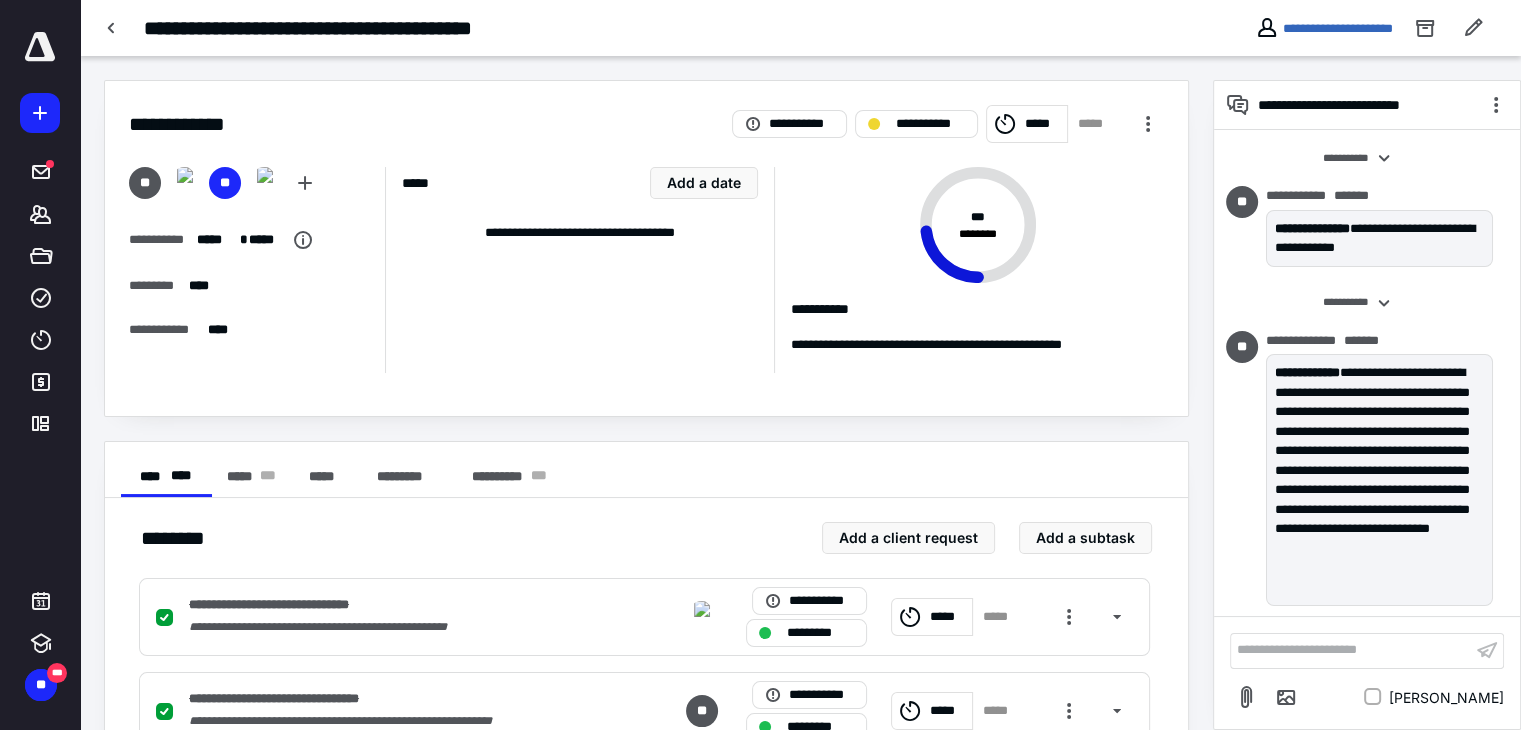 scroll, scrollTop: 514, scrollLeft: 0, axis: vertical 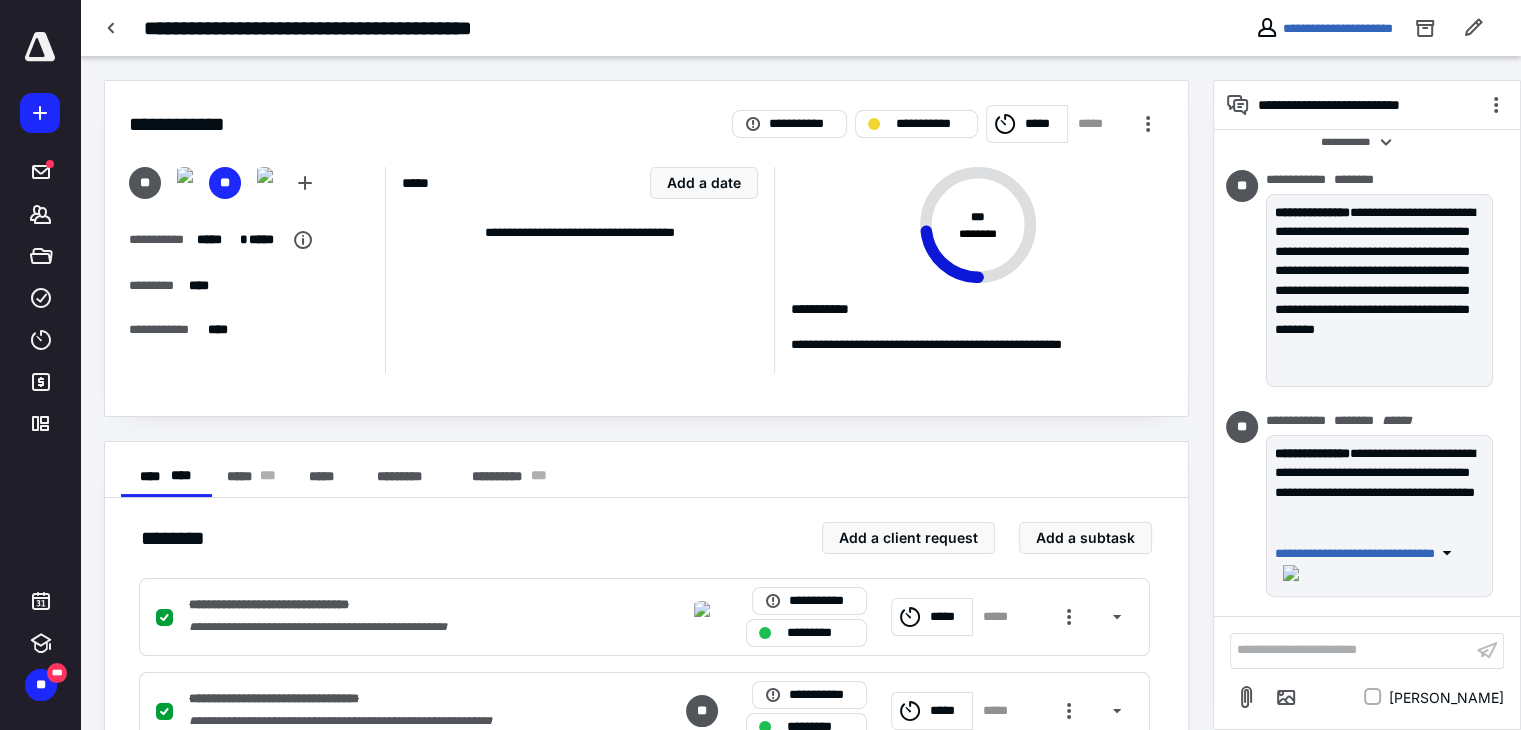 click on "**********" at bounding box center (1351, 650) 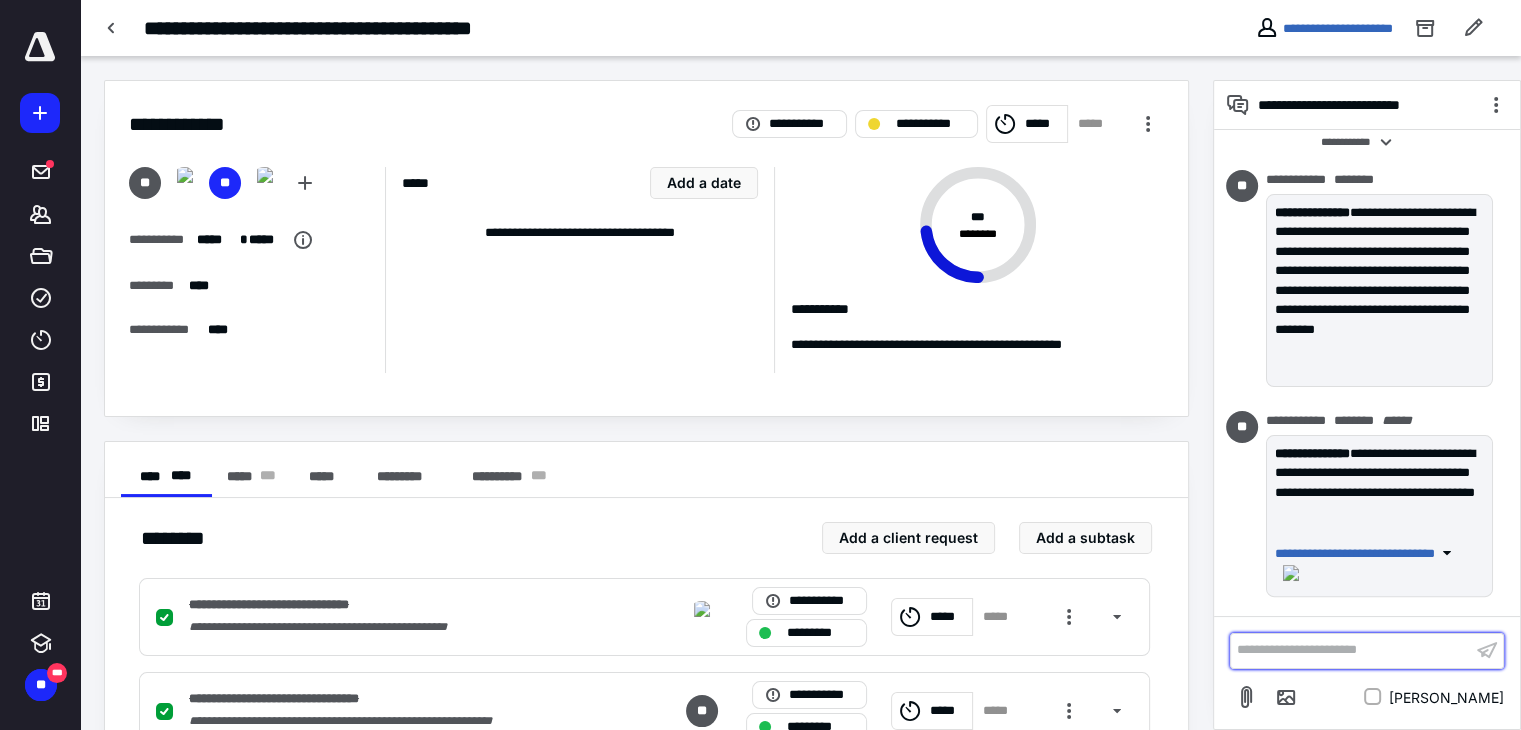 click on "**********" at bounding box center [1351, 650] 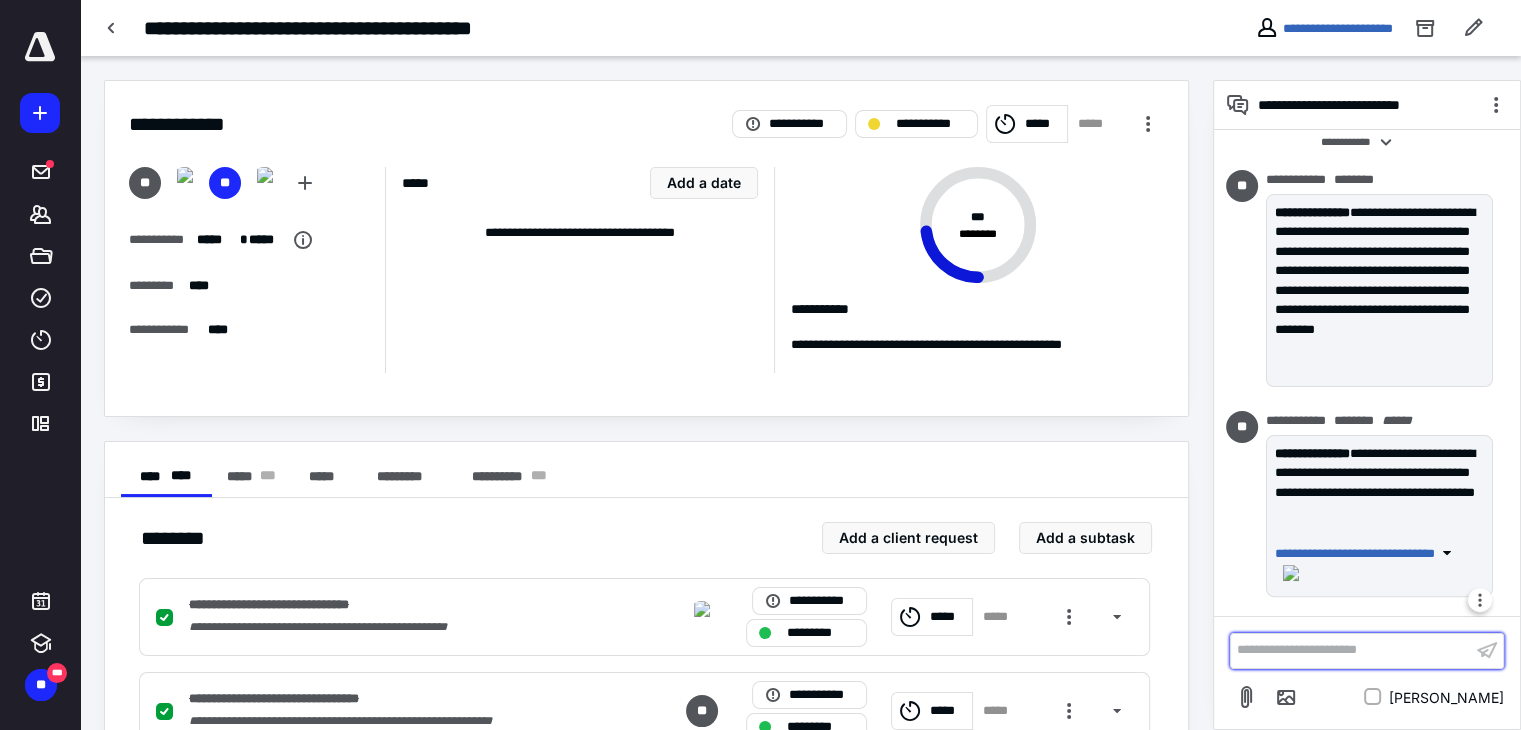 scroll, scrollTop: 544, scrollLeft: 0, axis: vertical 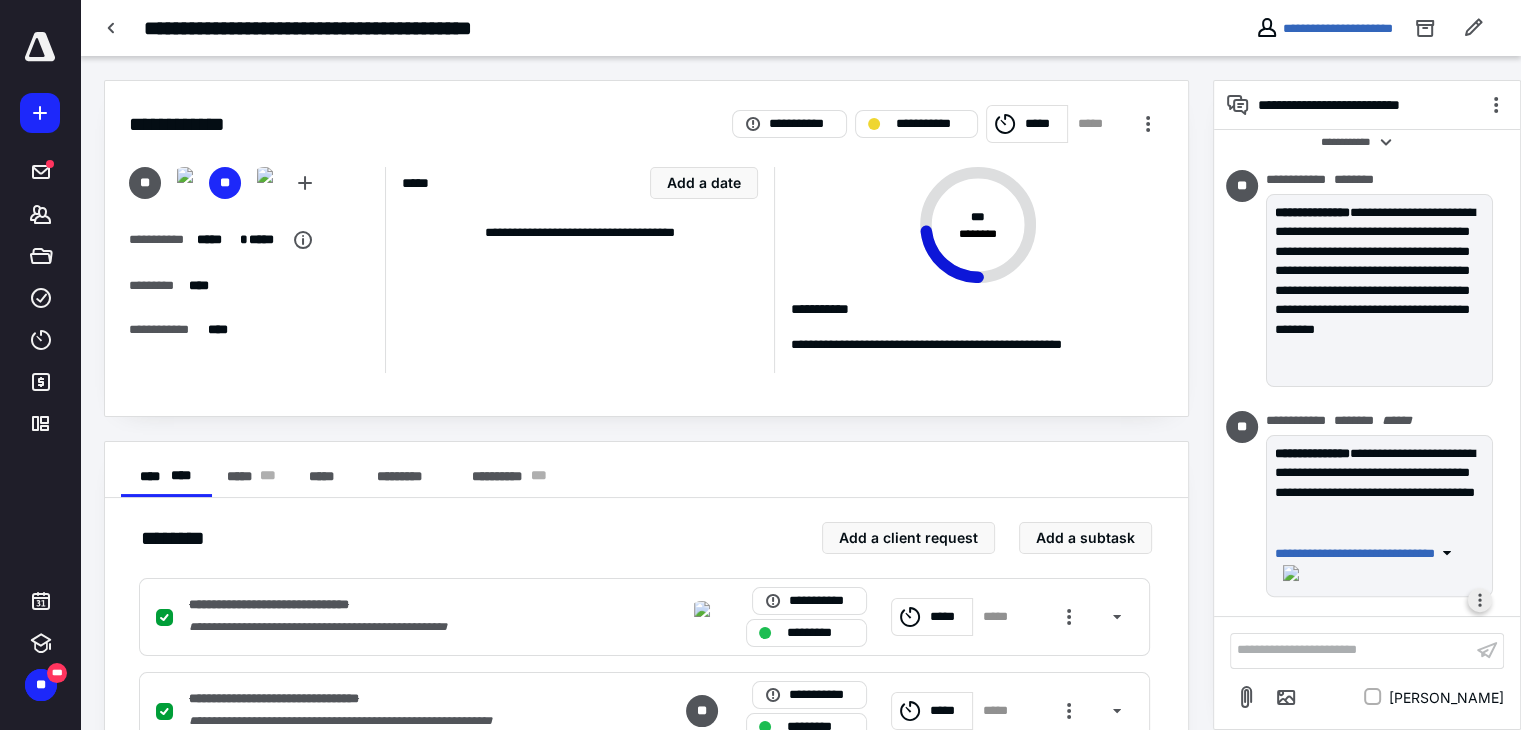 click at bounding box center (1480, 600) 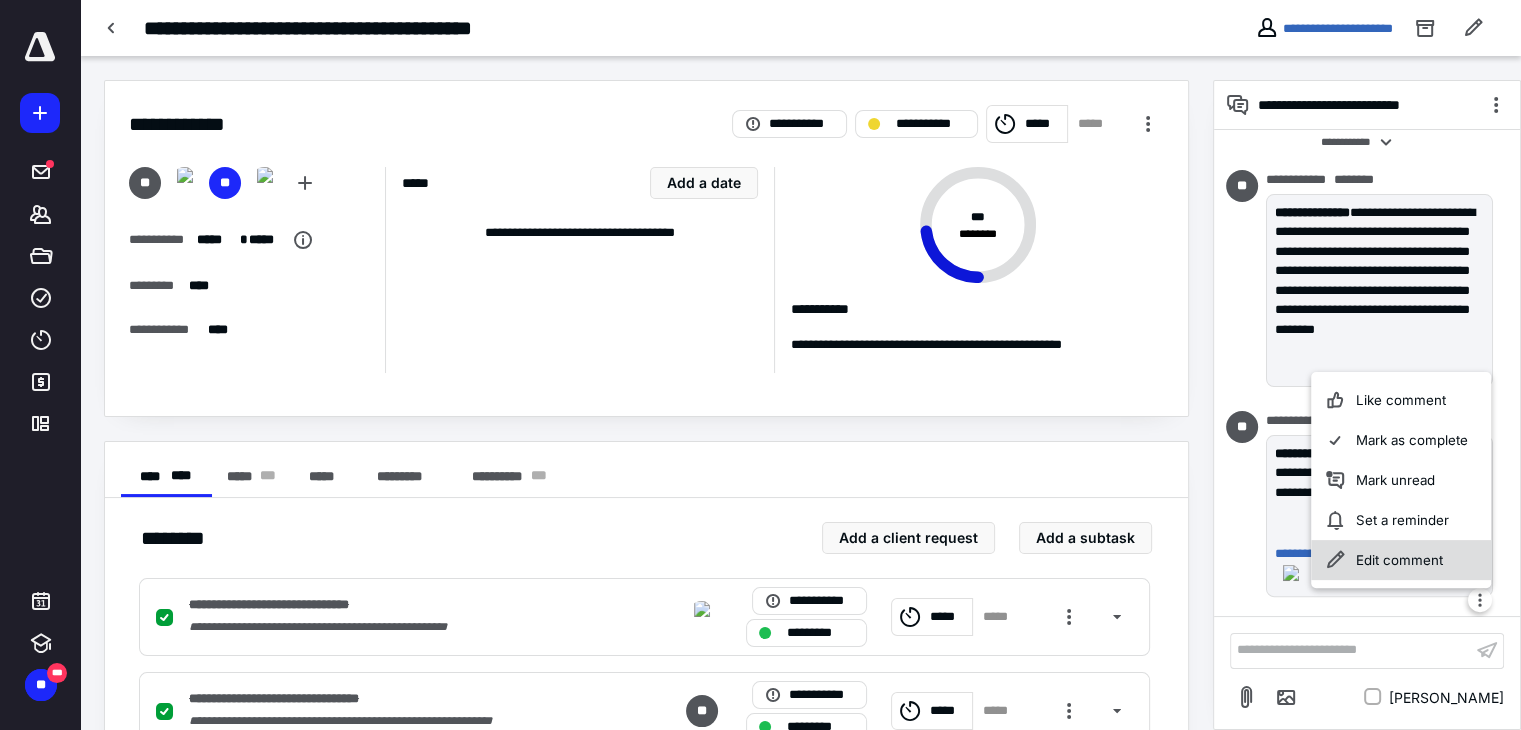 click on "Edit comment" at bounding box center (1402, 560) 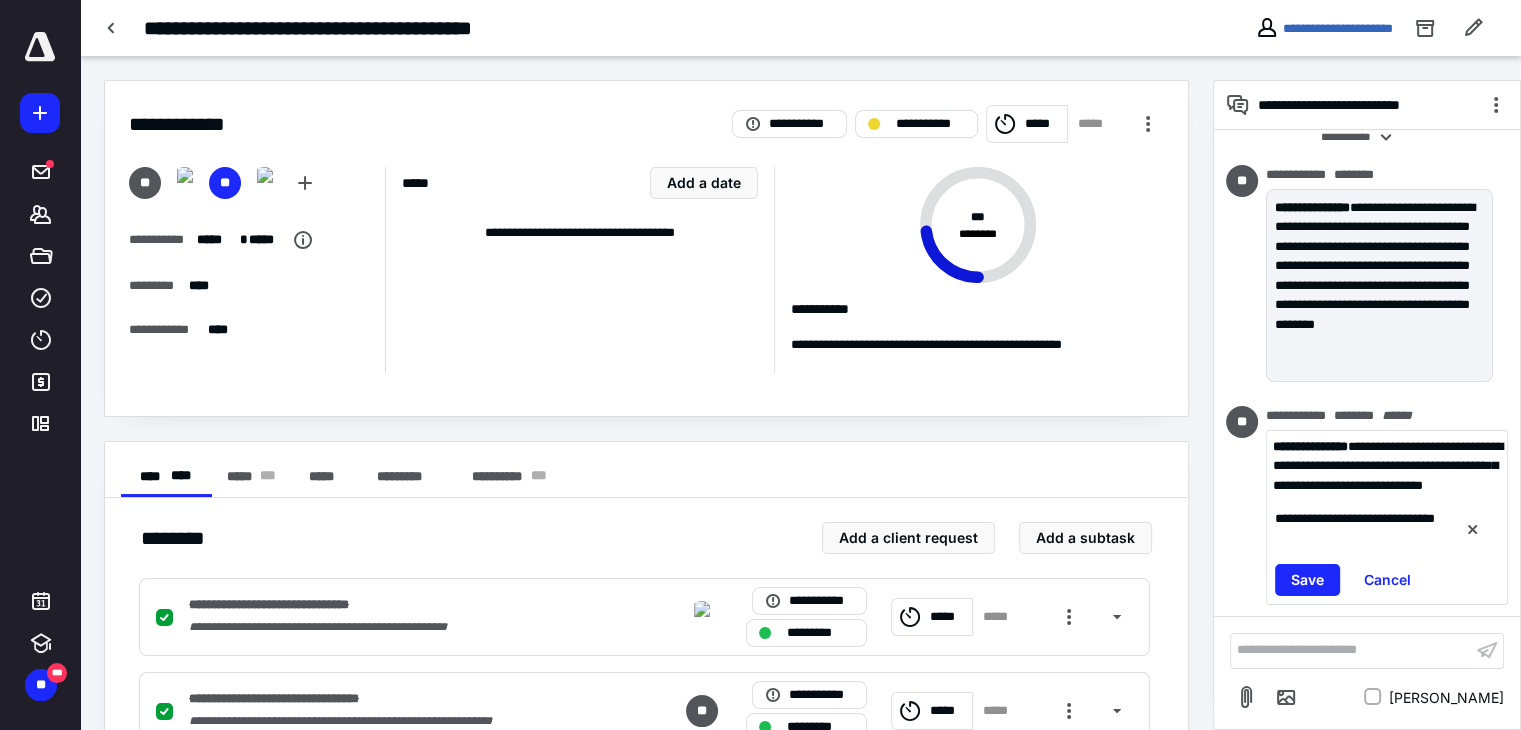 click on "**********" at bounding box center [1387, 466] 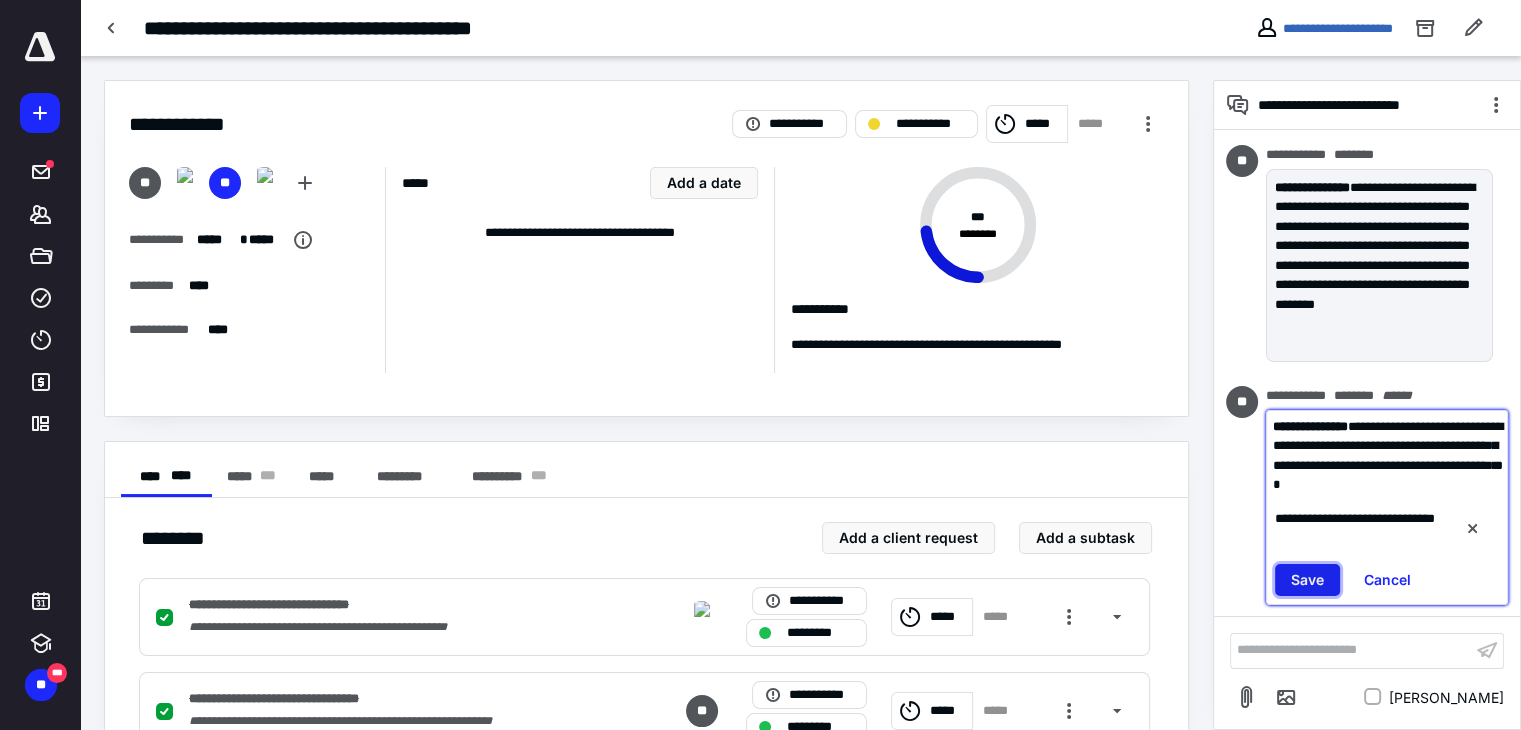 click on "Save" at bounding box center (1307, 580) 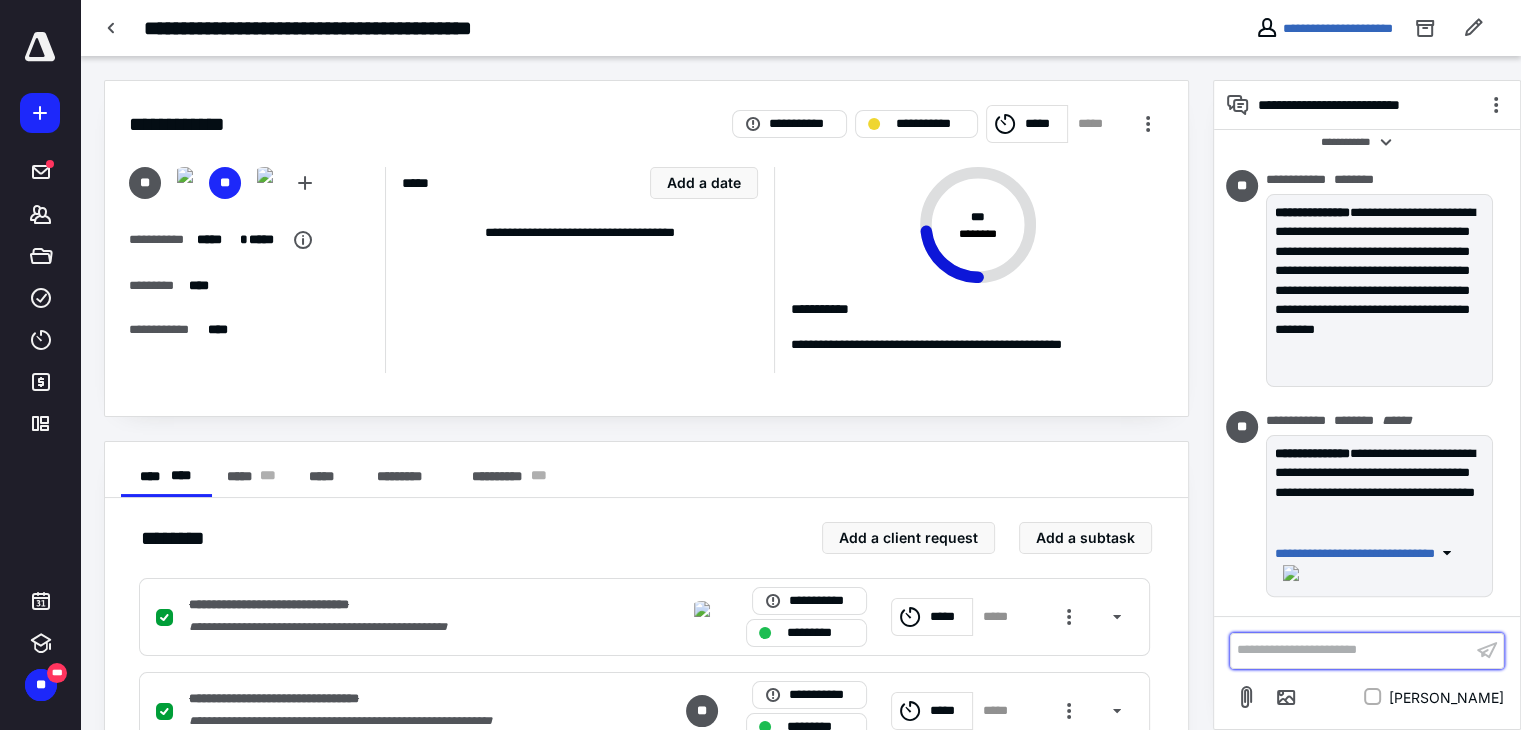 click on "**********" at bounding box center (1351, 650) 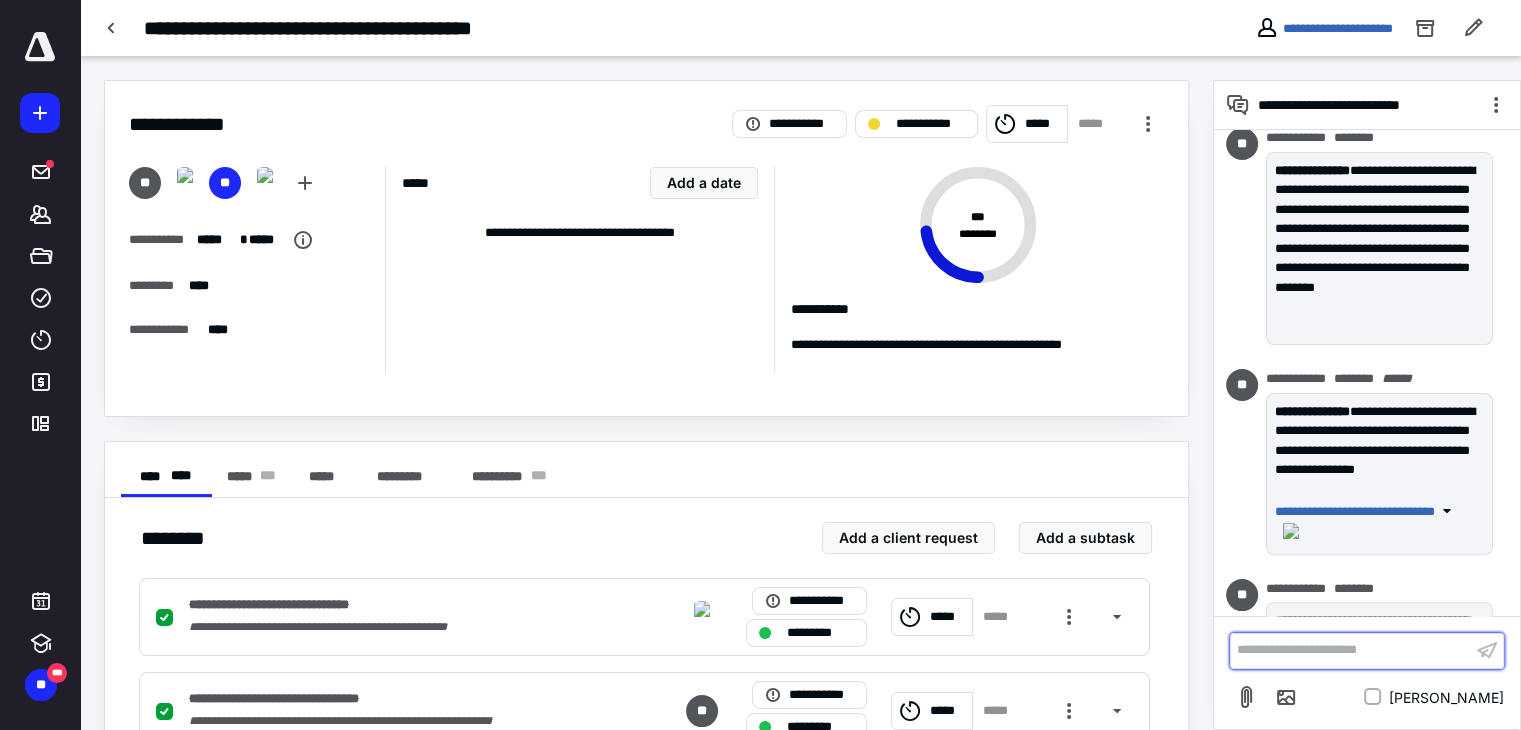 scroll, scrollTop: 688, scrollLeft: 0, axis: vertical 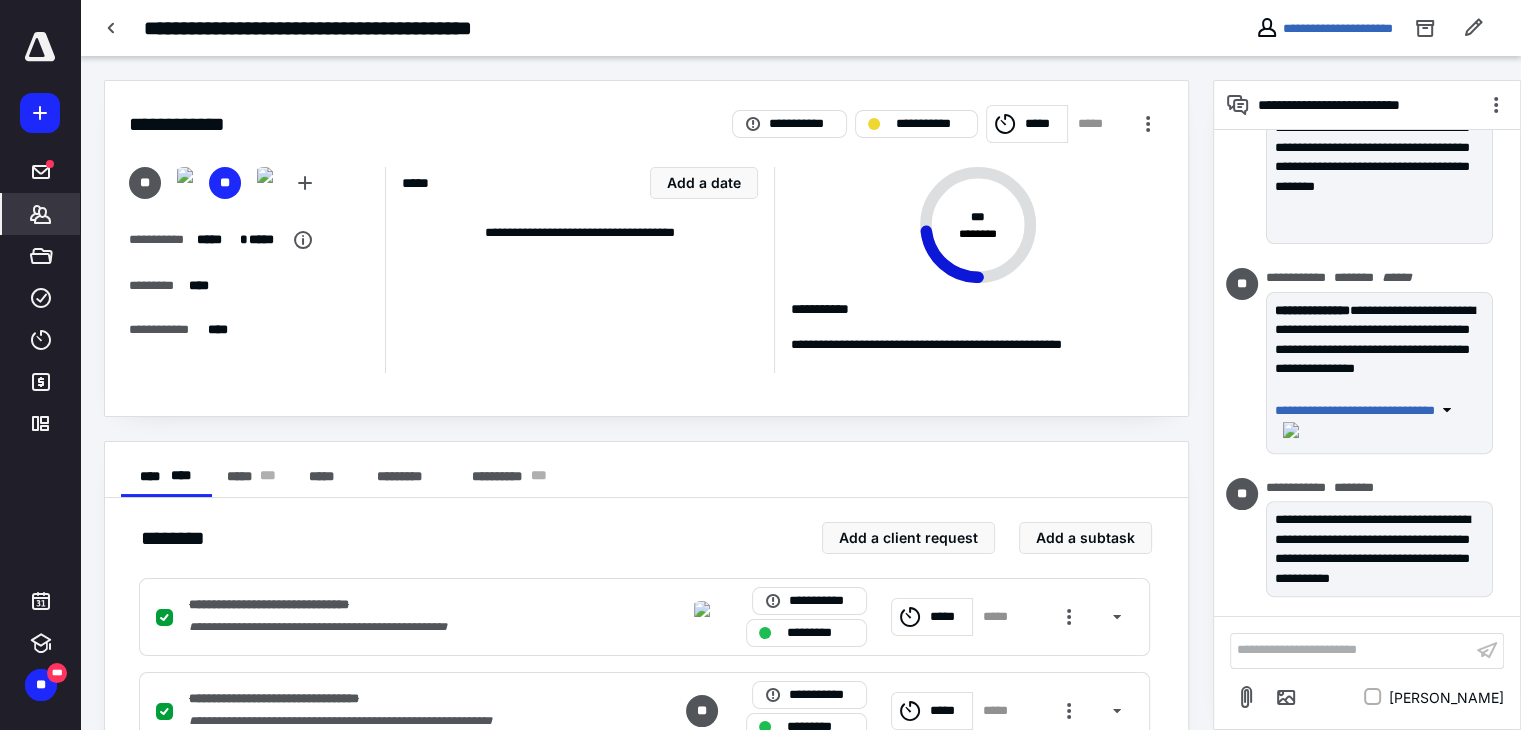click 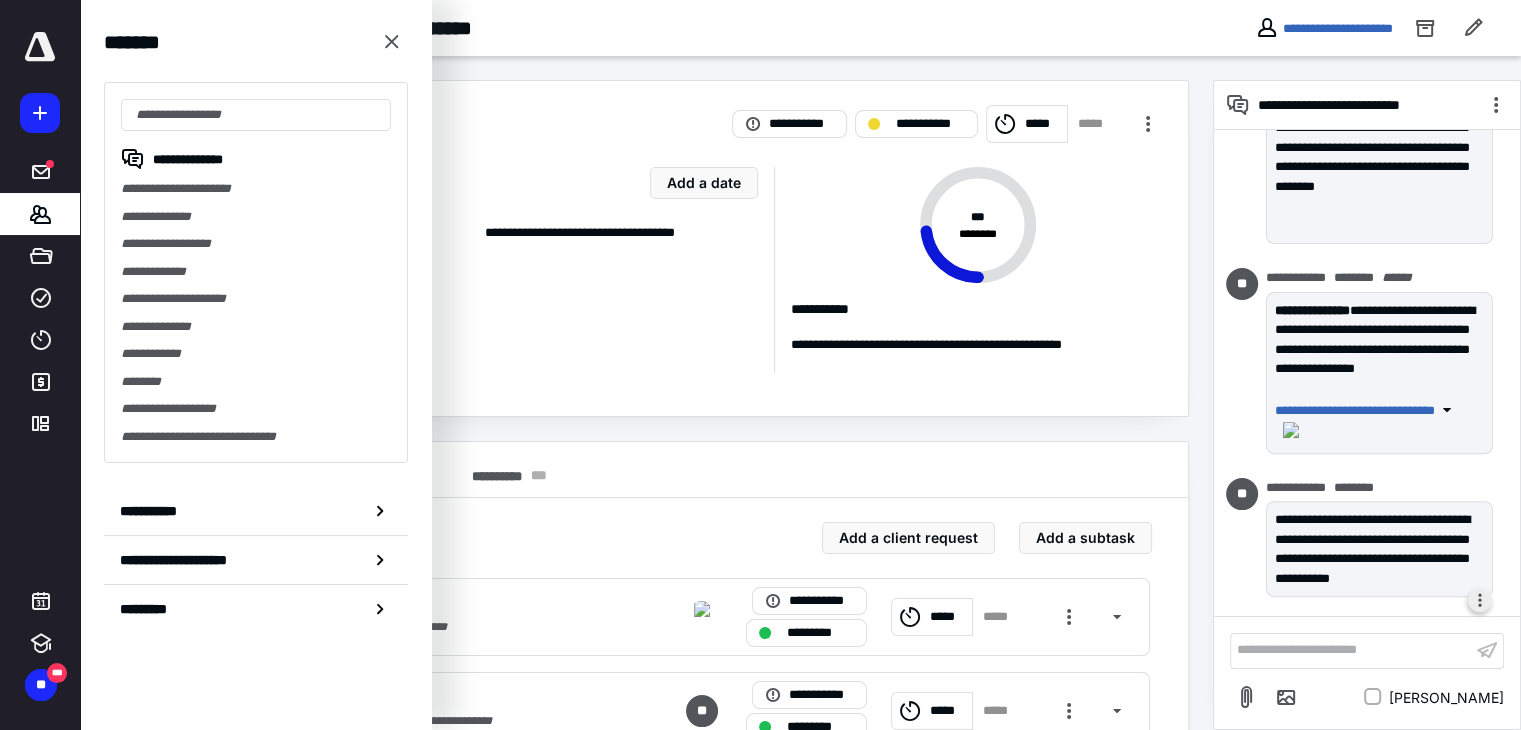 click at bounding box center [1480, 600] 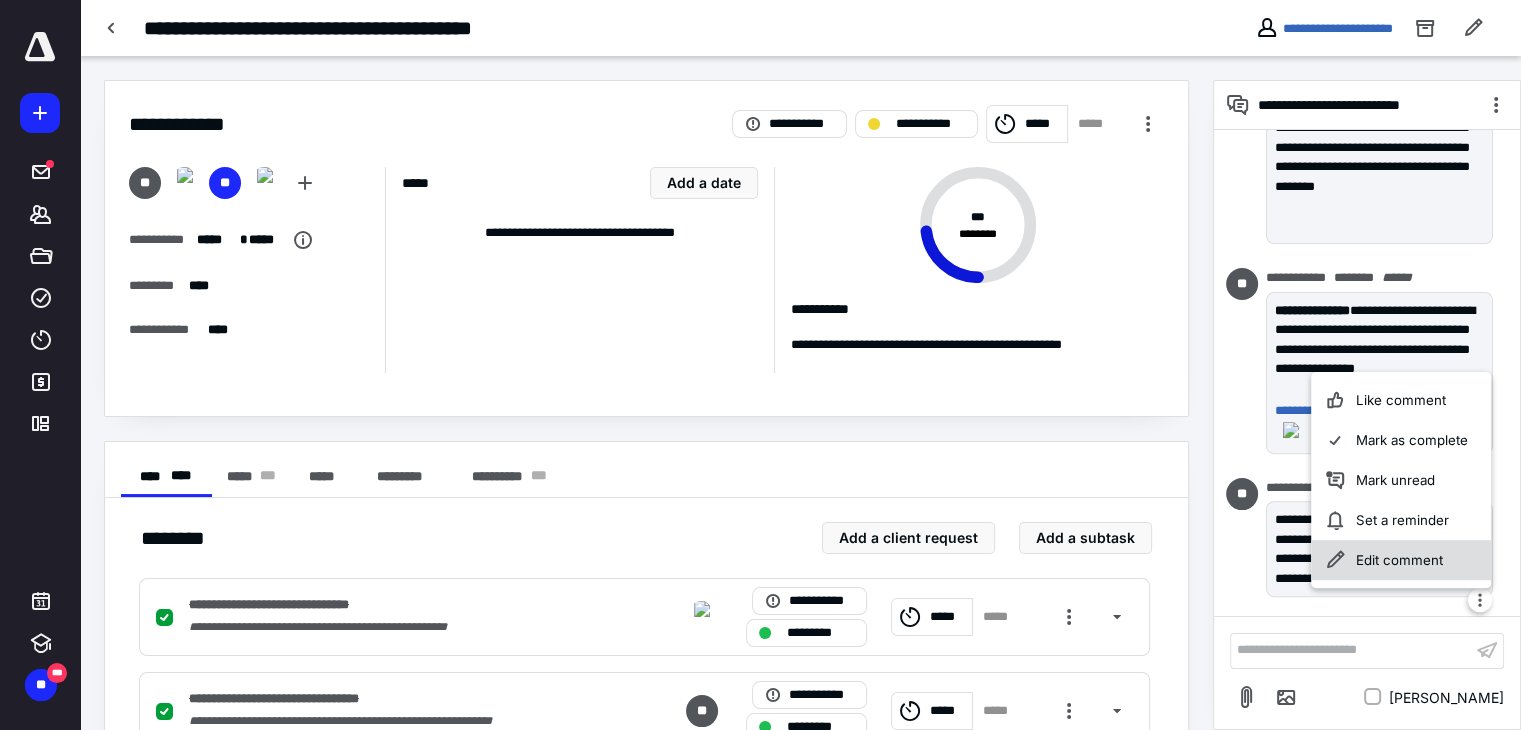 click on "Edit comment" at bounding box center [1402, 560] 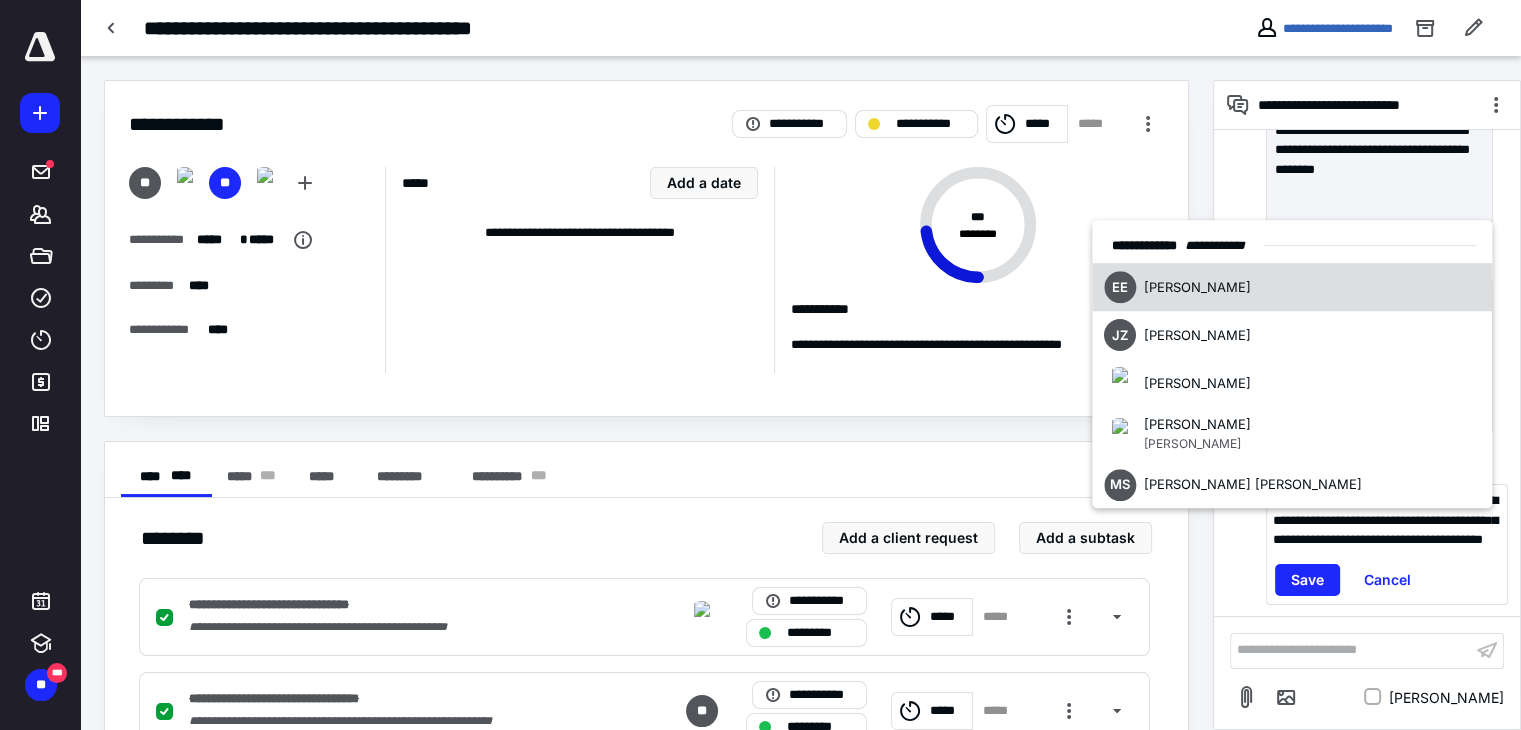 type 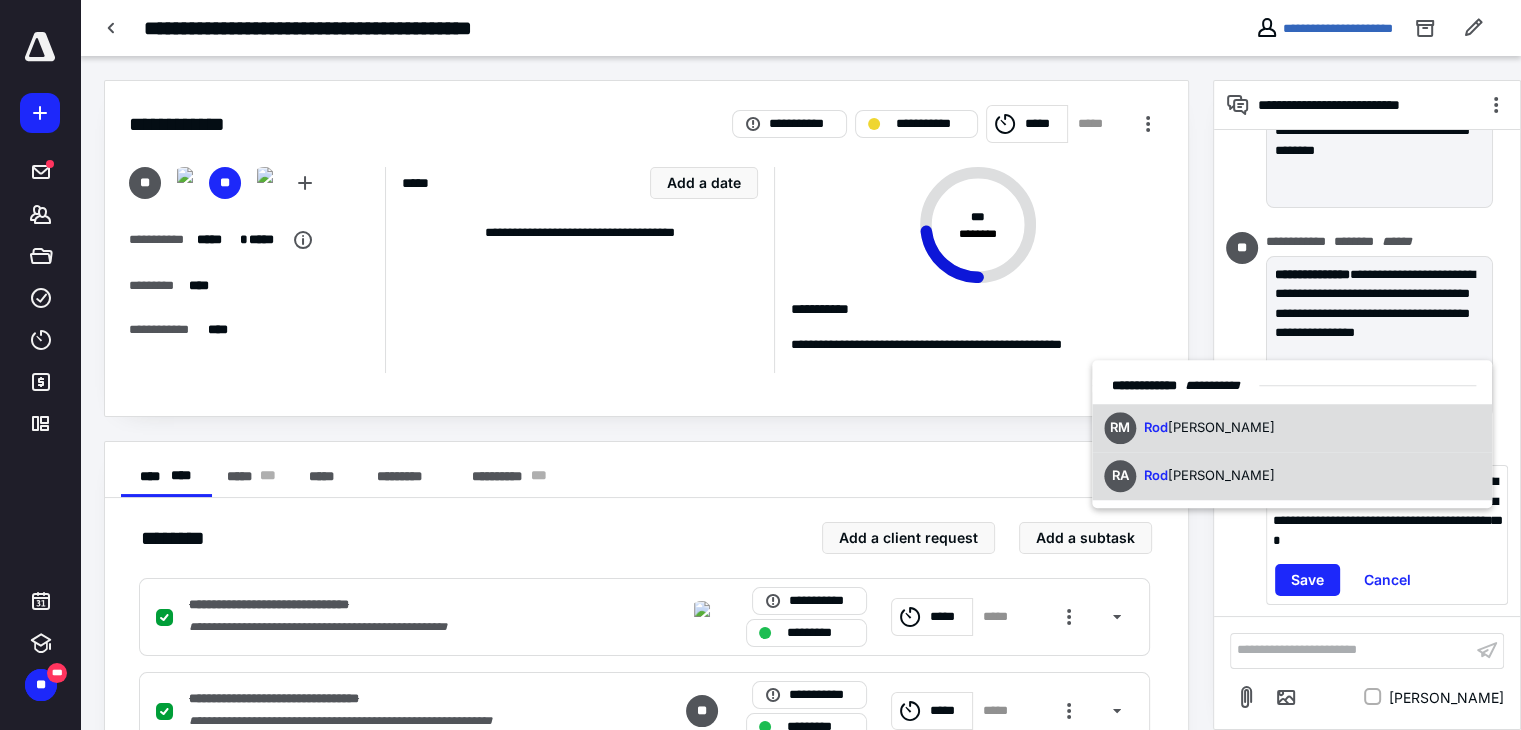 click on "RA [PERSON_NAME] [PERSON_NAME]" at bounding box center [1292, 476] 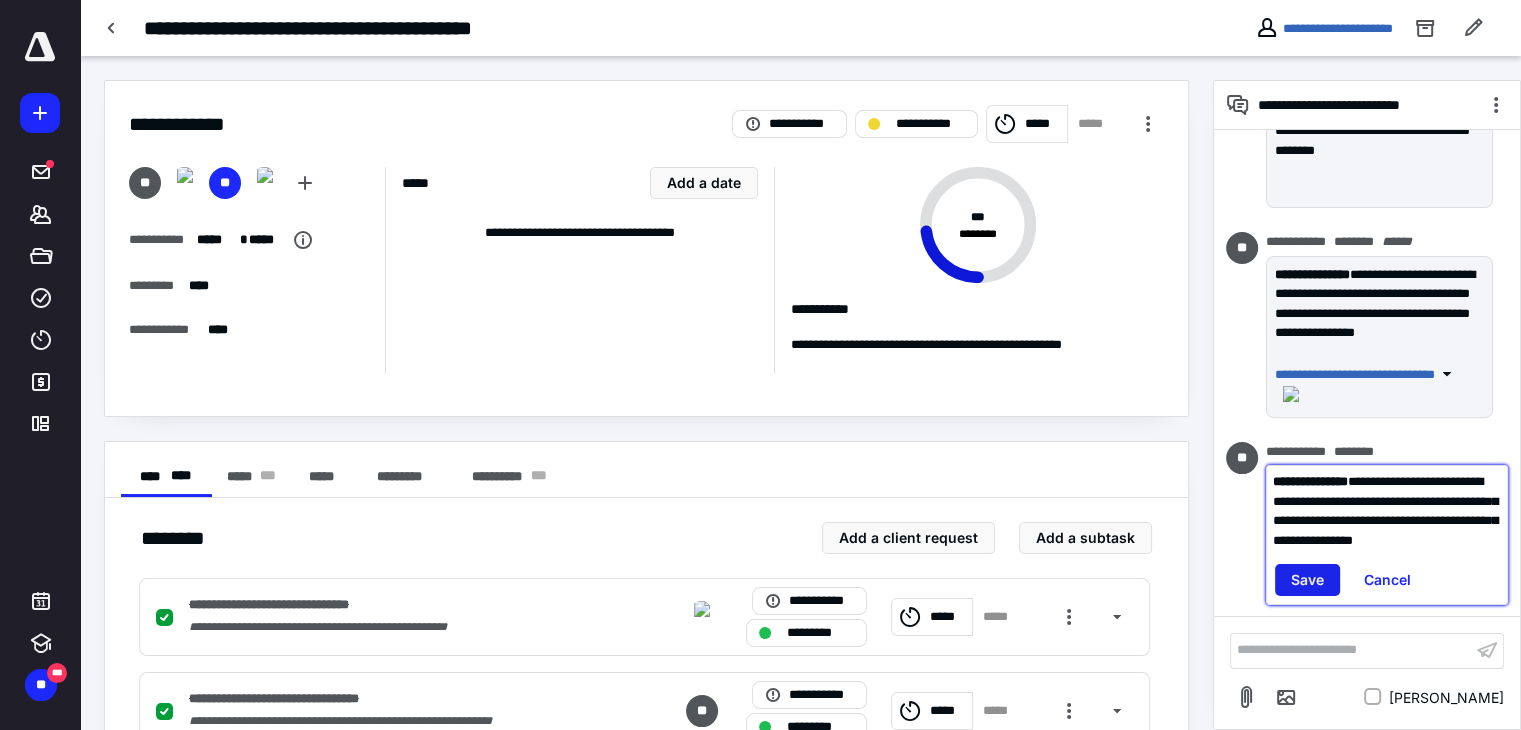 click on "Save" at bounding box center (1307, 580) 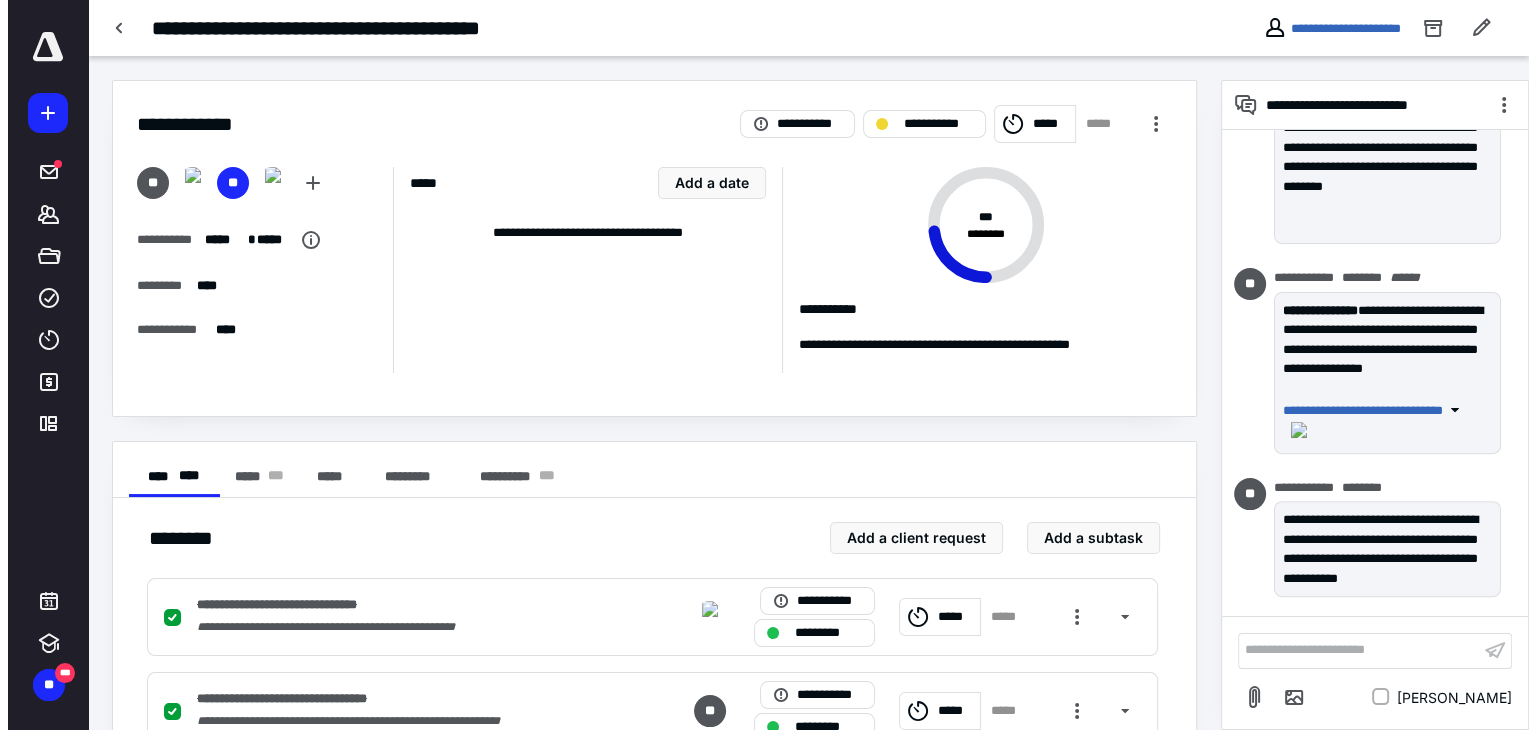 scroll, scrollTop: 708, scrollLeft: 0, axis: vertical 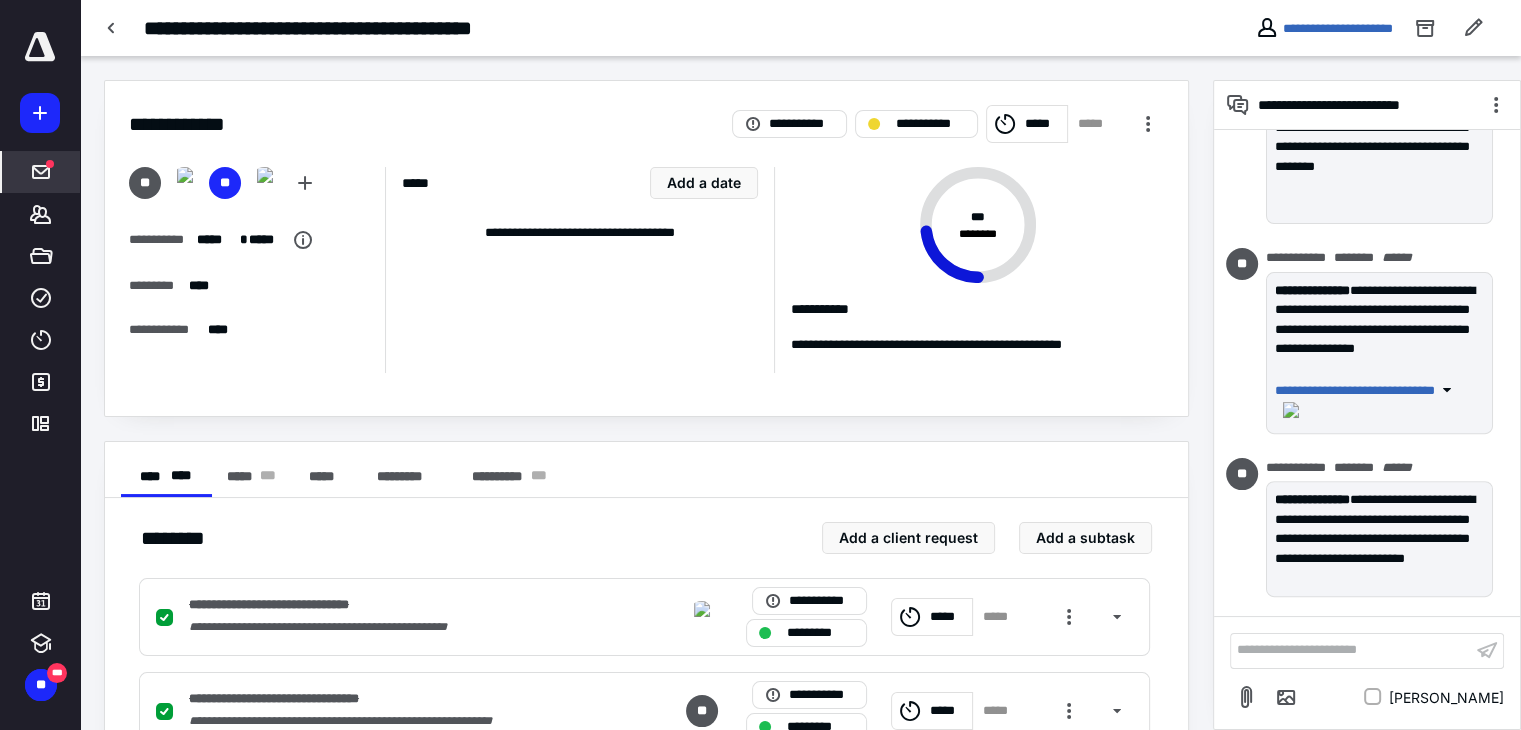 click 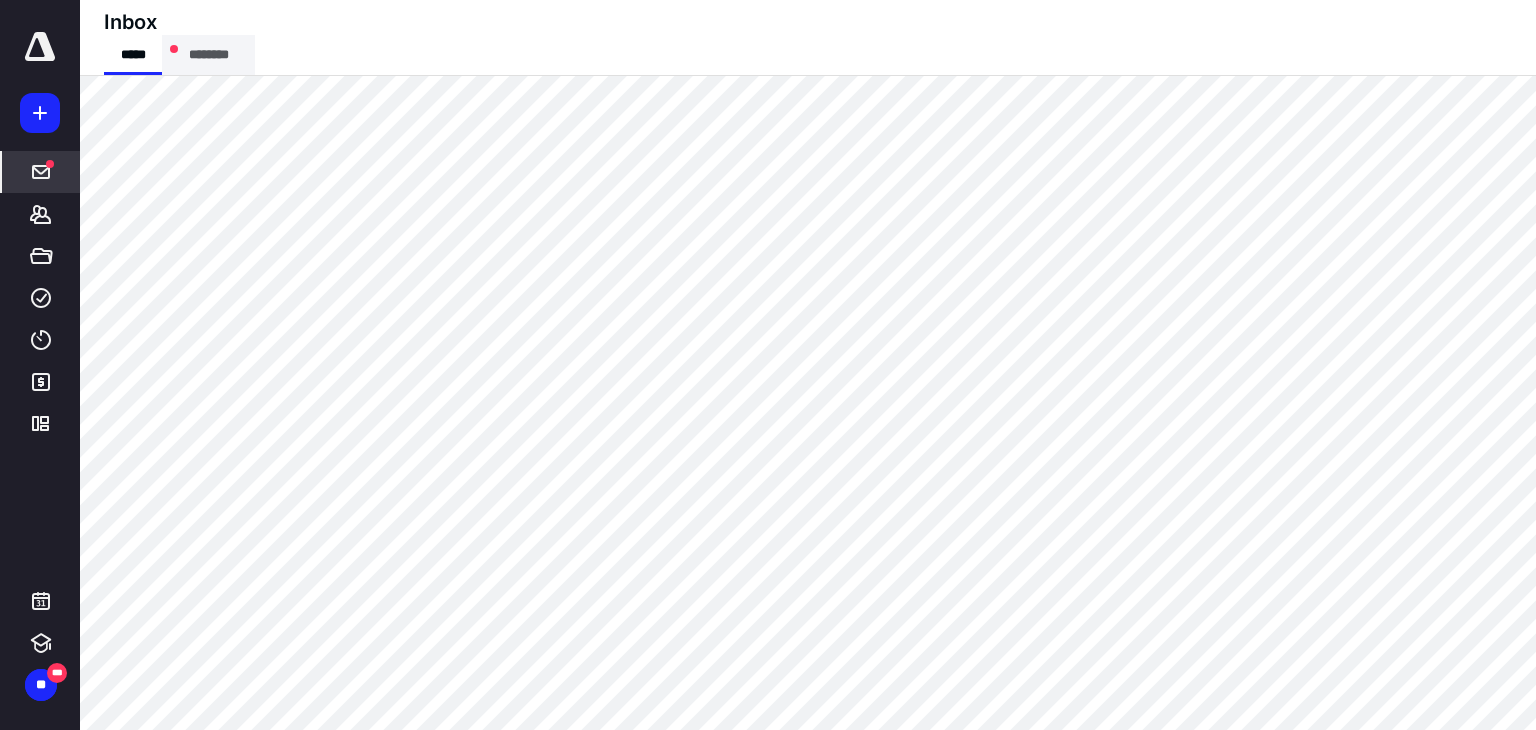 click on "********" at bounding box center (208, 55) 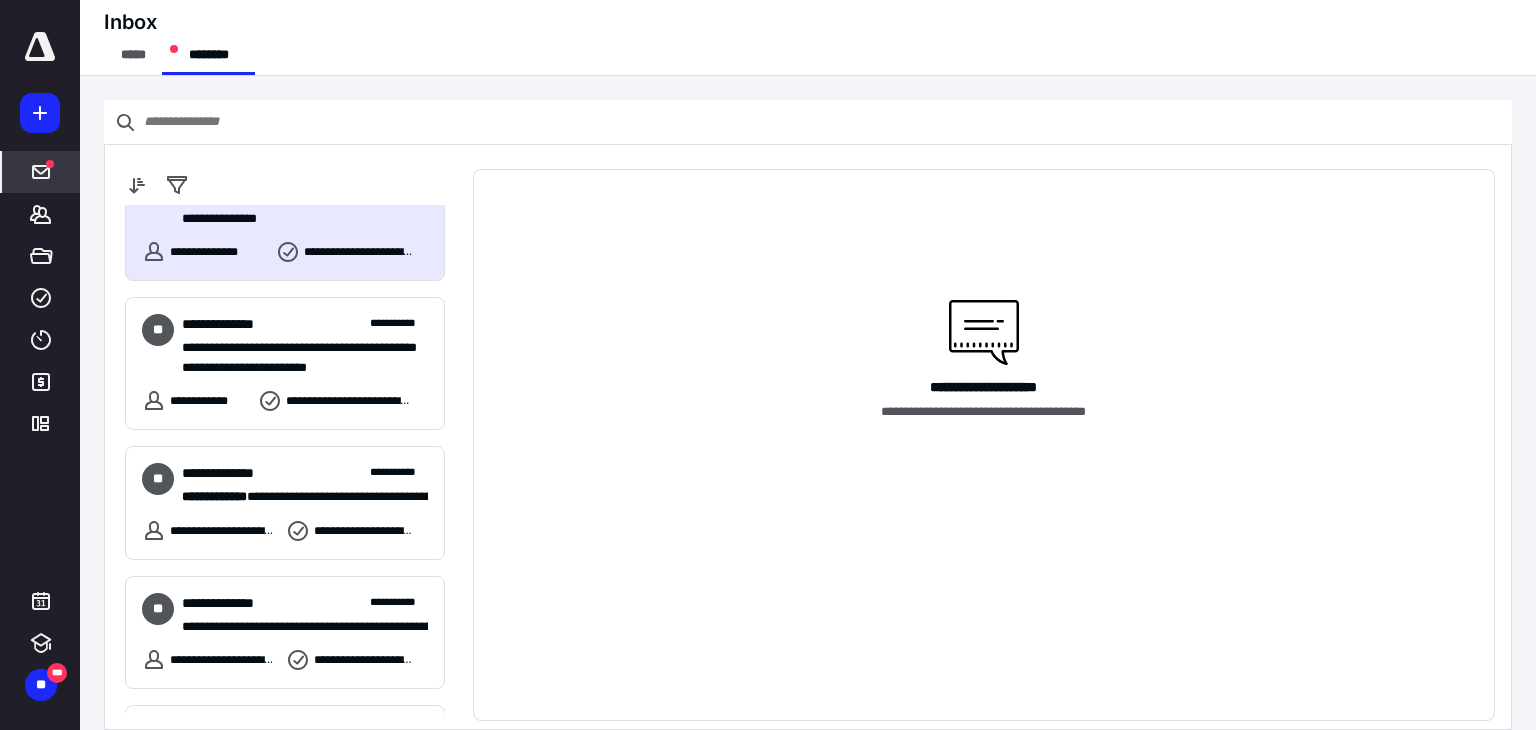 scroll, scrollTop: 0, scrollLeft: 0, axis: both 